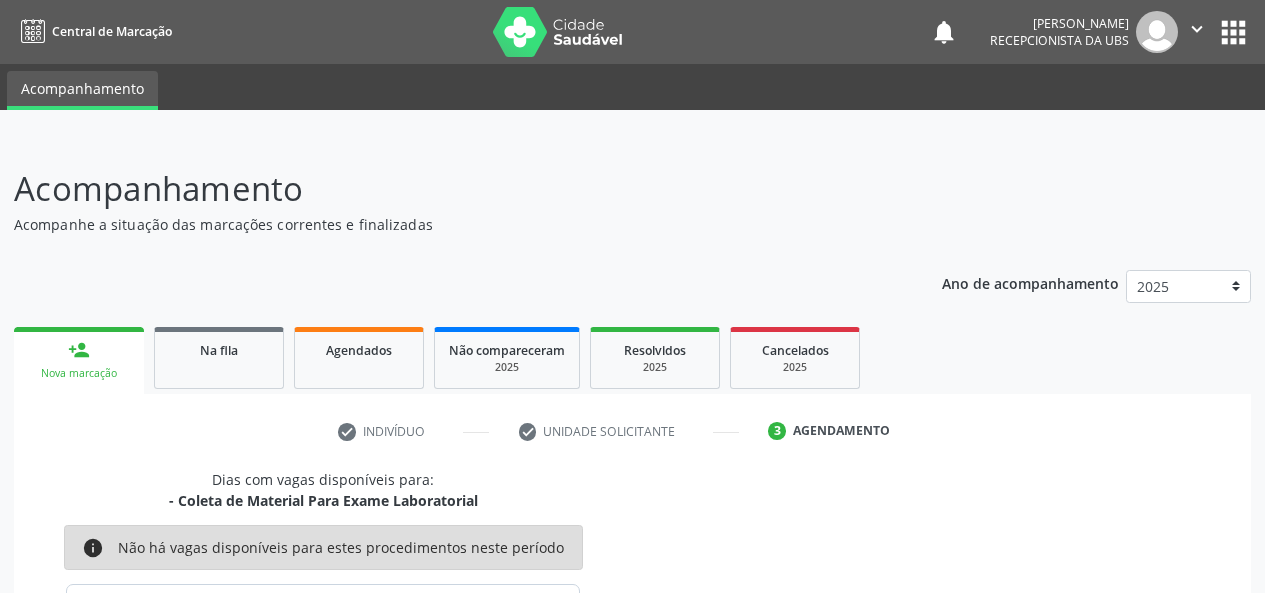 click on "Confirmar" at bounding box center (1182, 913) 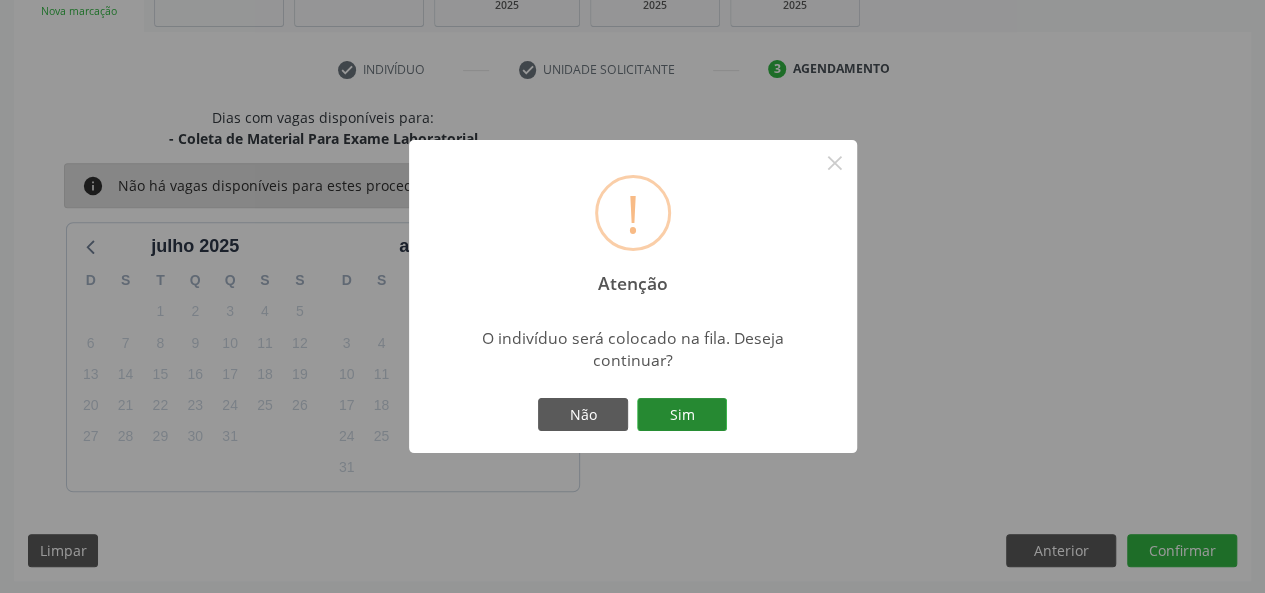 click on "Sim" at bounding box center (682, 415) 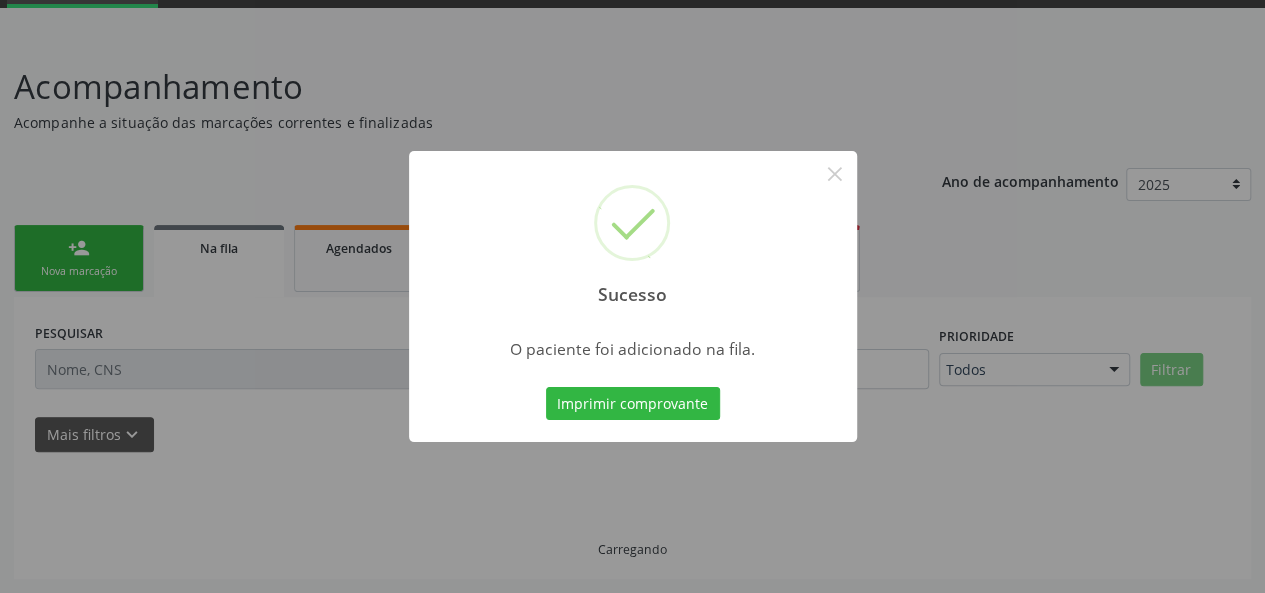 scroll, scrollTop: 100, scrollLeft: 0, axis: vertical 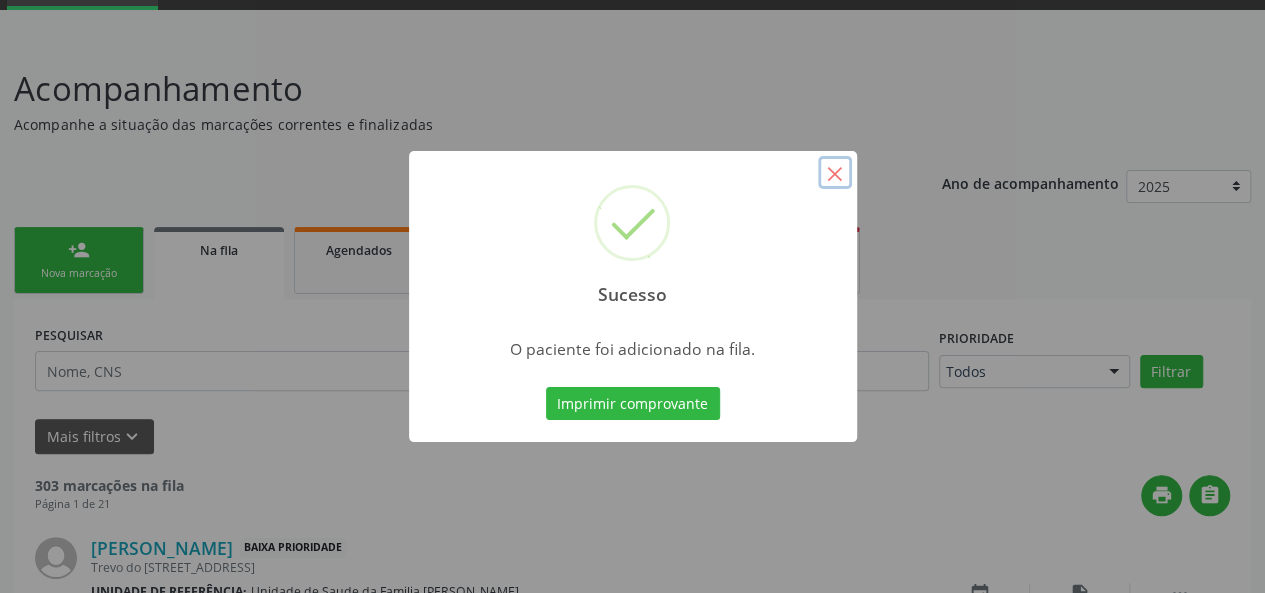 click on "×" at bounding box center (835, 173) 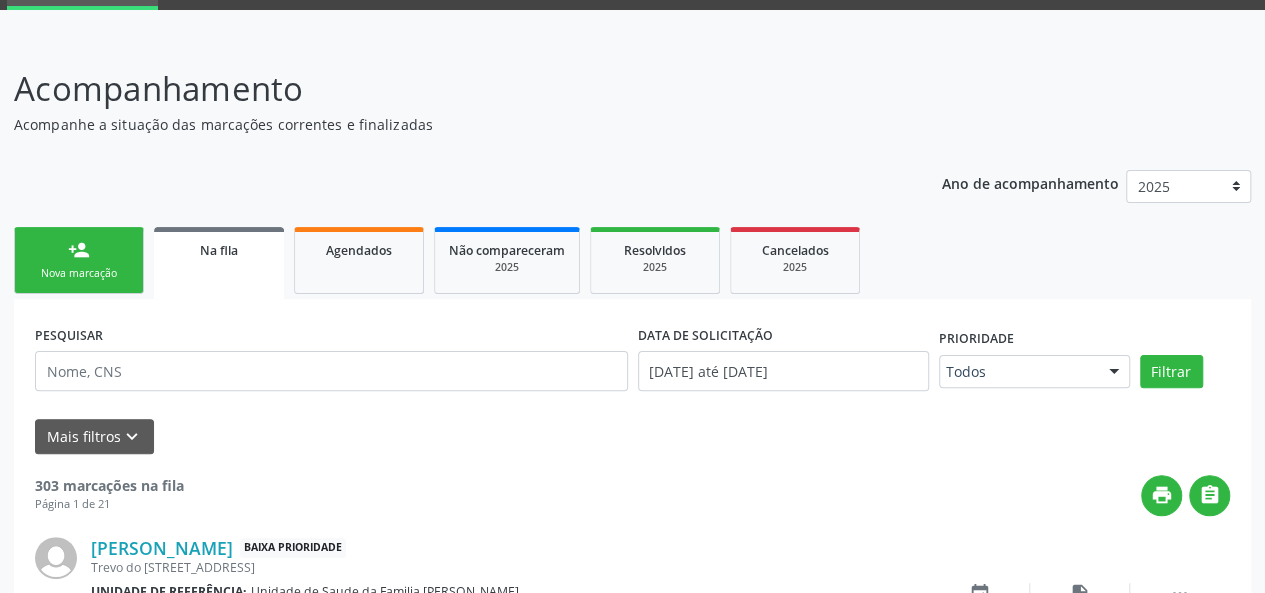 click on "person_add" at bounding box center (79, 250) 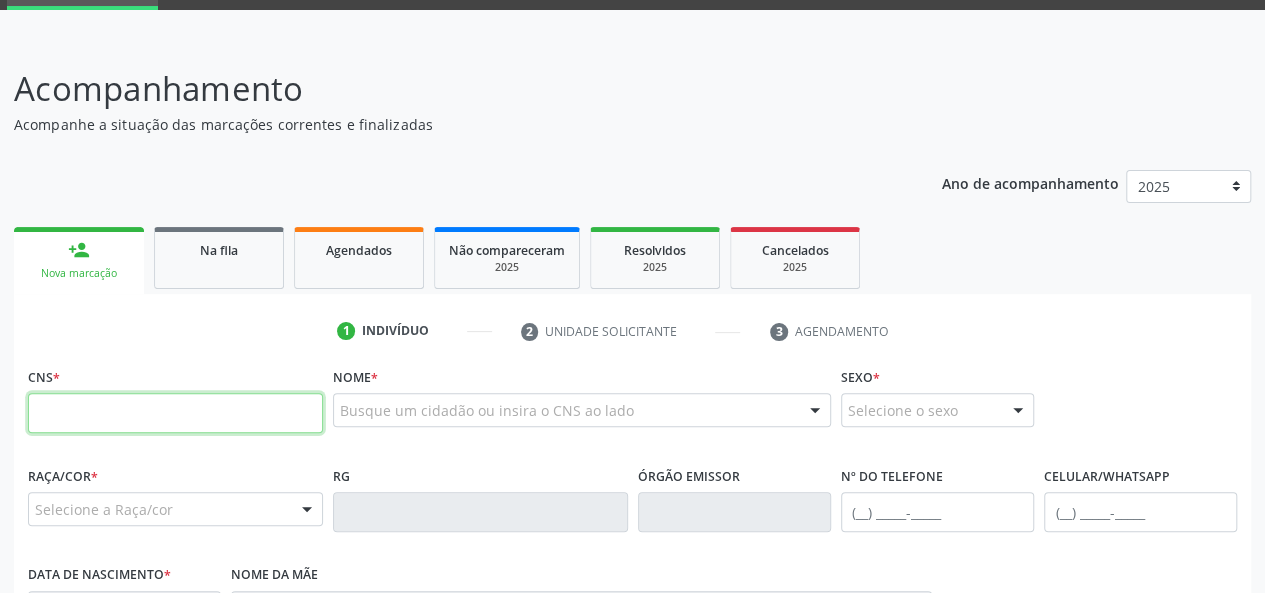 paste on "706 9091 1265 4839" 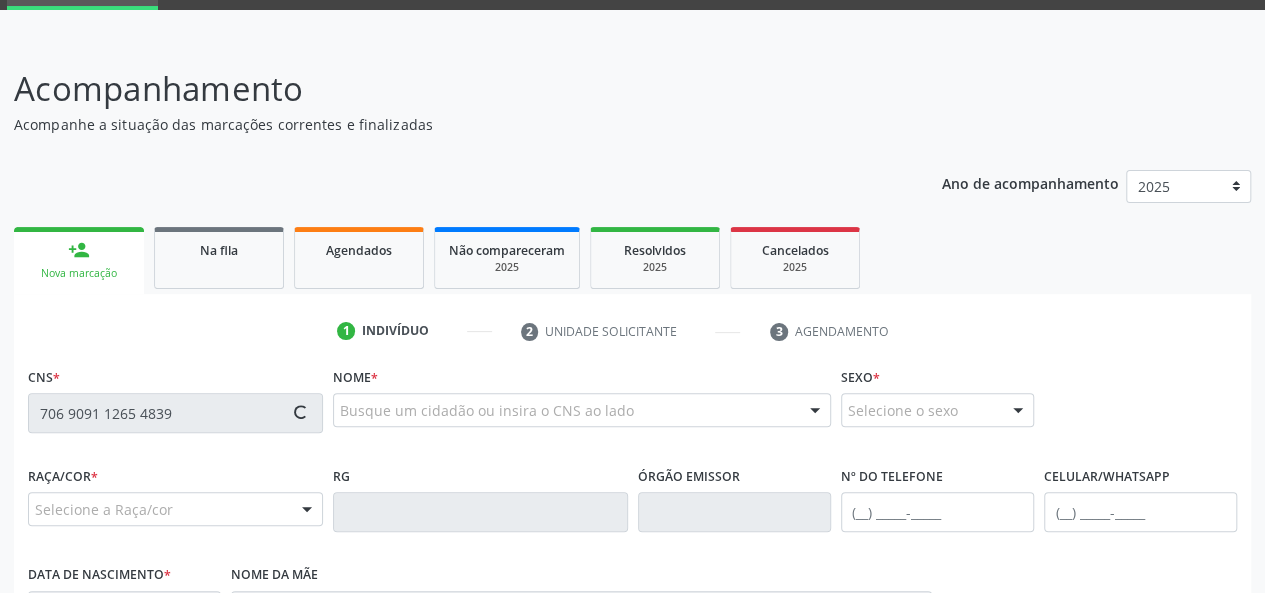 type on "706 9091 1265 4839" 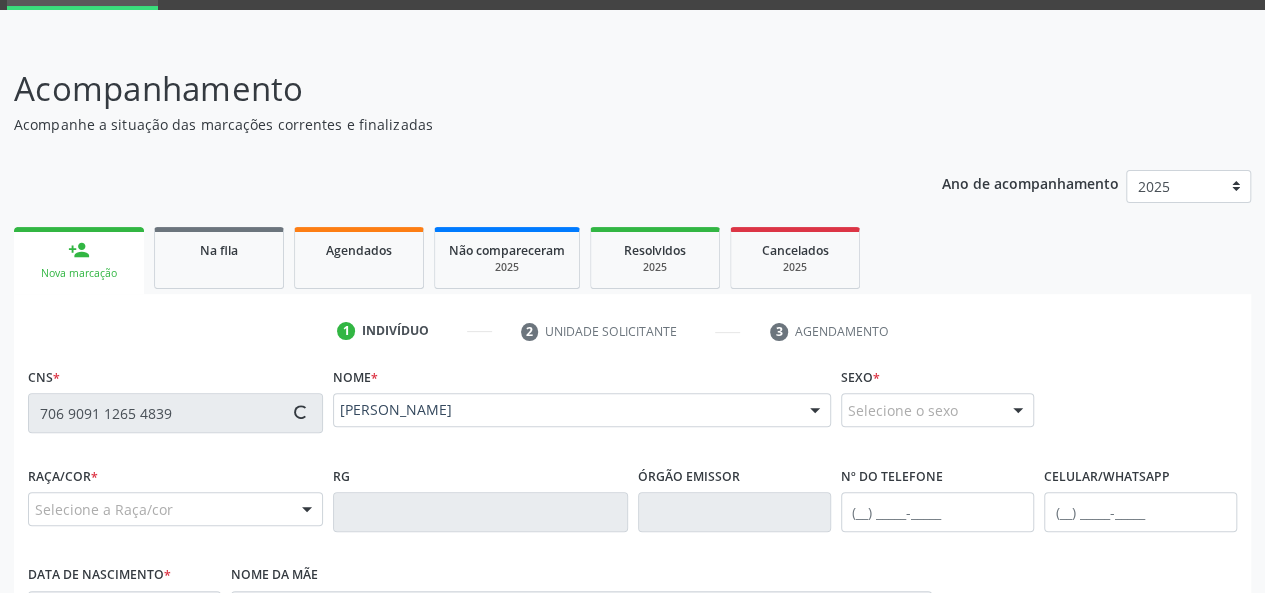 type on "[PHONE_NUMBER]" 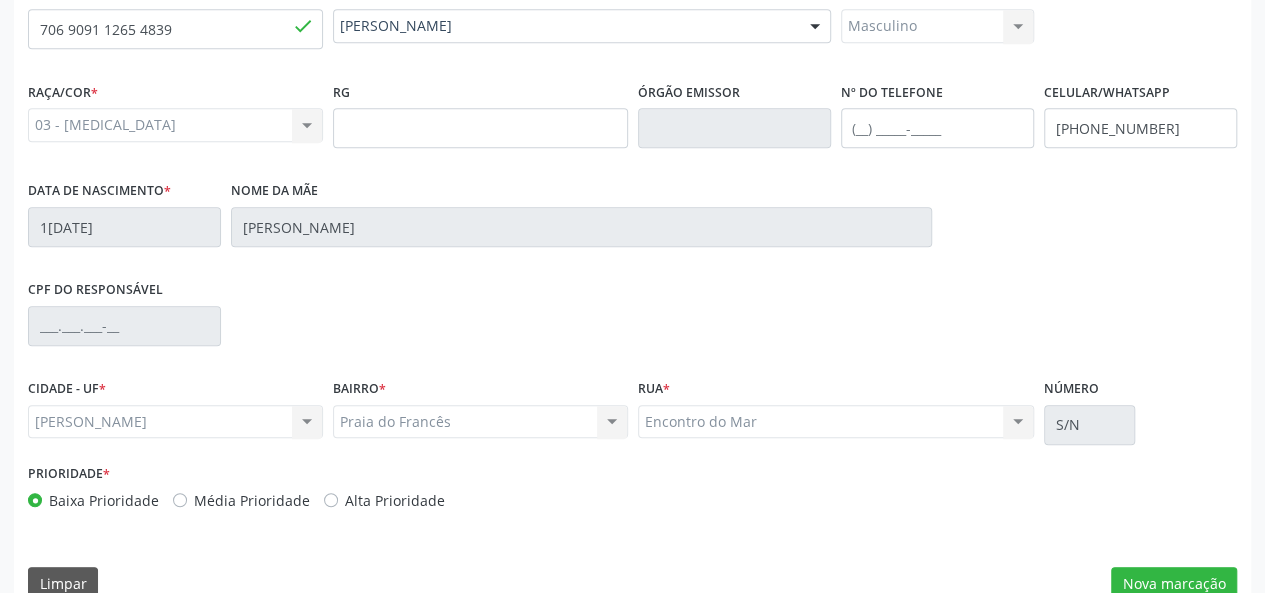 scroll, scrollTop: 518, scrollLeft: 0, axis: vertical 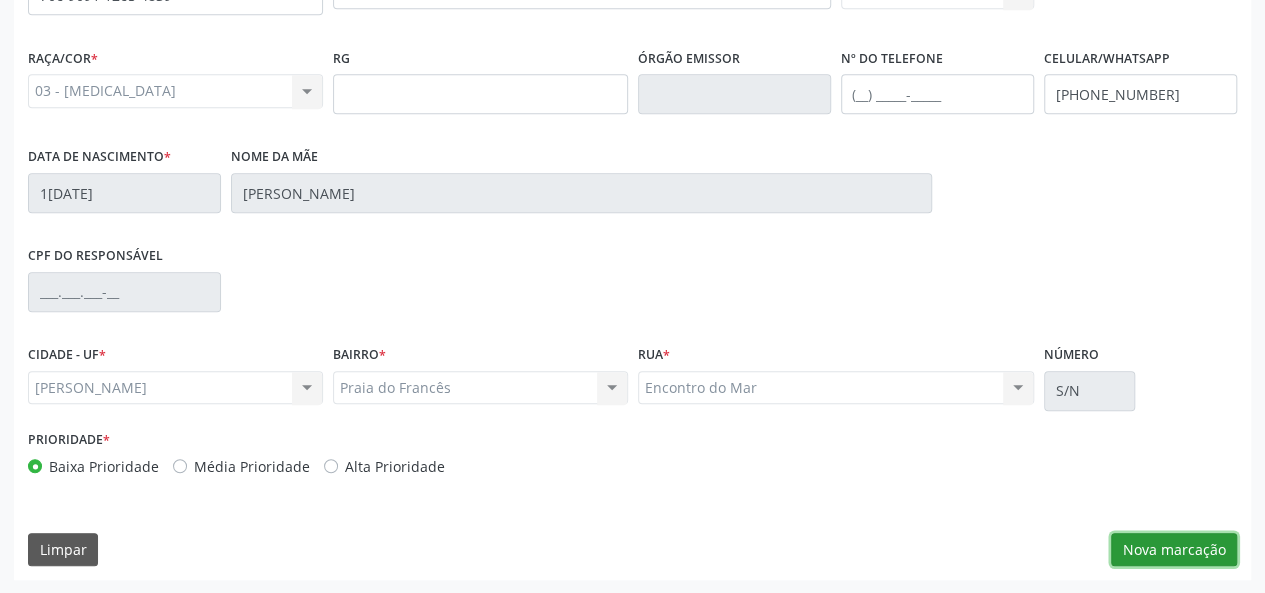 click on "Nova marcação" at bounding box center [1174, 550] 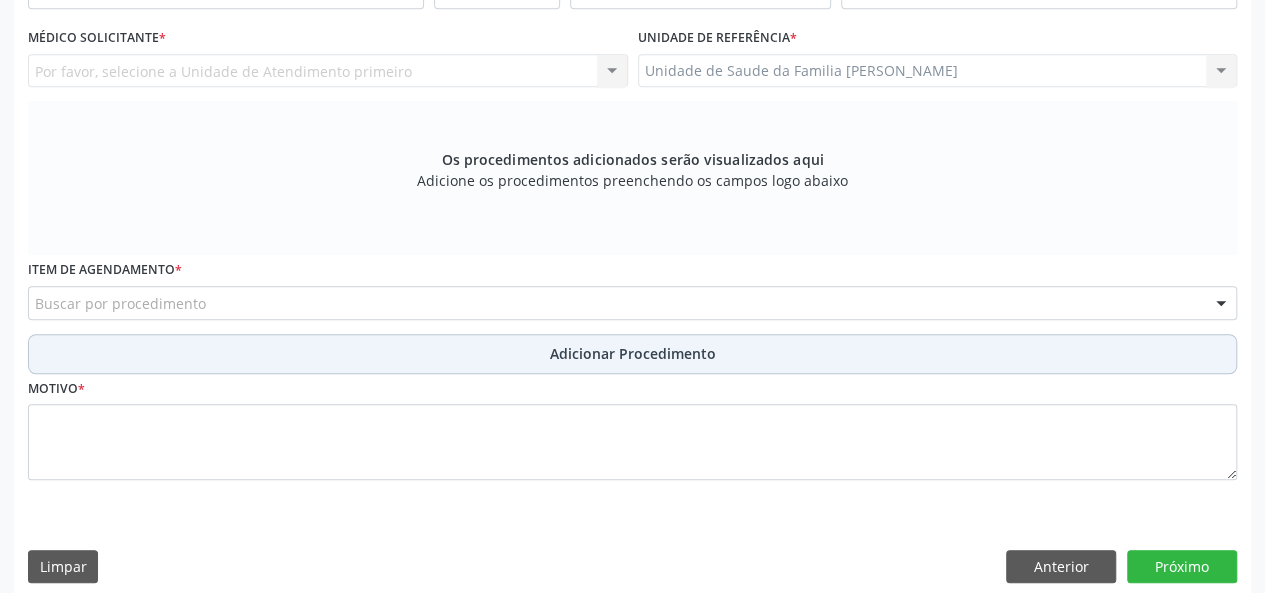 scroll, scrollTop: 118, scrollLeft: 0, axis: vertical 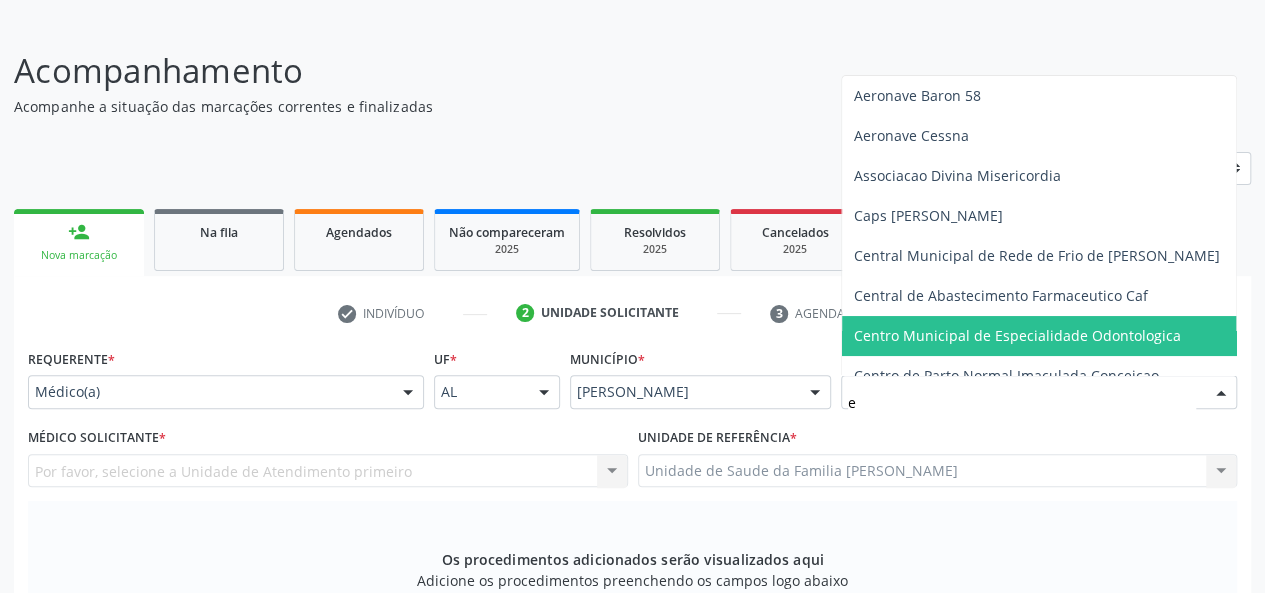 type on "es" 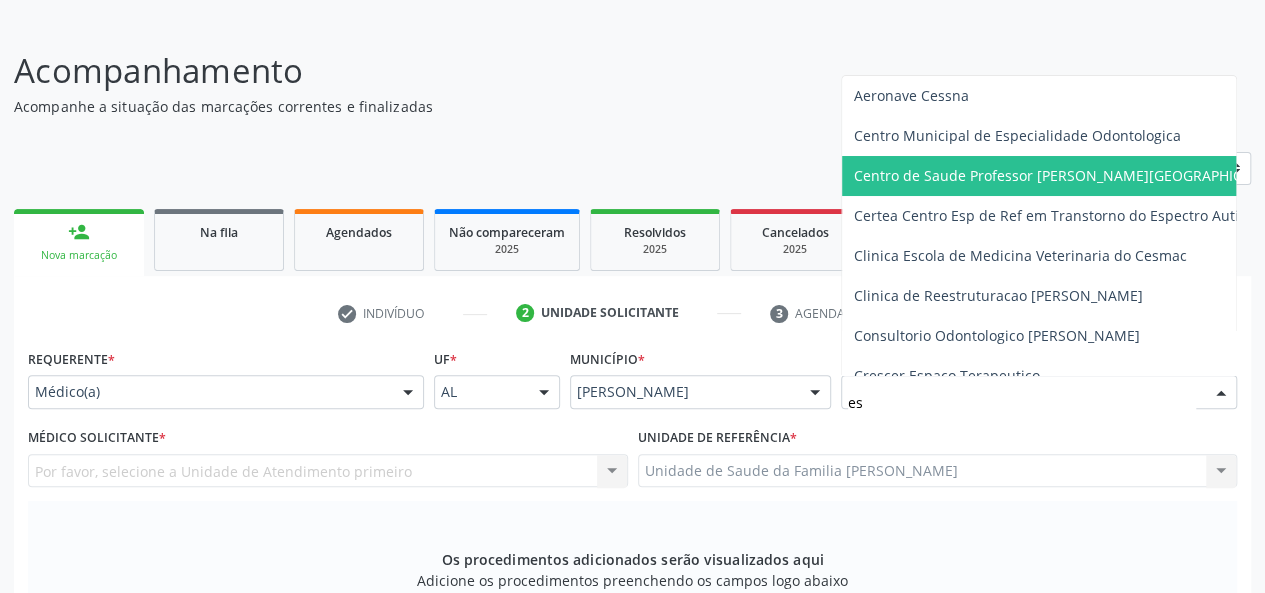 click on "Centro de Saude Professor [PERSON_NAME][GEOGRAPHIC_DATA]" at bounding box center (1091, 176) 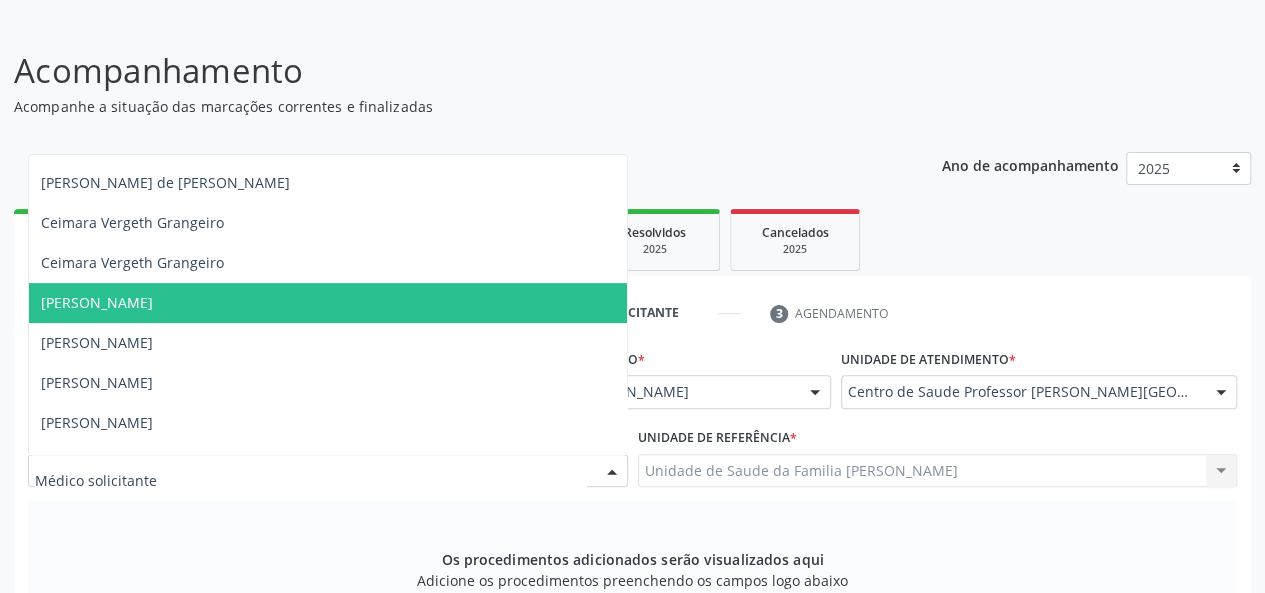 scroll, scrollTop: 300, scrollLeft: 0, axis: vertical 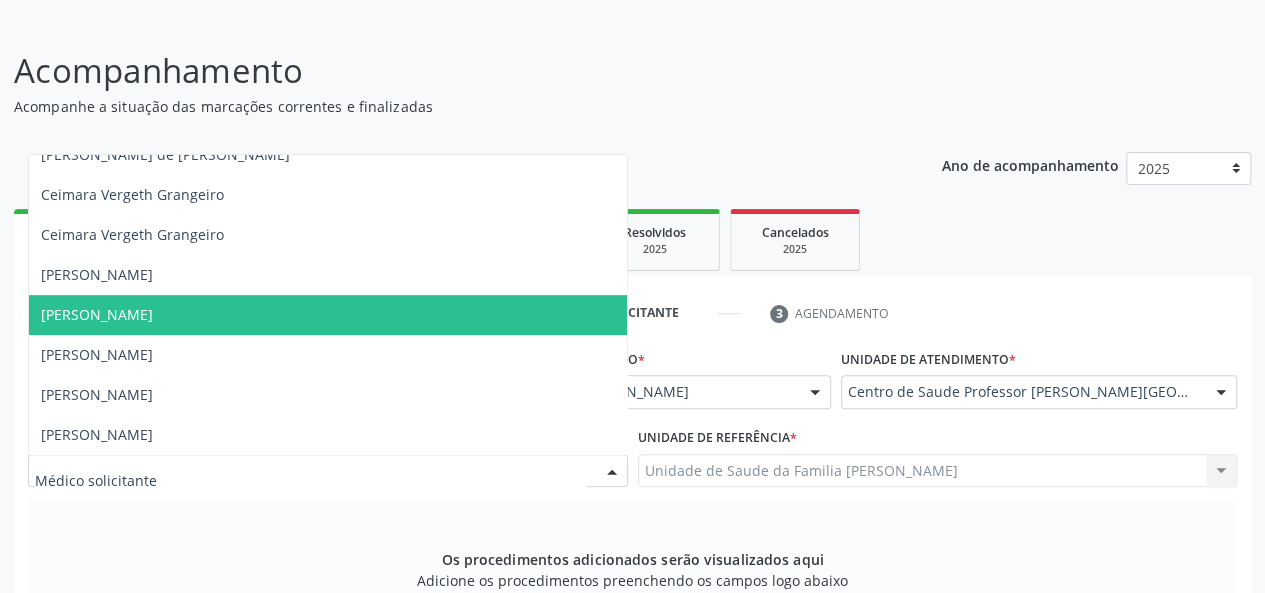 click on "[PERSON_NAME]" at bounding box center (97, 314) 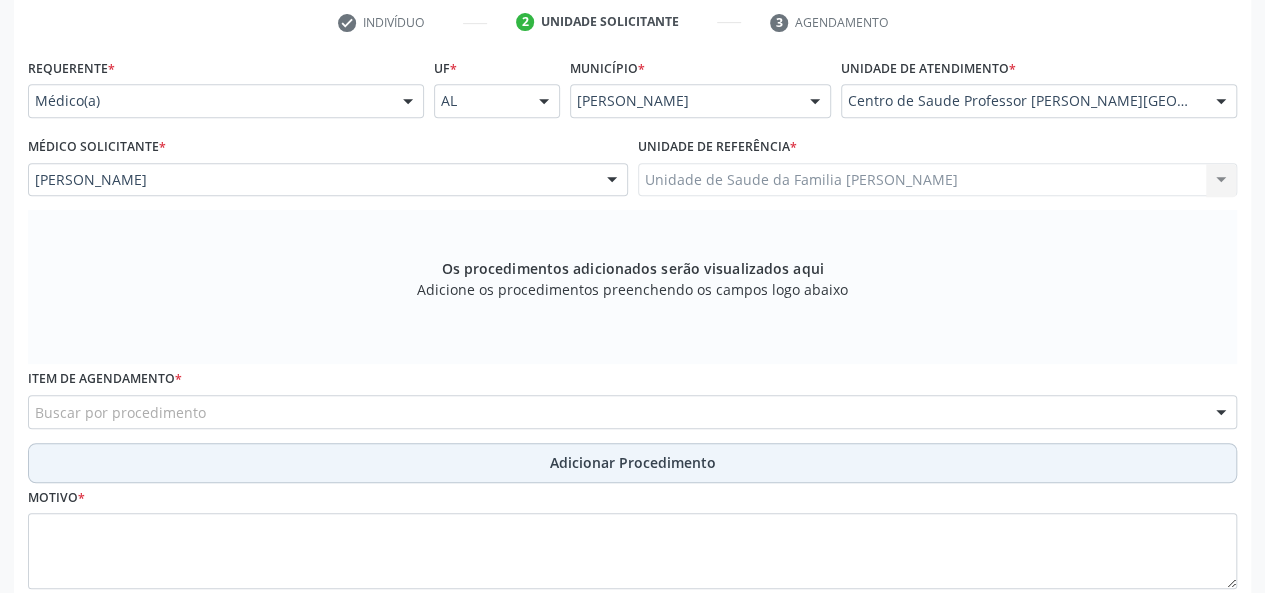 scroll, scrollTop: 418, scrollLeft: 0, axis: vertical 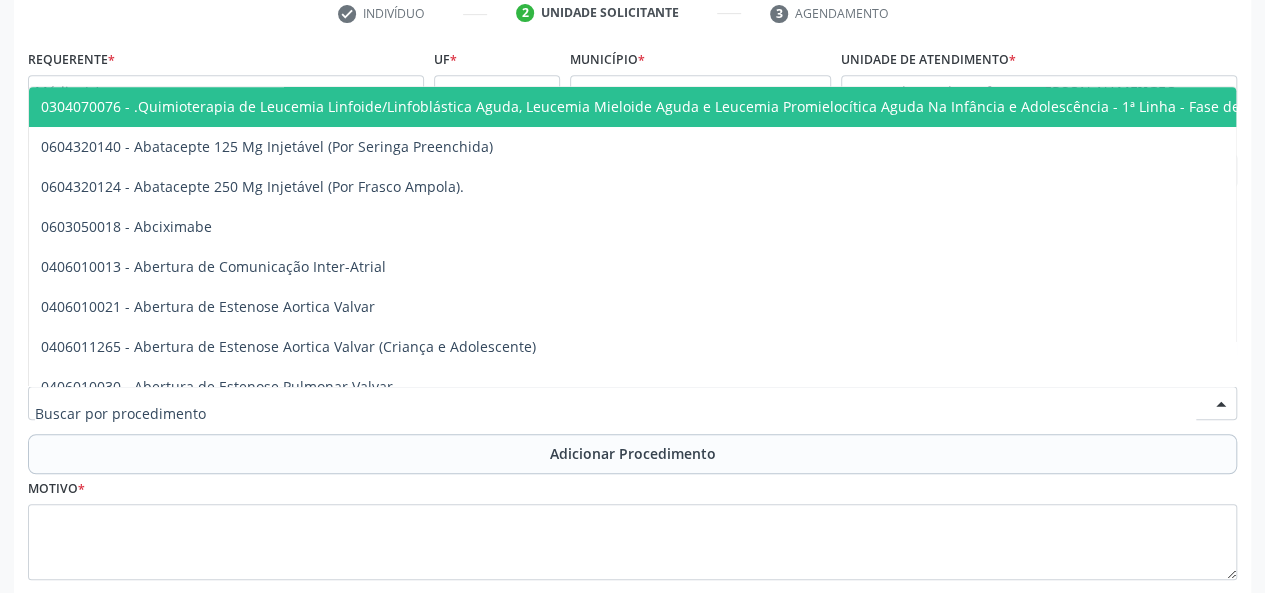 paste on "0405050119" 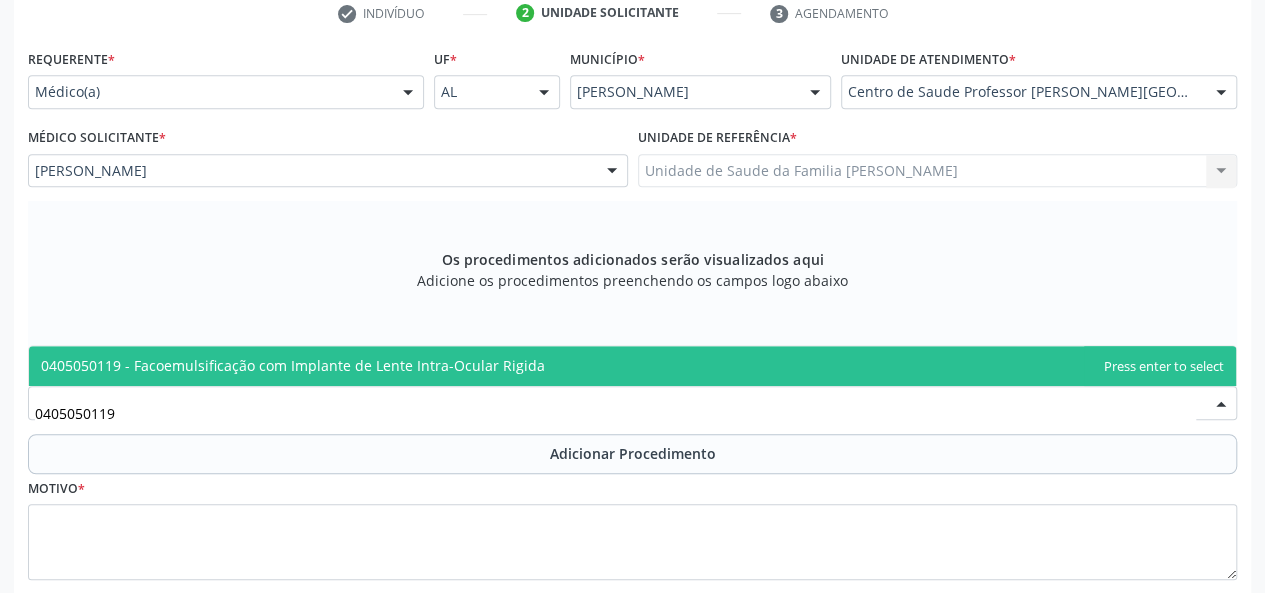 click on "0405050119 - Facoemulsificação com Implante de Lente Intra-Ocular Rigida" at bounding box center (293, 365) 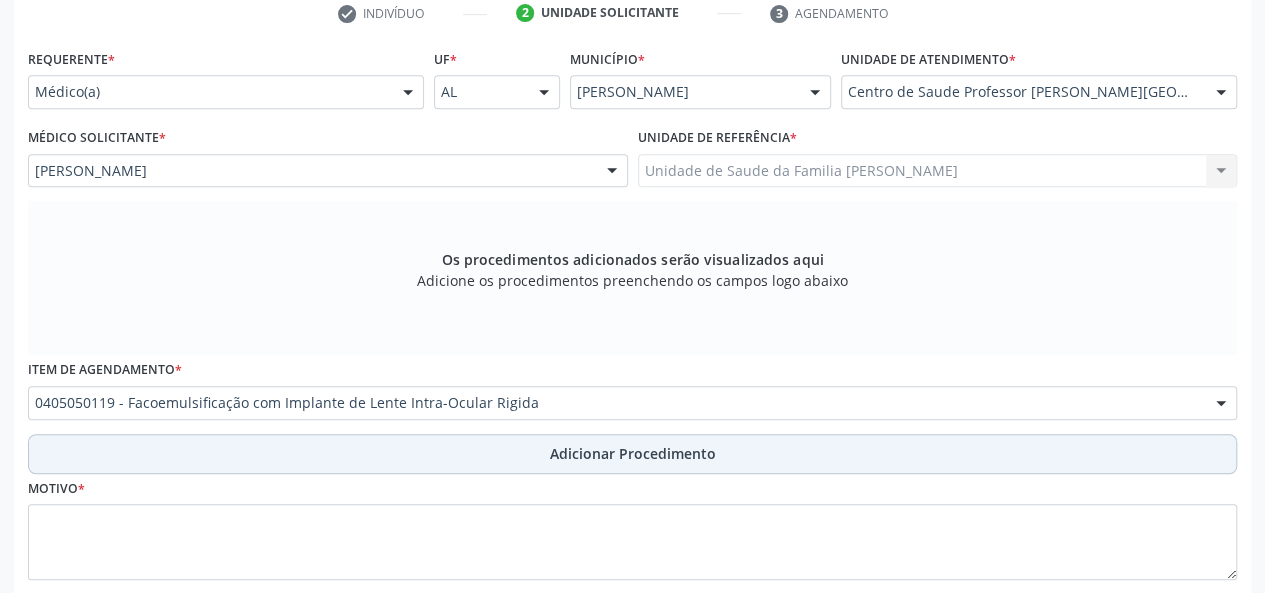 click on "Adicionar Procedimento" at bounding box center (633, 453) 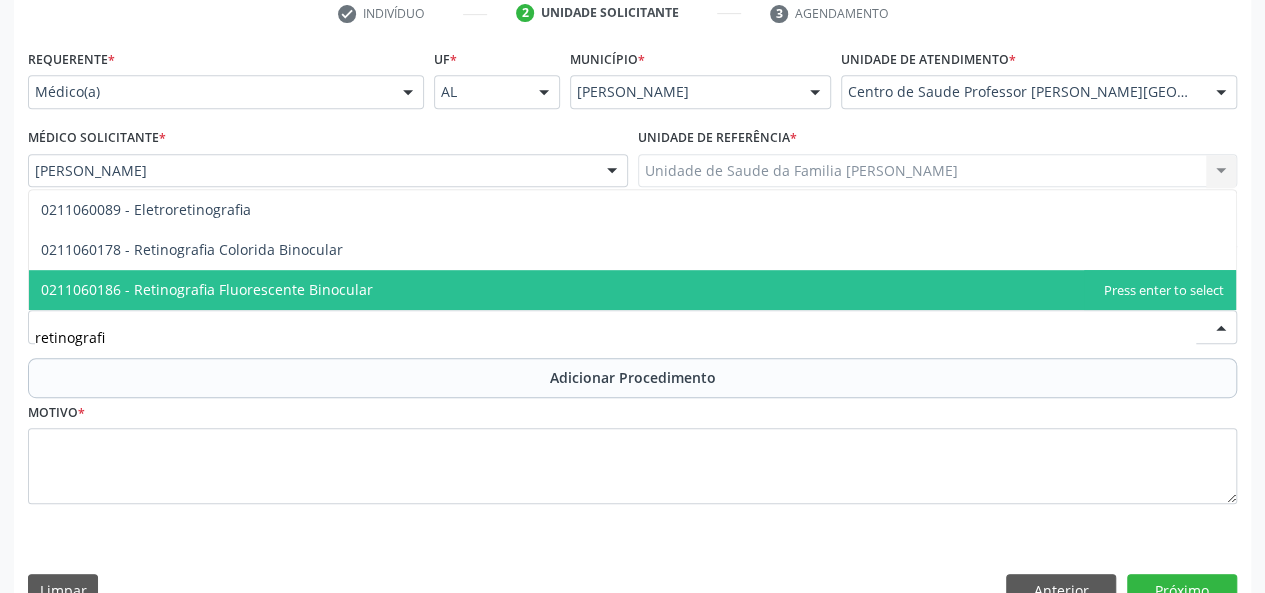 type on "retinografia" 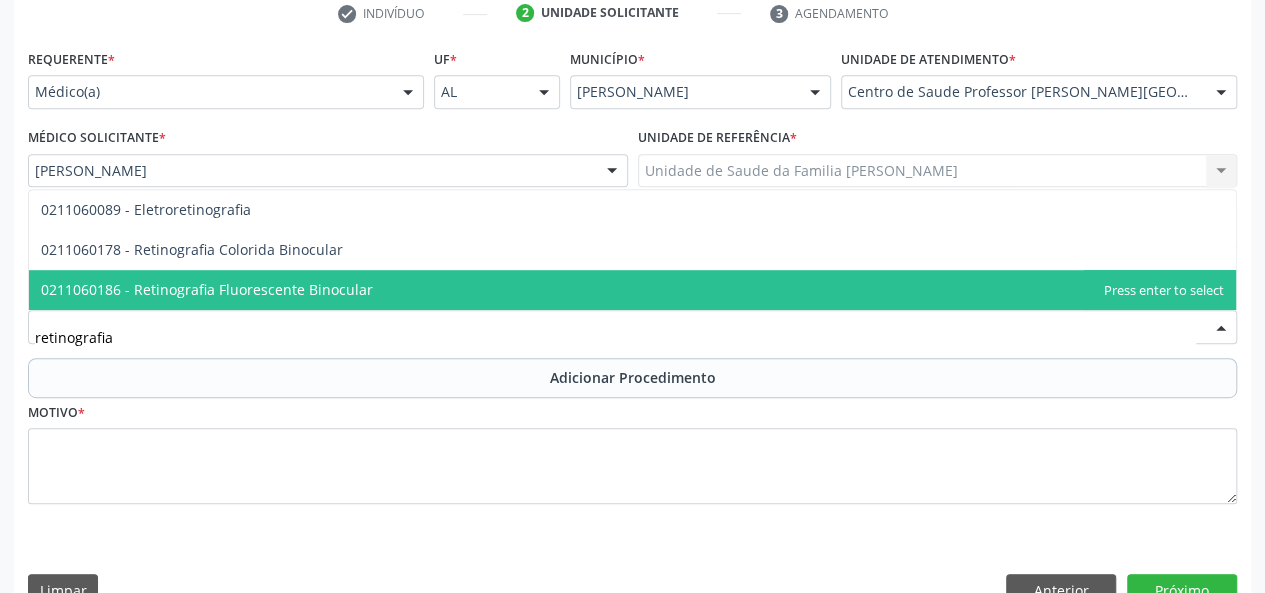 drag, startPoint x: 216, startPoint y: 321, endPoint x: 0, endPoint y: 331, distance: 216.23135 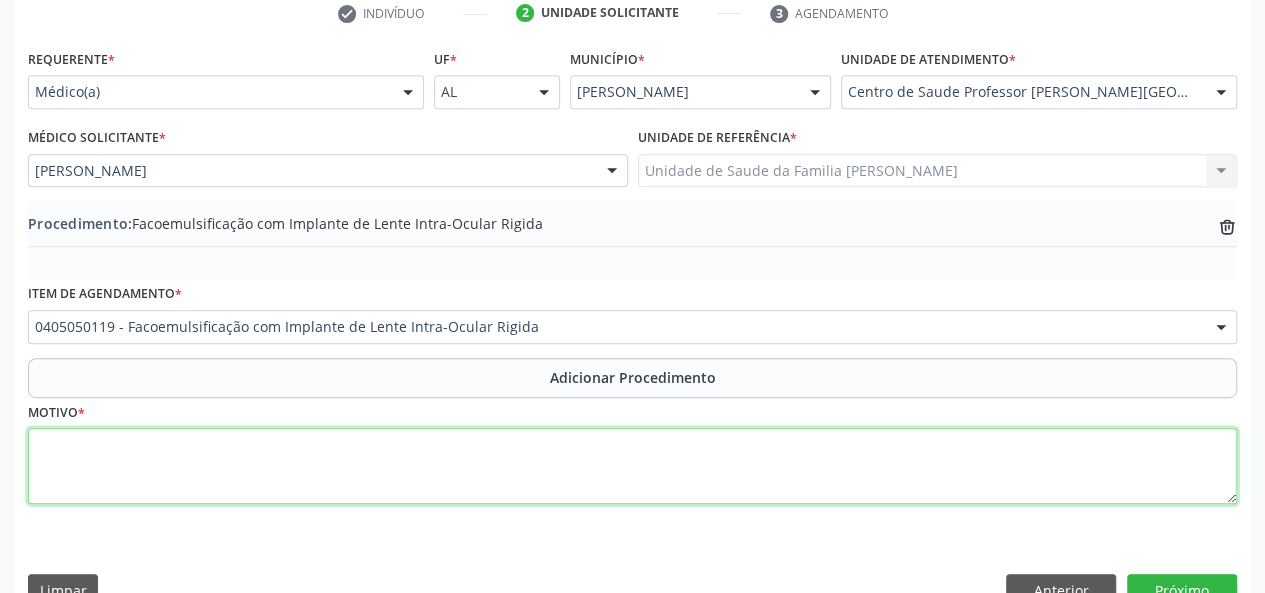 click at bounding box center (632, 466) 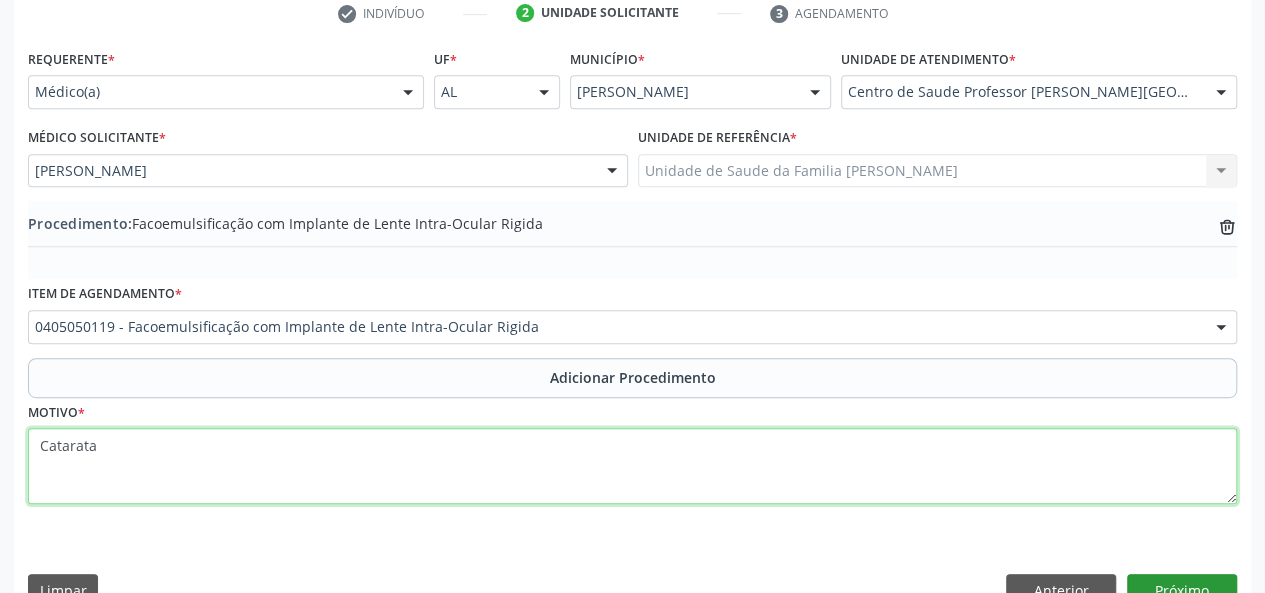 type on "Catarata" 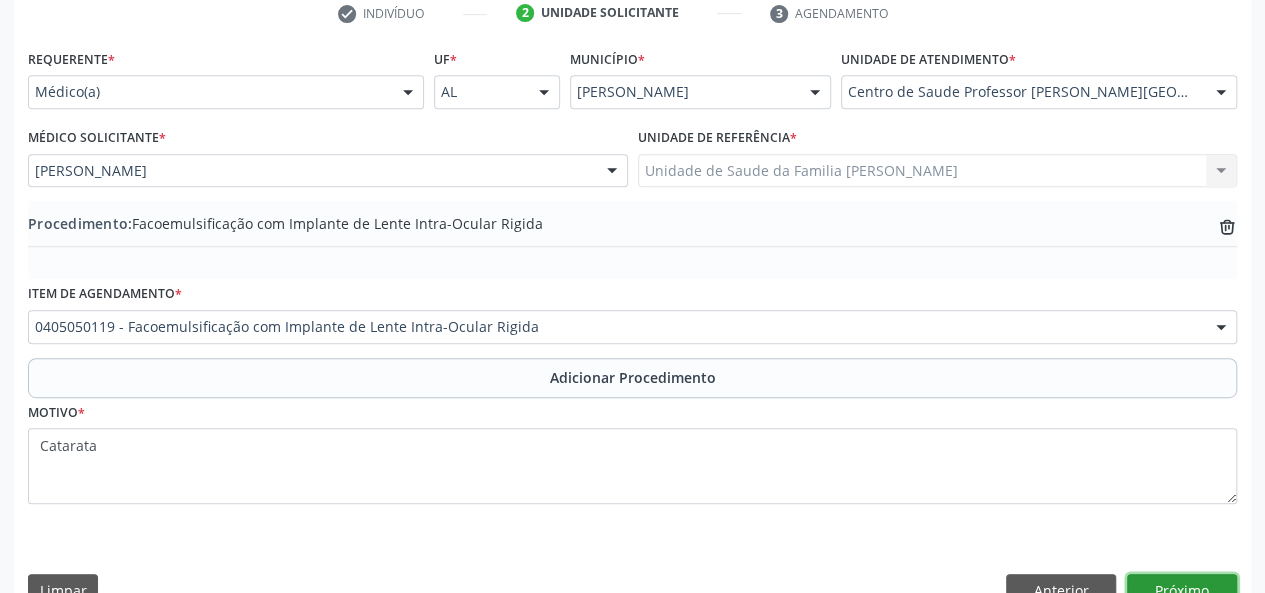 click on "Próximo" at bounding box center (1182, 591) 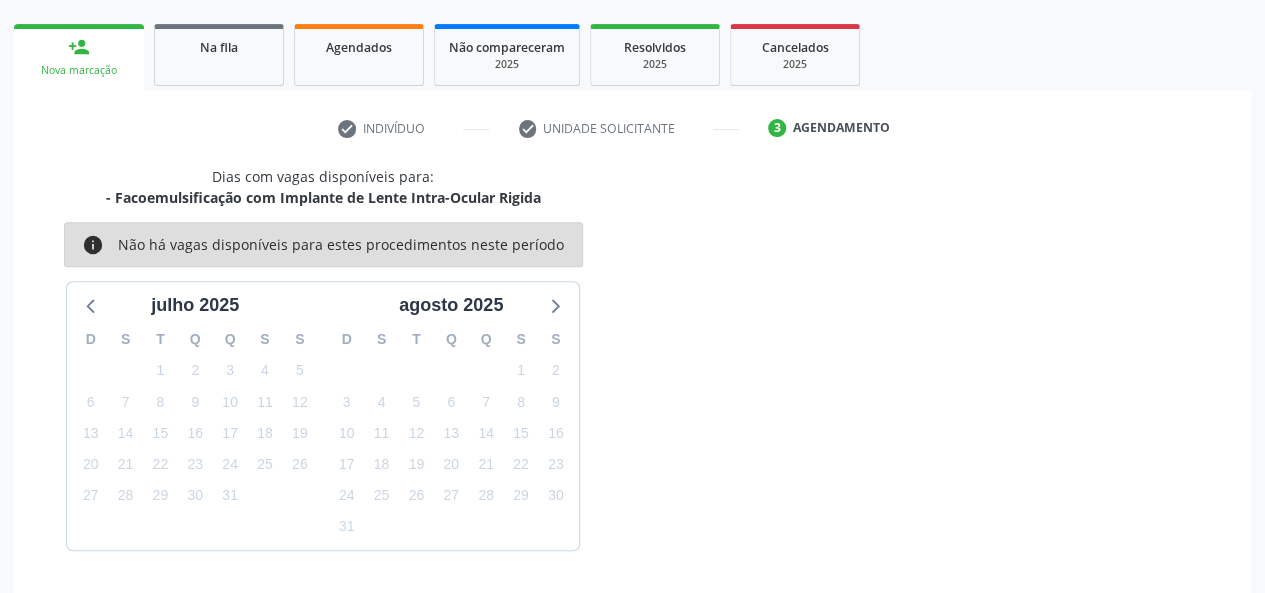 scroll, scrollTop: 362, scrollLeft: 0, axis: vertical 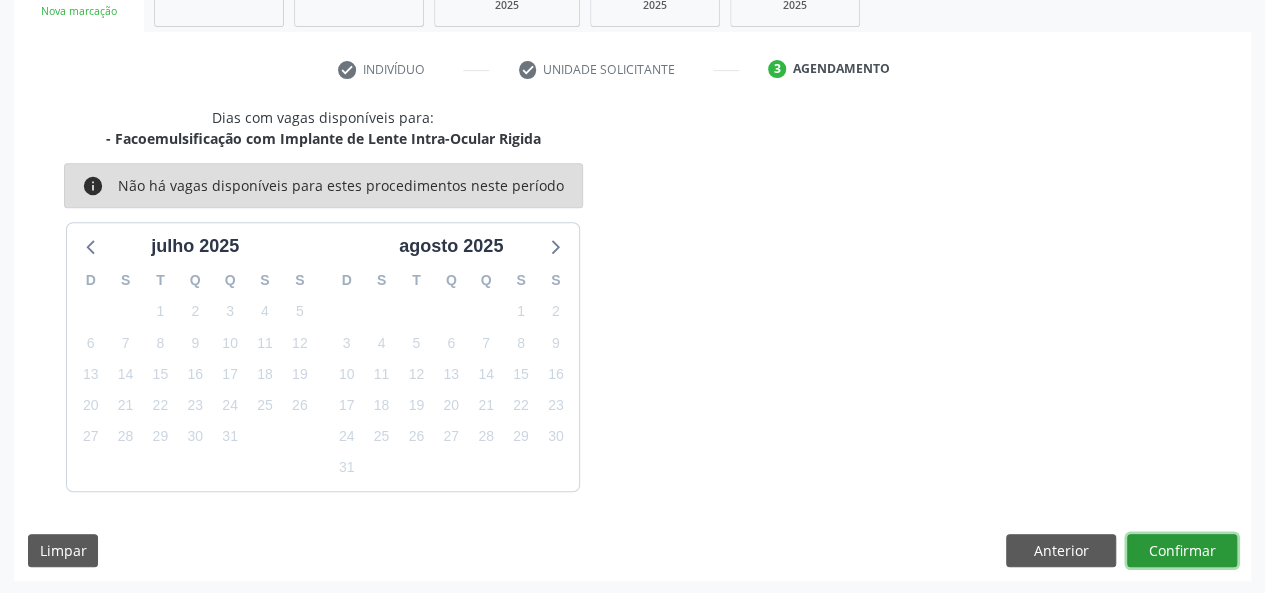 click on "Confirmar" at bounding box center [1182, 551] 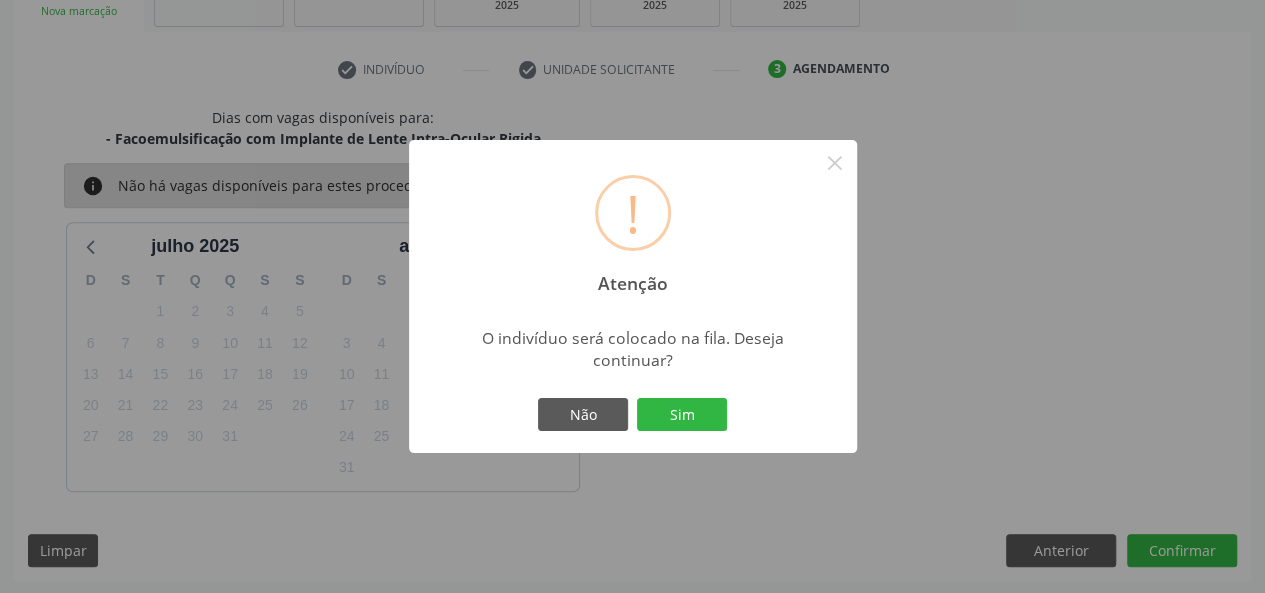 click on "Não Sim" at bounding box center [633, 415] 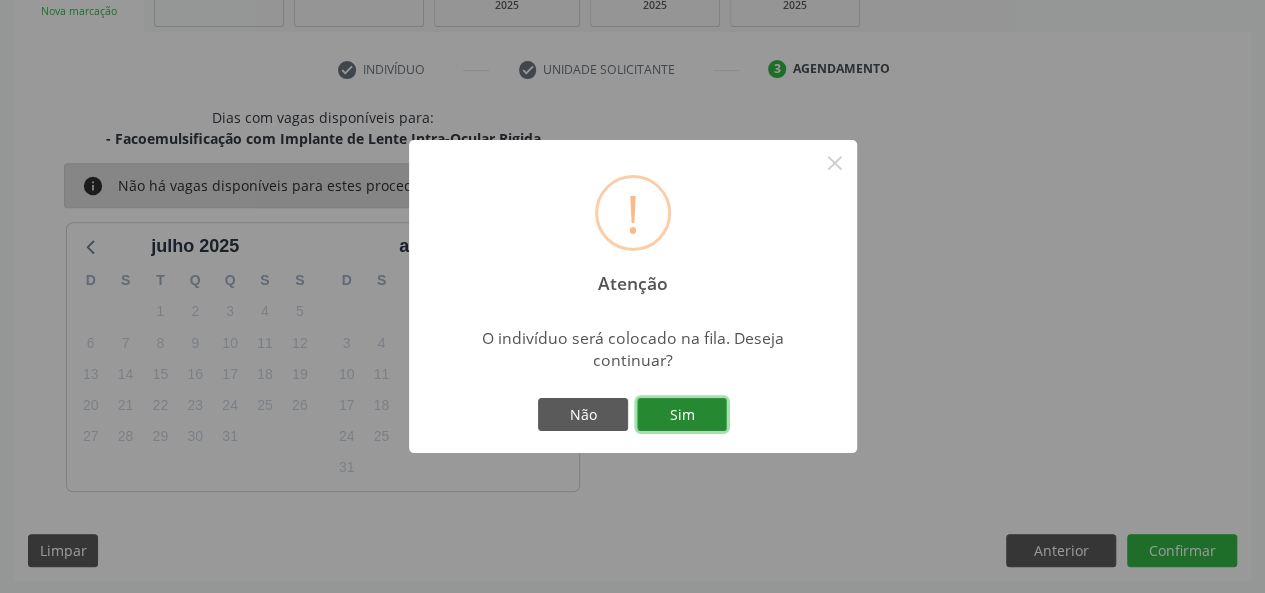 click on "Sim" at bounding box center (682, 415) 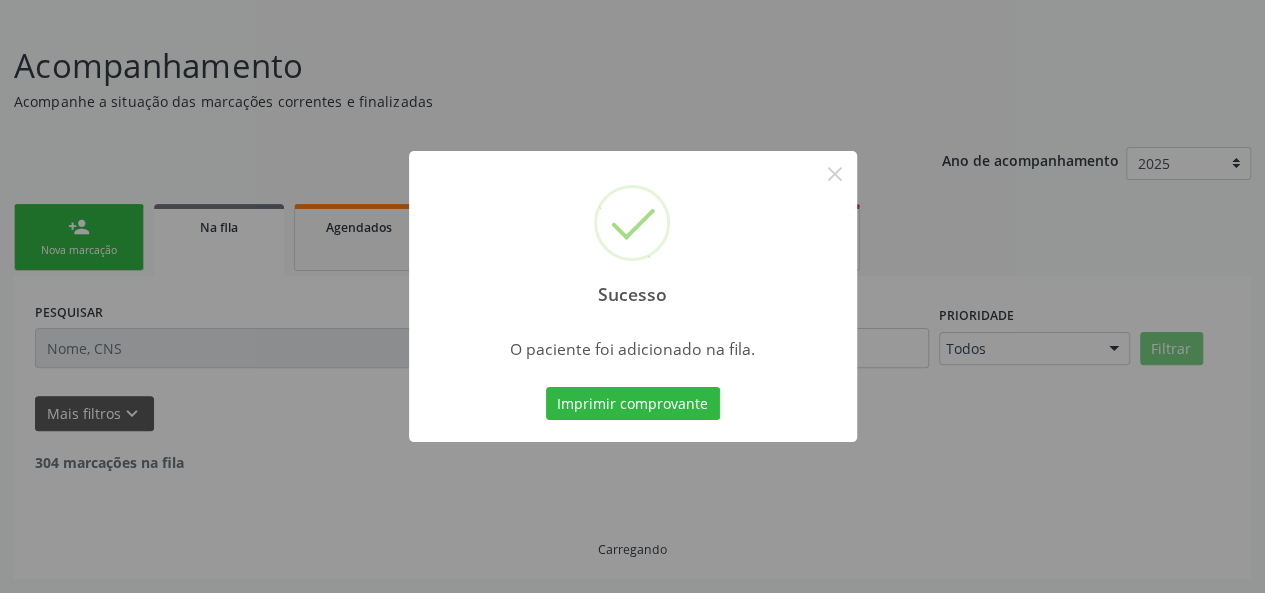 scroll, scrollTop: 100, scrollLeft: 0, axis: vertical 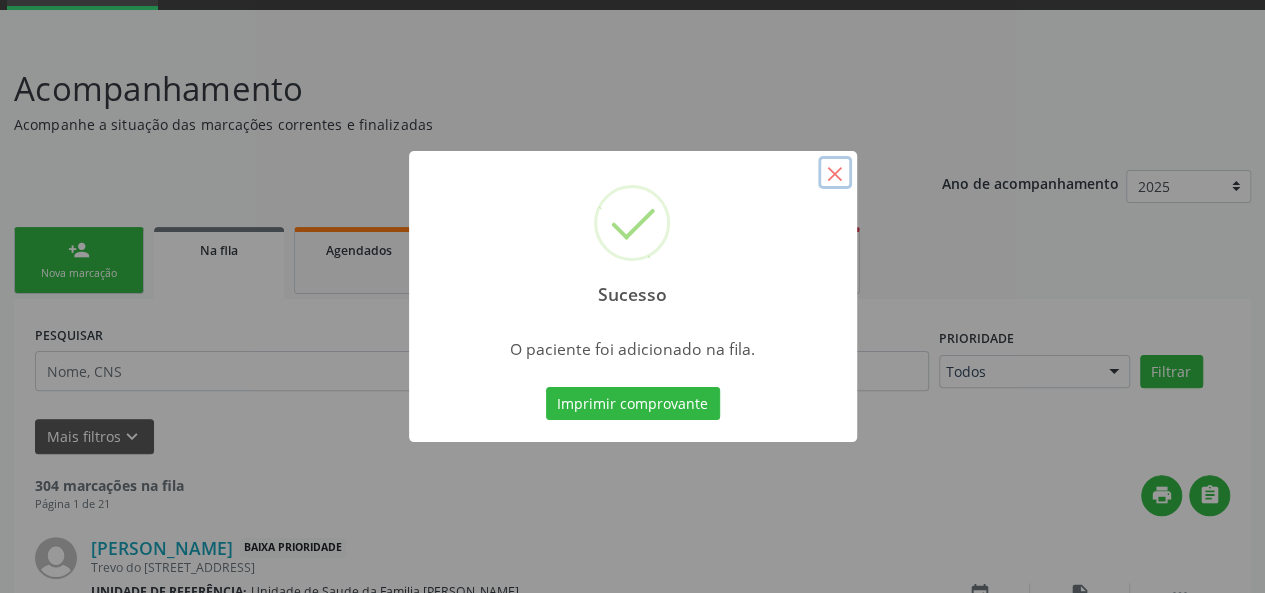 click on "×" at bounding box center [835, 173] 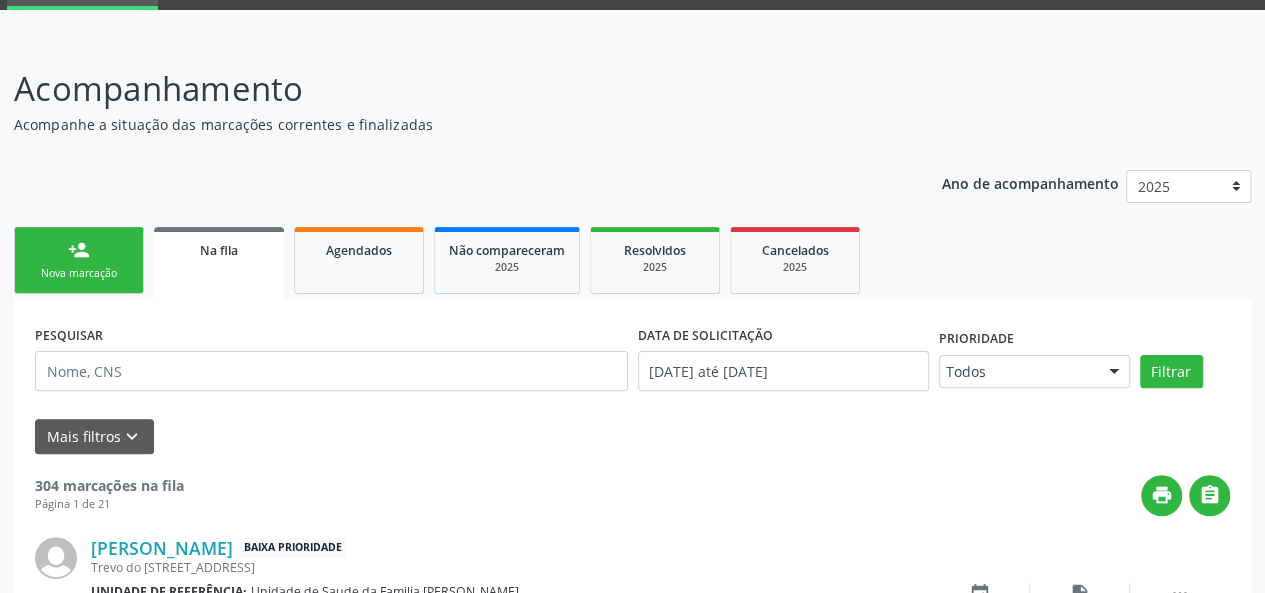 click on "person_add
Nova marcação" at bounding box center (79, 260) 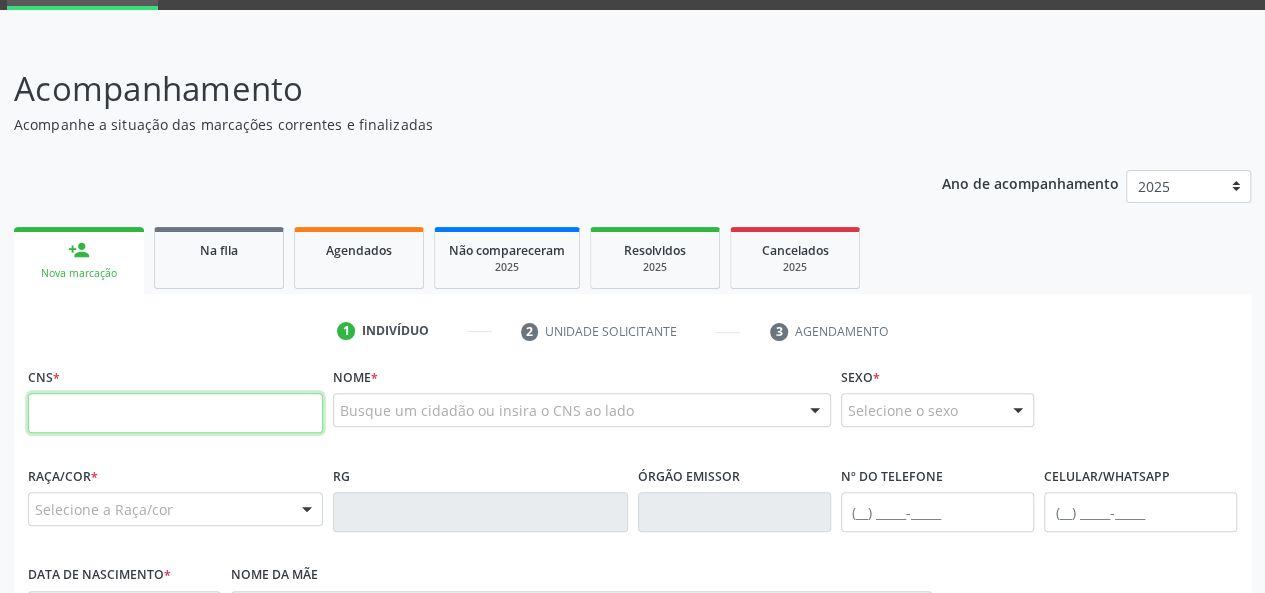 paste on "040 5050 119" 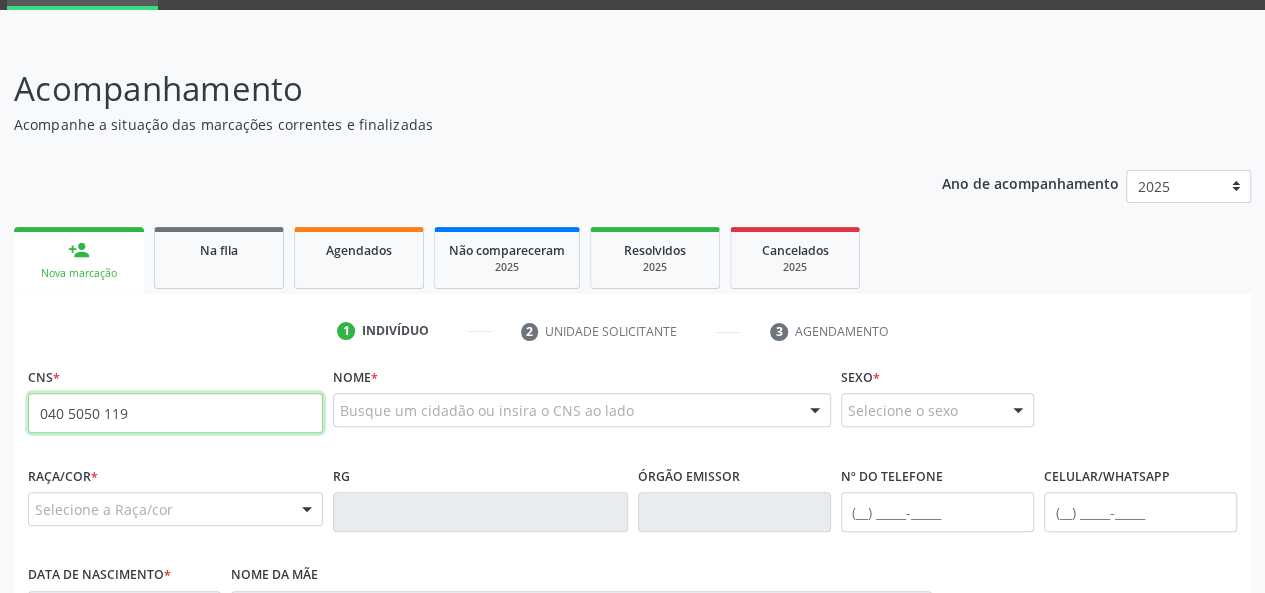 drag, startPoint x: 148, startPoint y: 411, endPoint x: 0, endPoint y: 458, distance: 155.28362 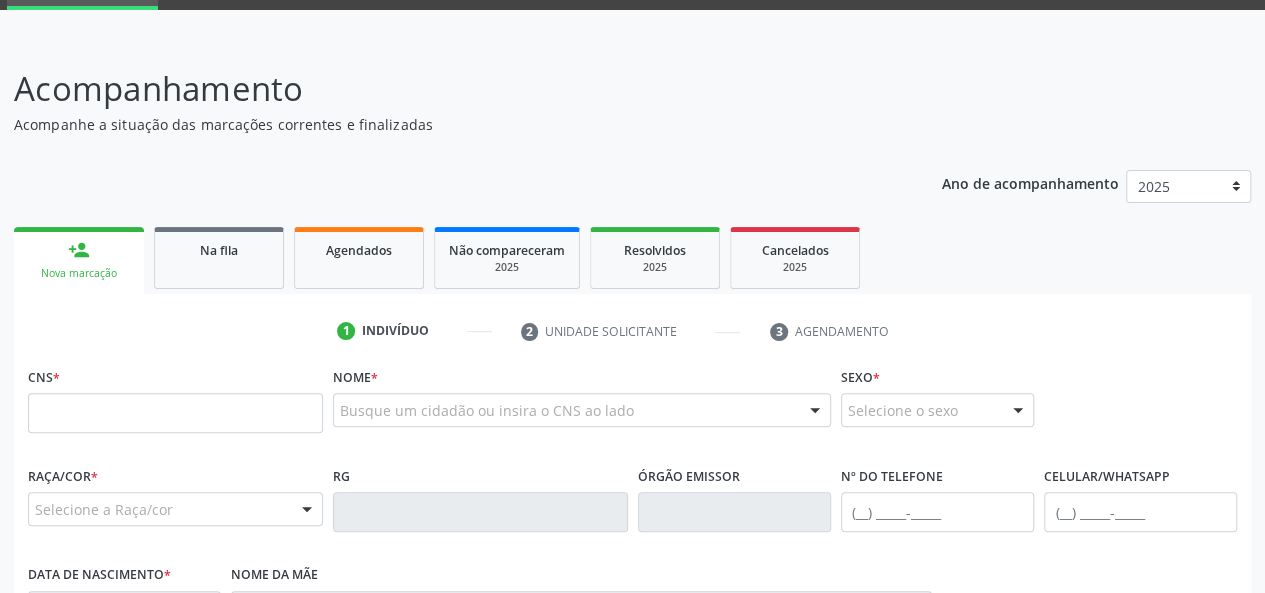 click on "CNS
*" at bounding box center (175, 404) 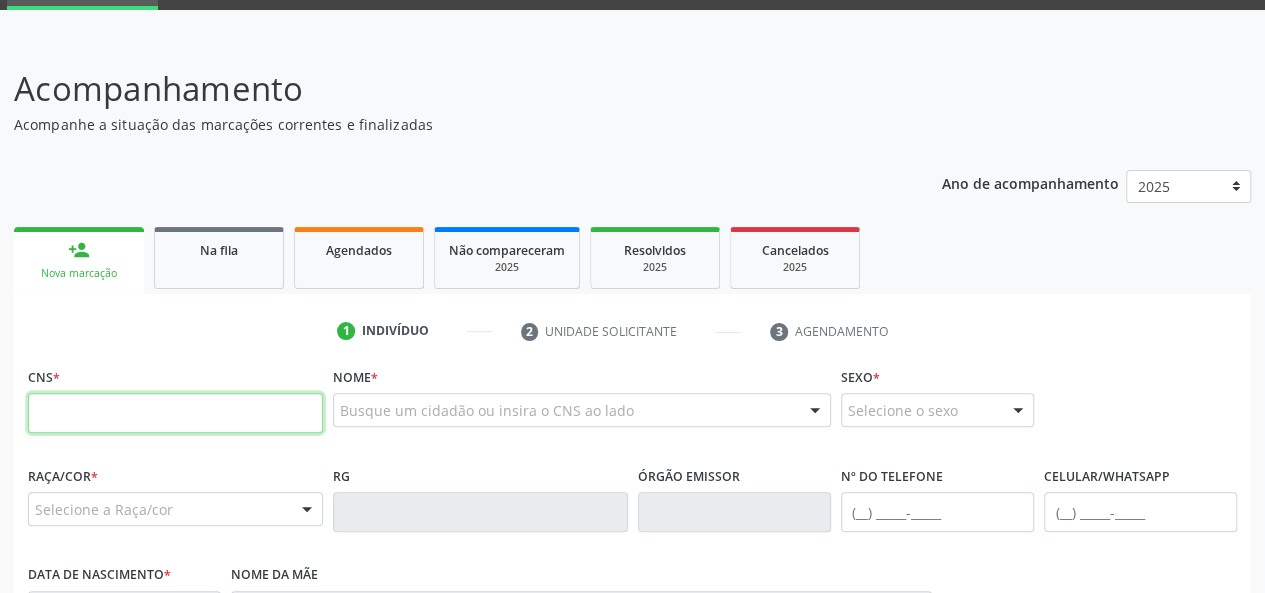 click at bounding box center [175, 413] 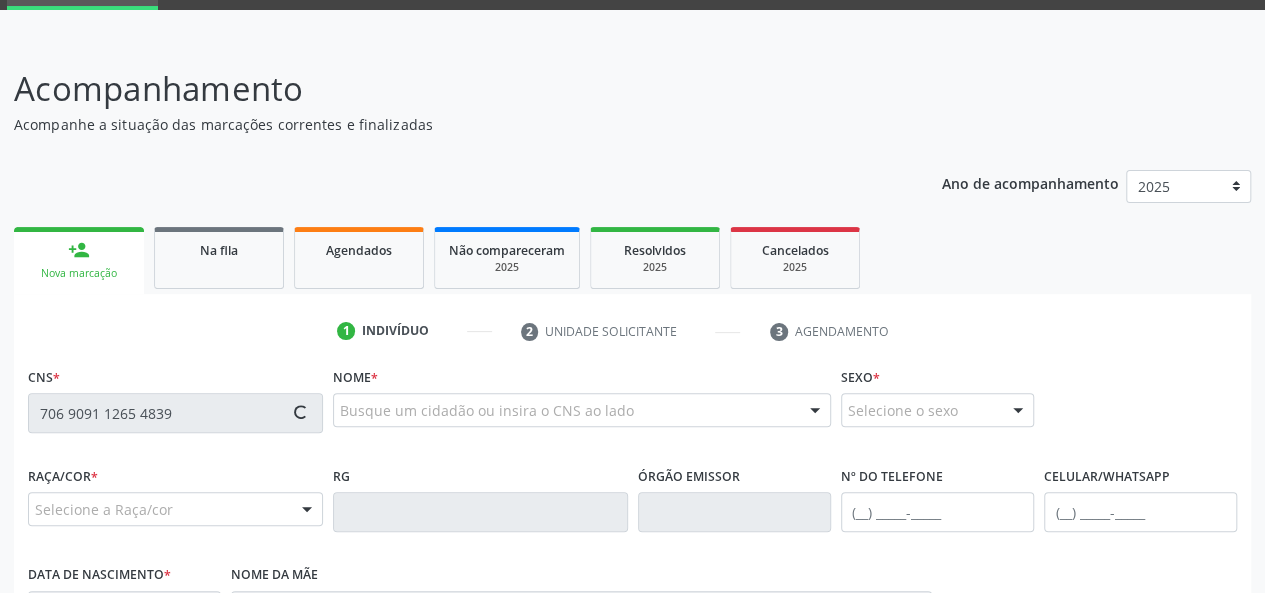 type on "706 9091 1265 4839" 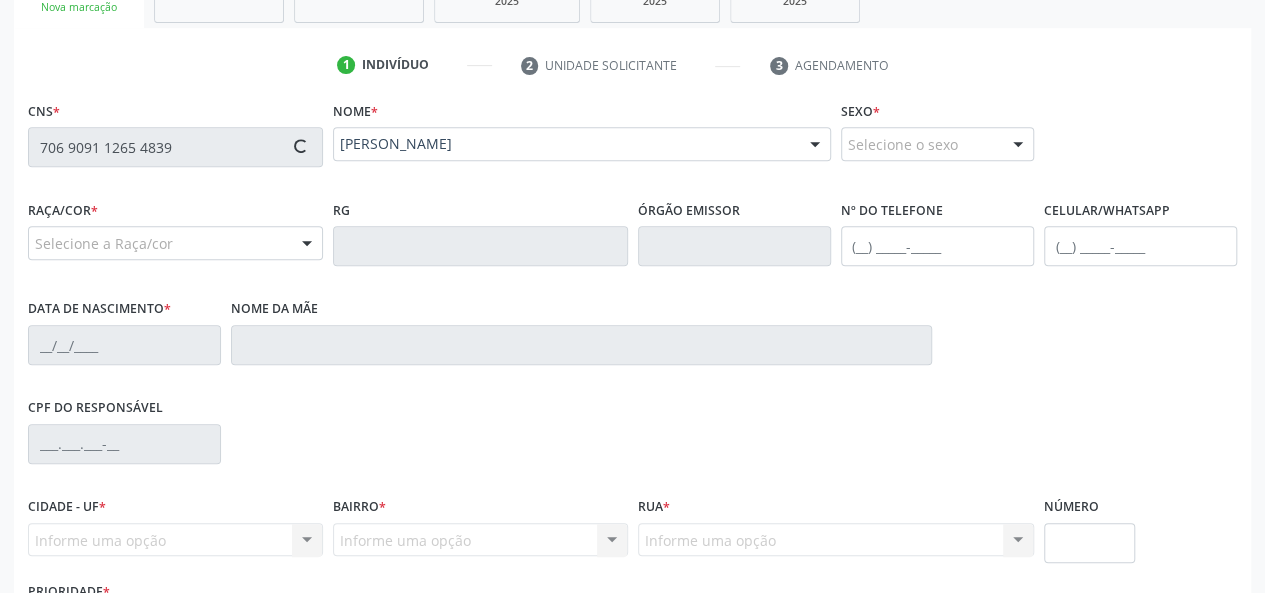 type on "[PHONE_NUMBER]" 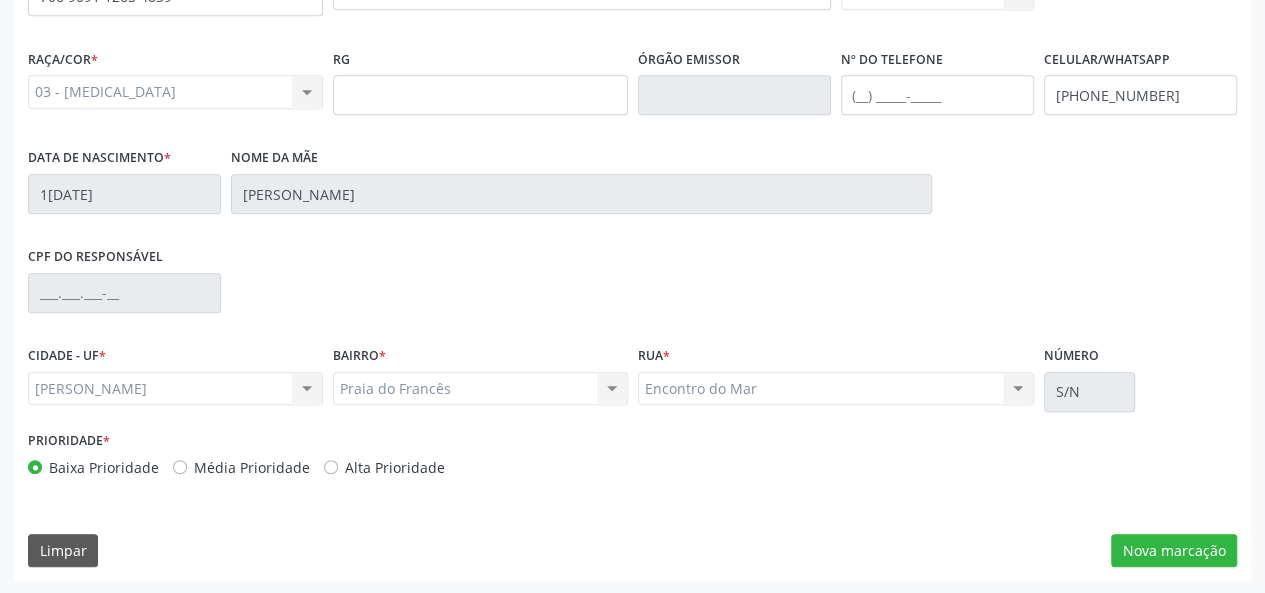 scroll, scrollTop: 518, scrollLeft: 0, axis: vertical 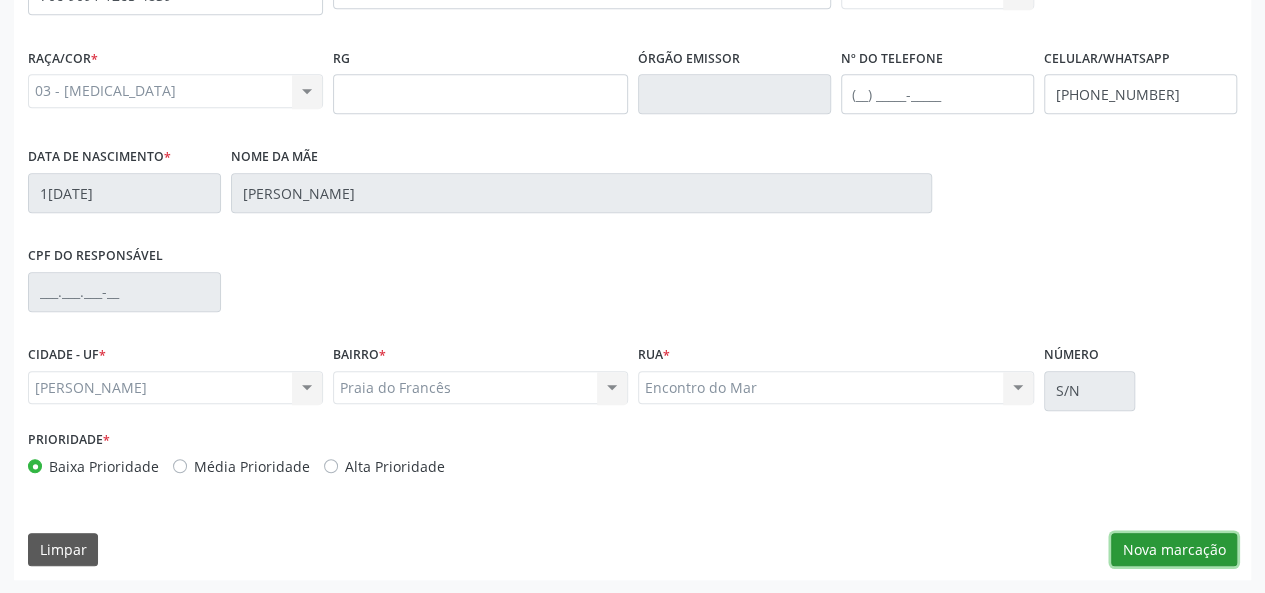click on "Nova marcação" at bounding box center (1174, 550) 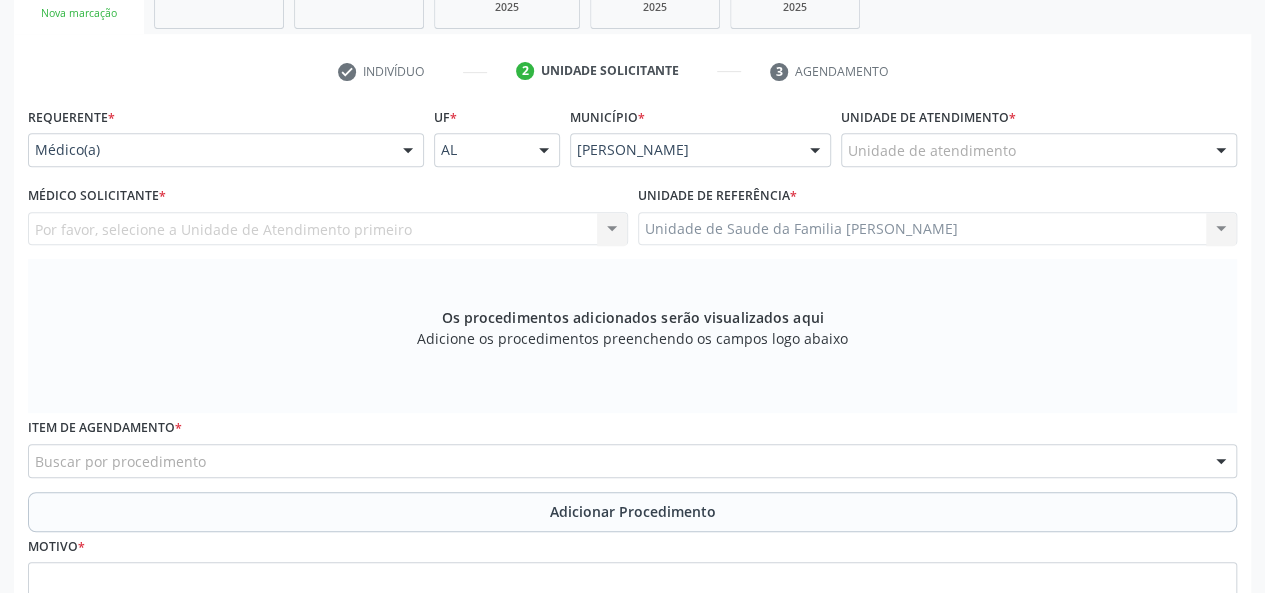 scroll, scrollTop: 218, scrollLeft: 0, axis: vertical 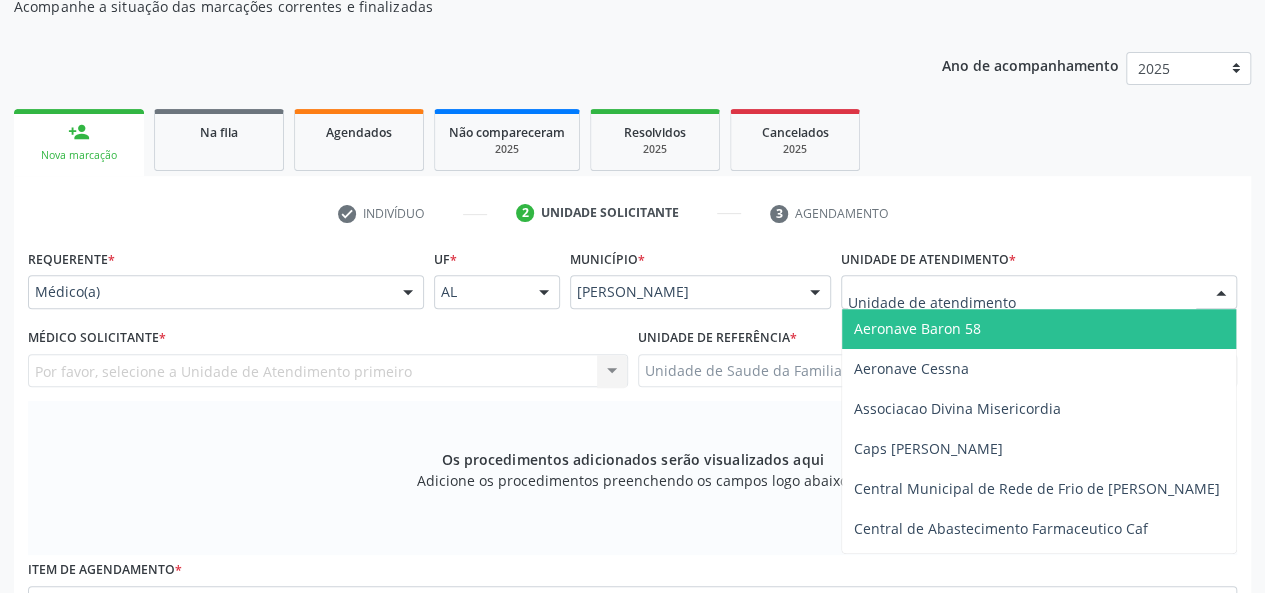 click at bounding box center [1039, 292] 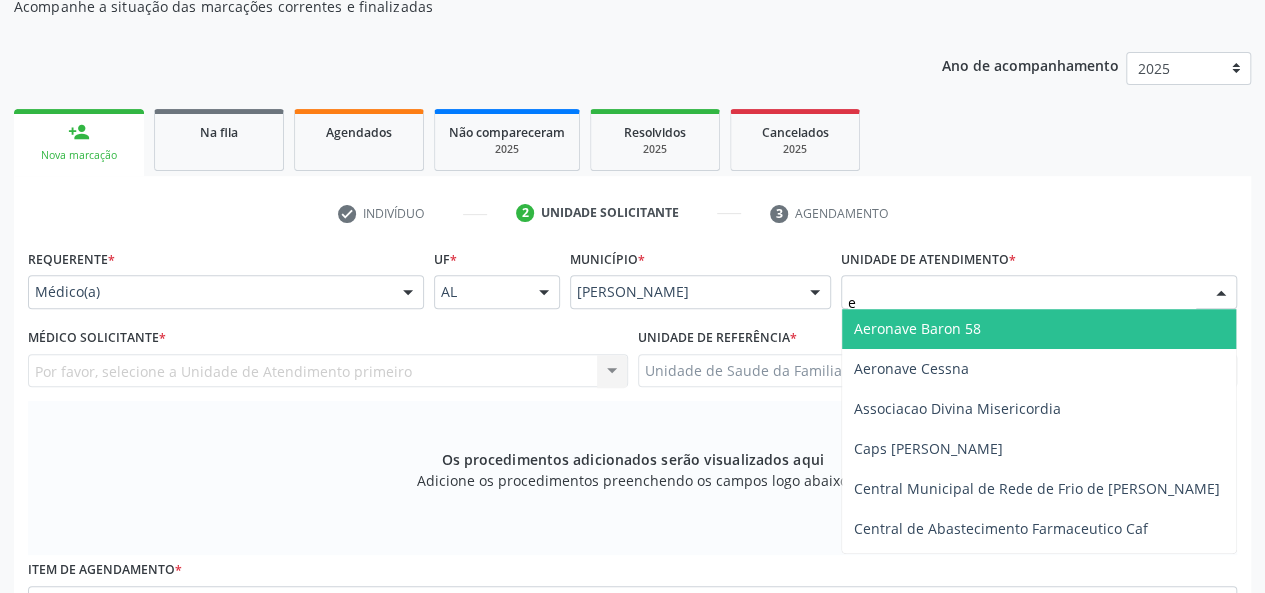 type on "es" 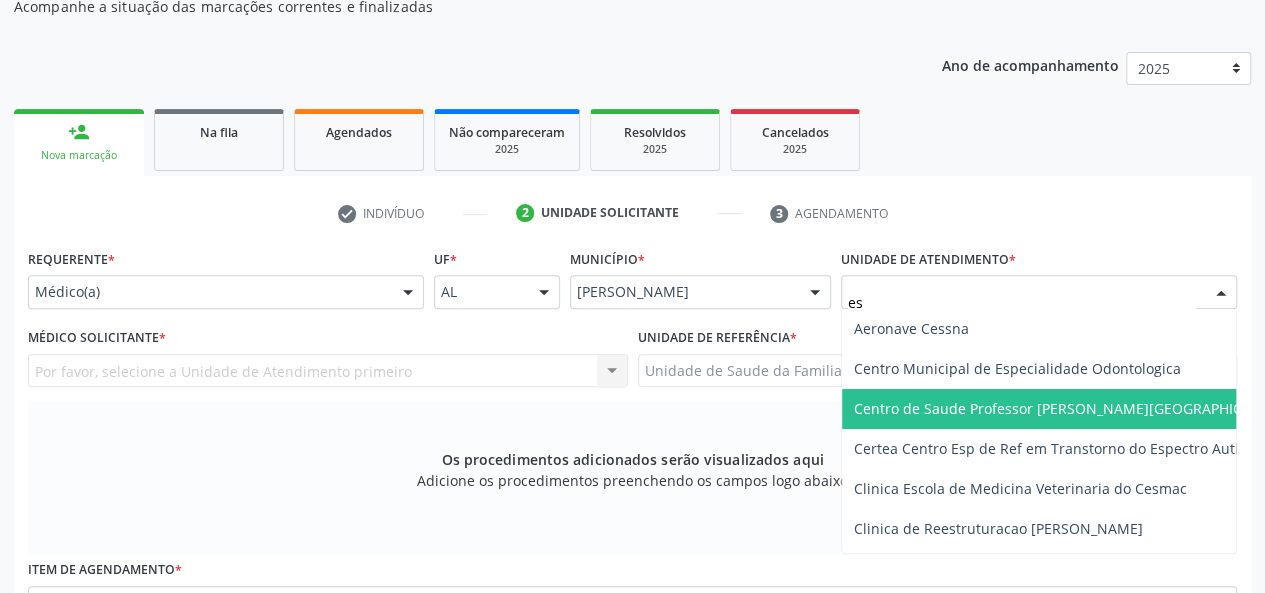 click on "Centro de Saude Professor [PERSON_NAME][GEOGRAPHIC_DATA]" at bounding box center [1071, 408] 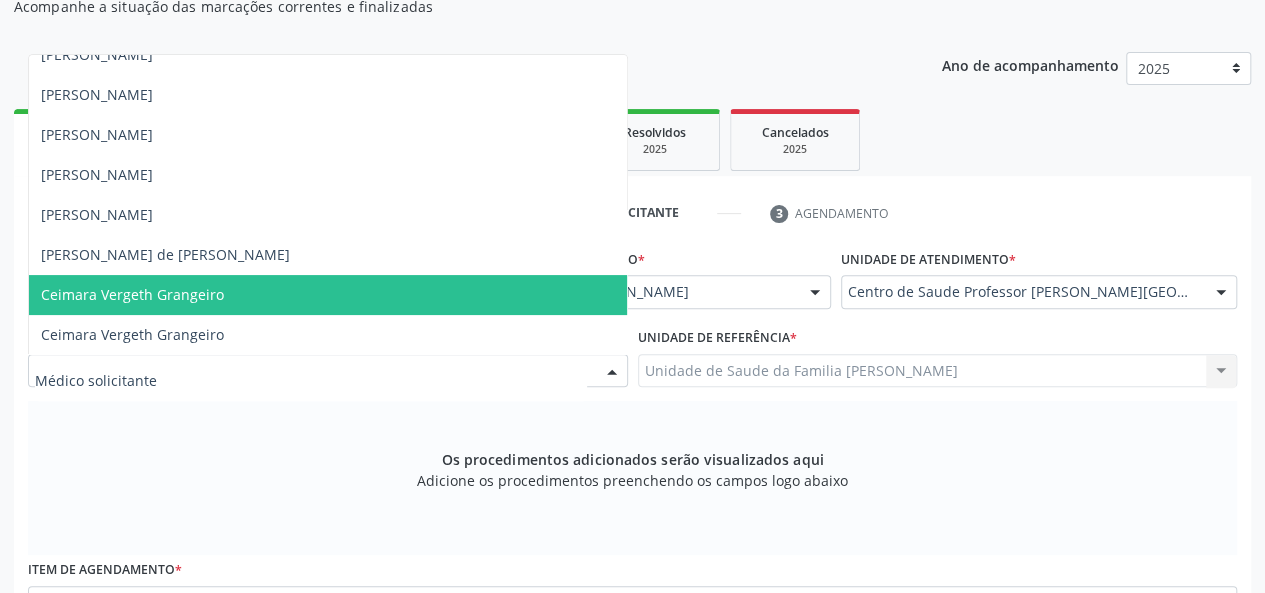 scroll, scrollTop: 300, scrollLeft: 0, axis: vertical 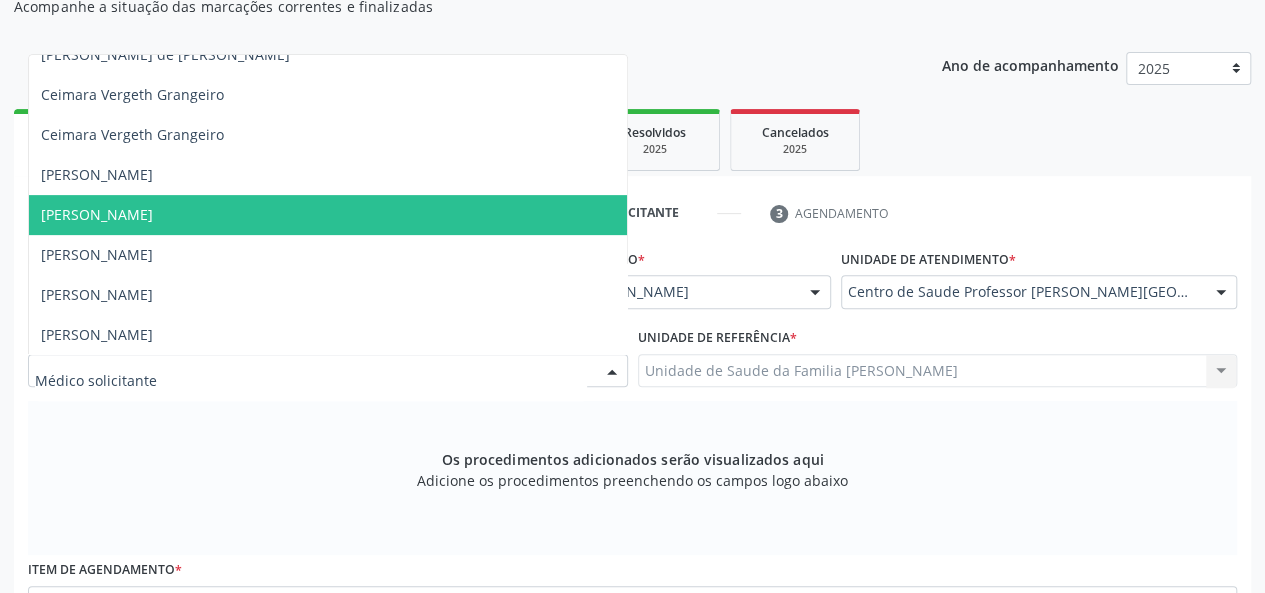 click on "[PERSON_NAME]" at bounding box center (328, 215) 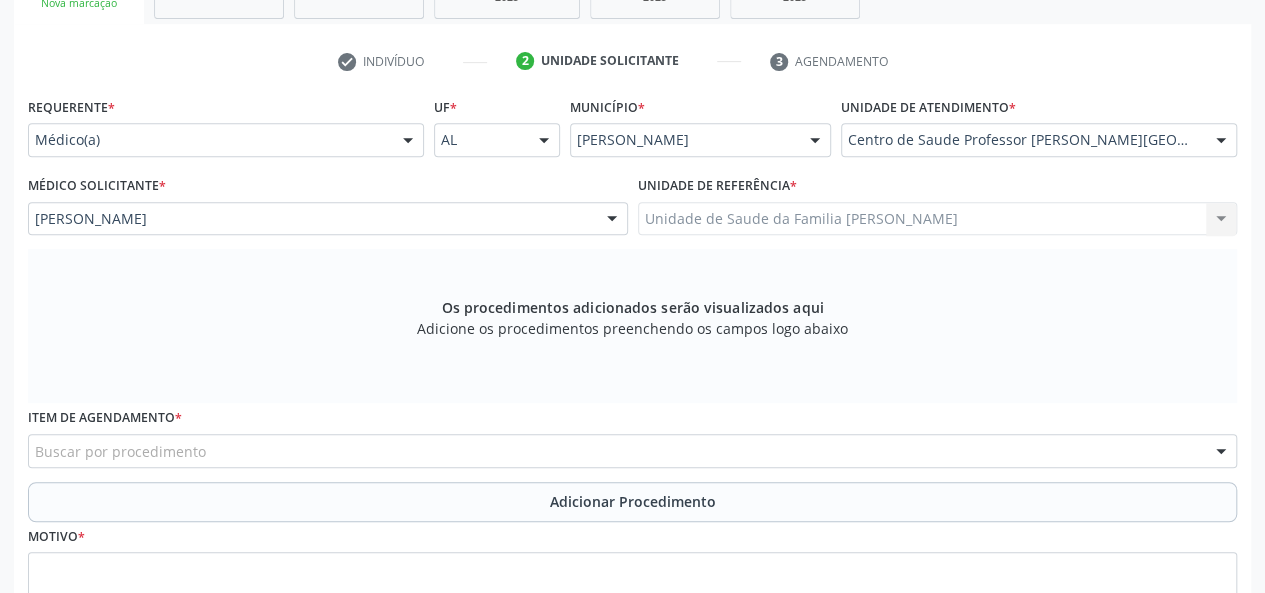 scroll, scrollTop: 418, scrollLeft: 0, axis: vertical 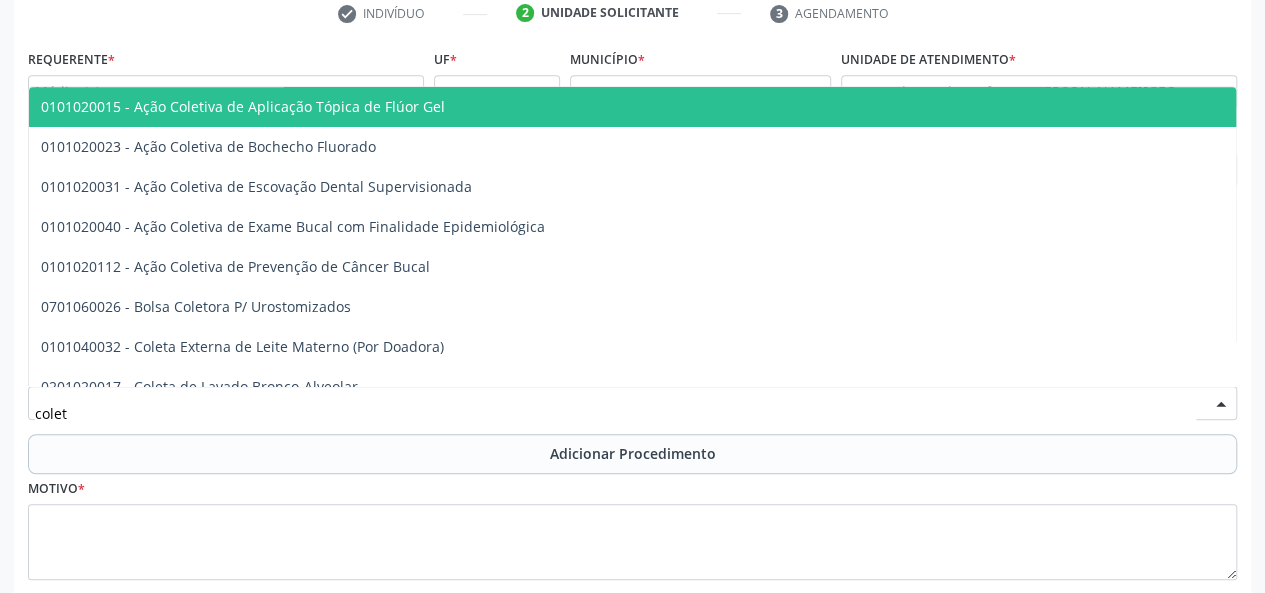 type on "coleta" 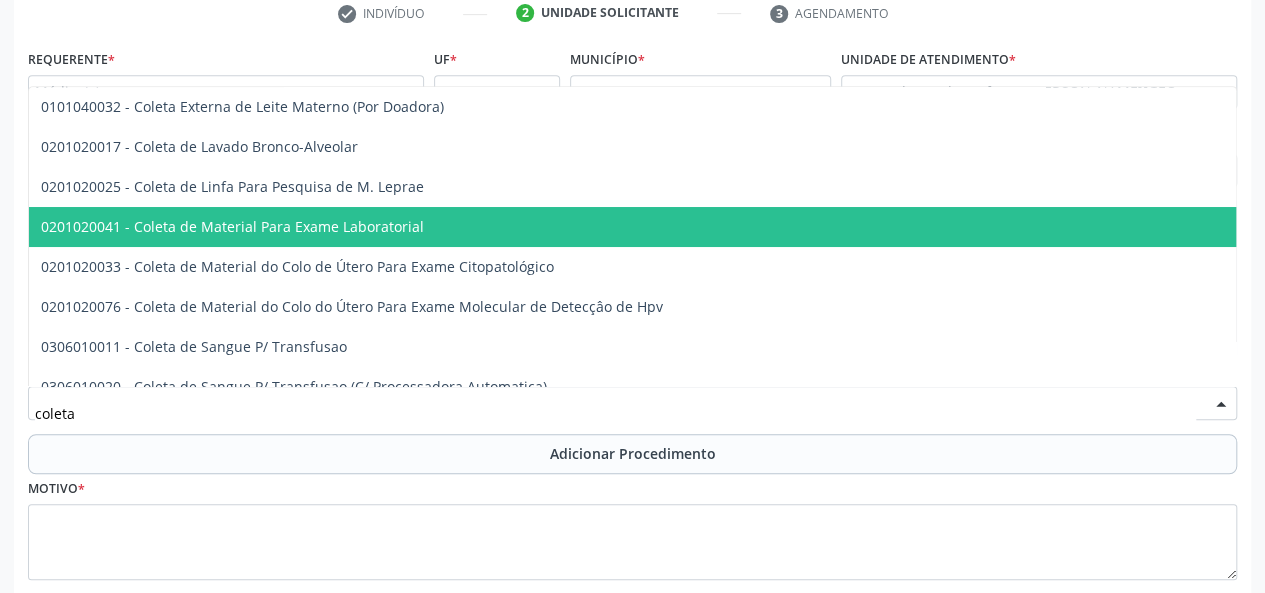 click on "0201020041 - Coleta de Material Para Exame Laboratorial" at bounding box center [750, 227] 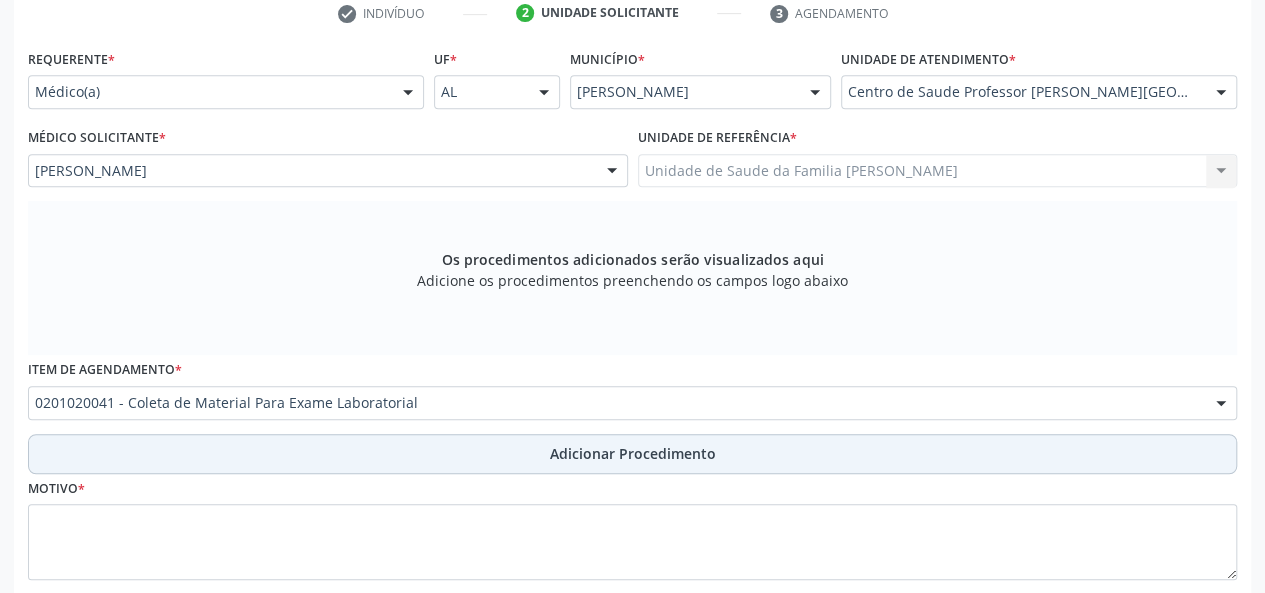 click on "Adicionar Procedimento" at bounding box center [632, 454] 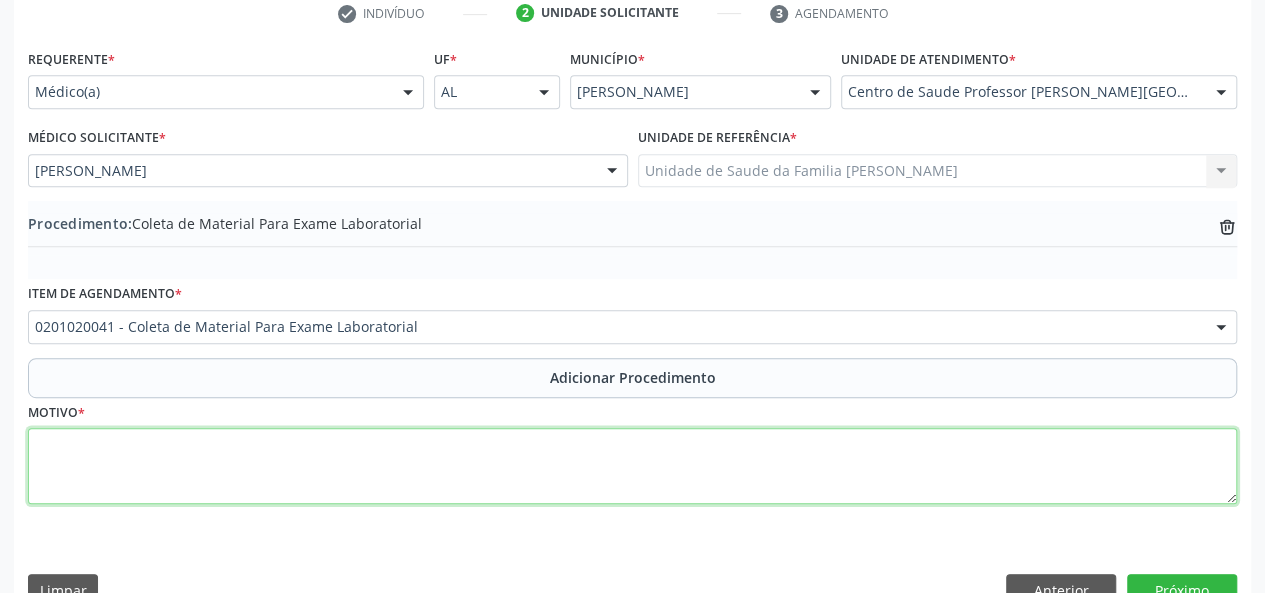 click at bounding box center [632, 466] 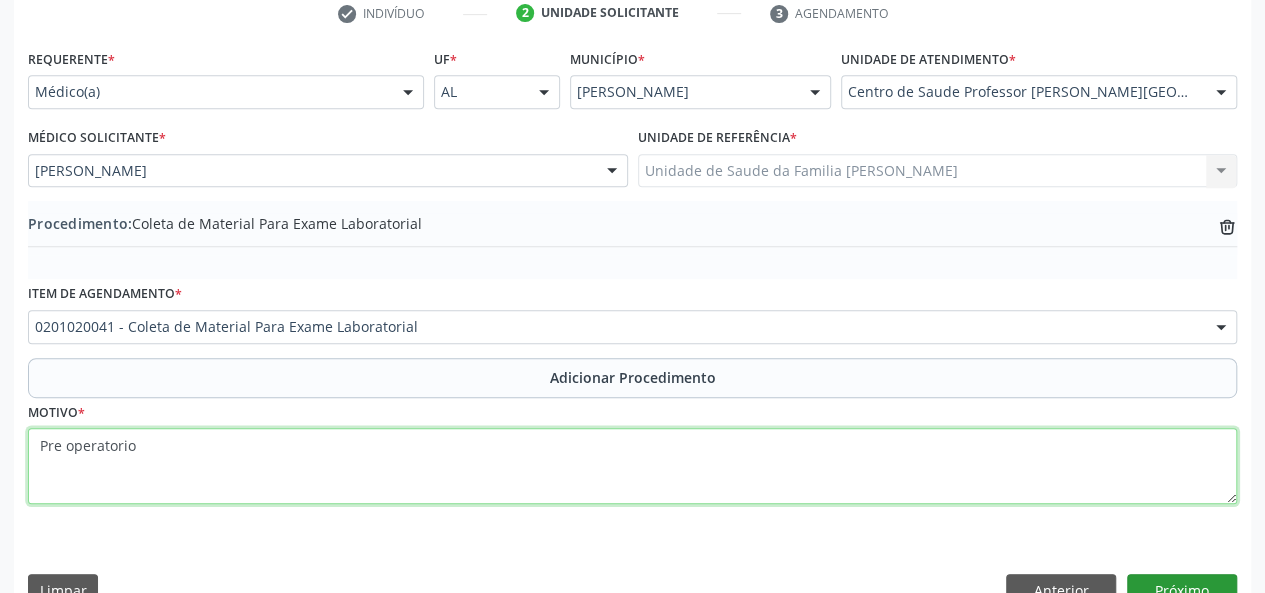 type on "Pre operatorio" 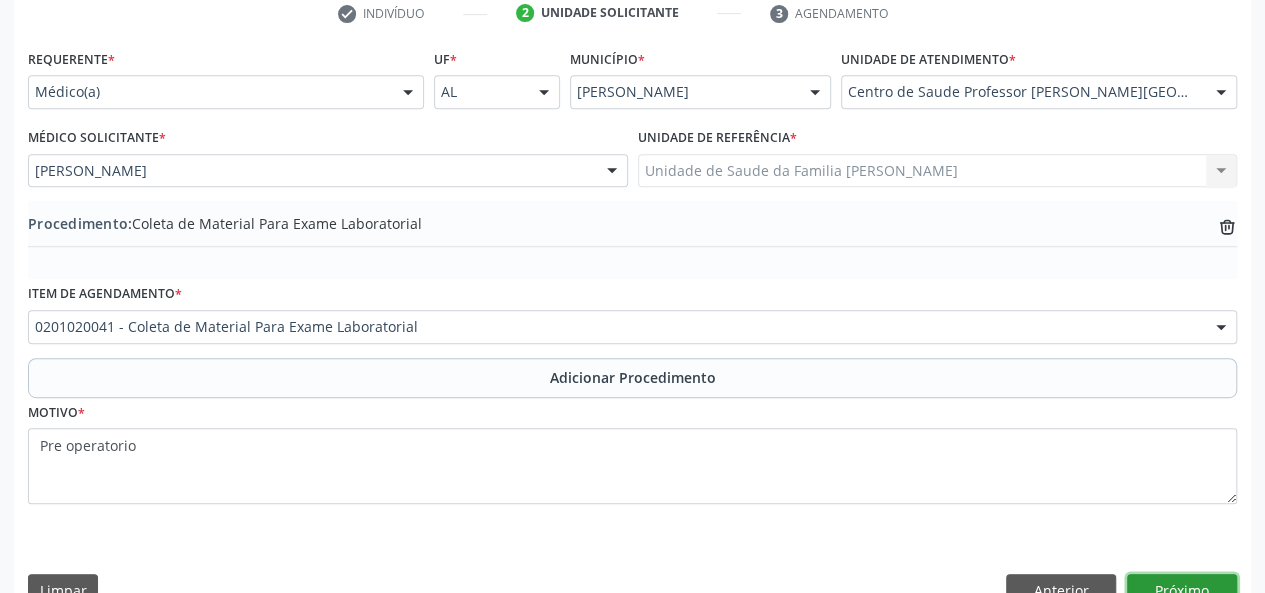 click on "Próximo" at bounding box center [1182, 591] 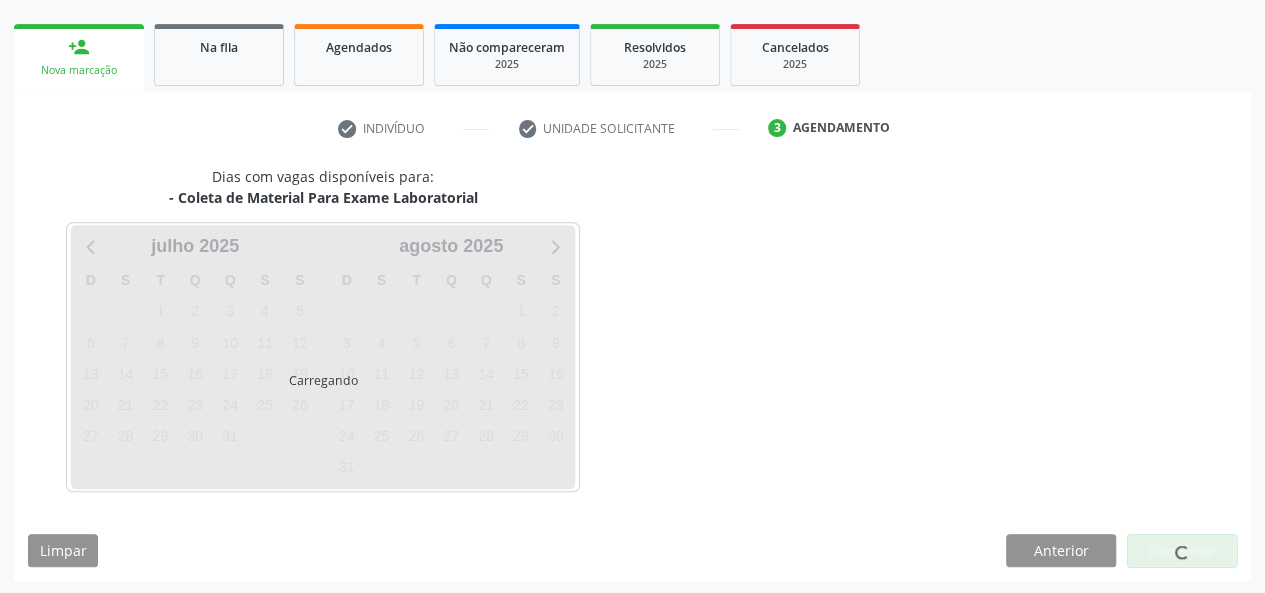 scroll, scrollTop: 362, scrollLeft: 0, axis: vertical 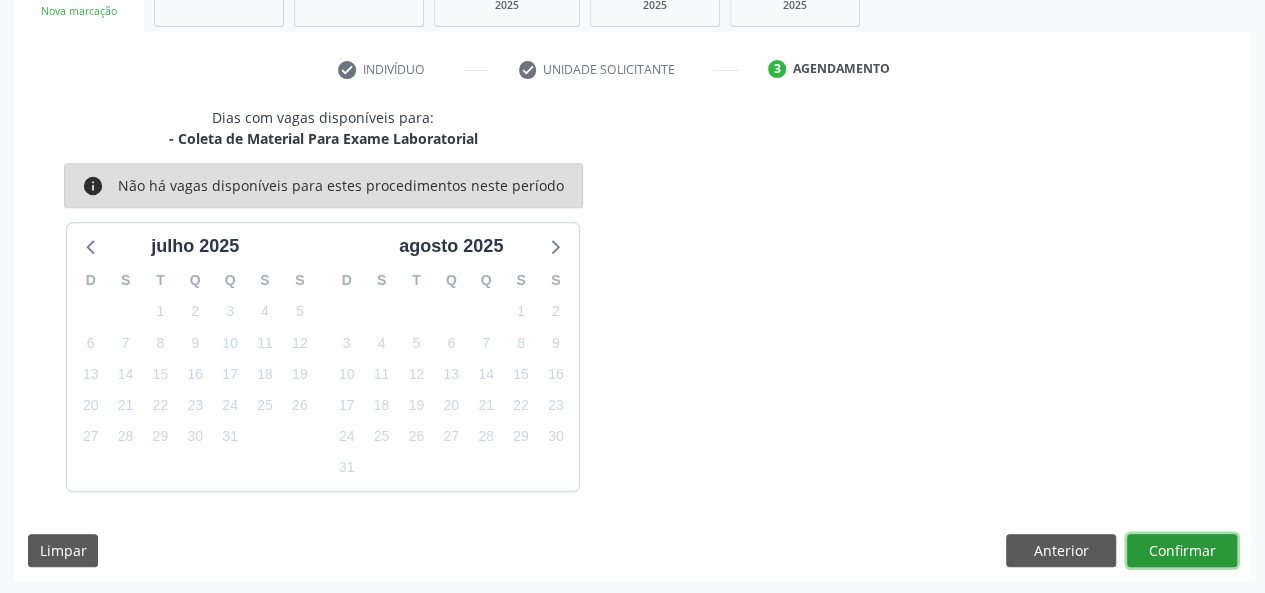 click on "Confirmar" at bounding box center [1182, 551] 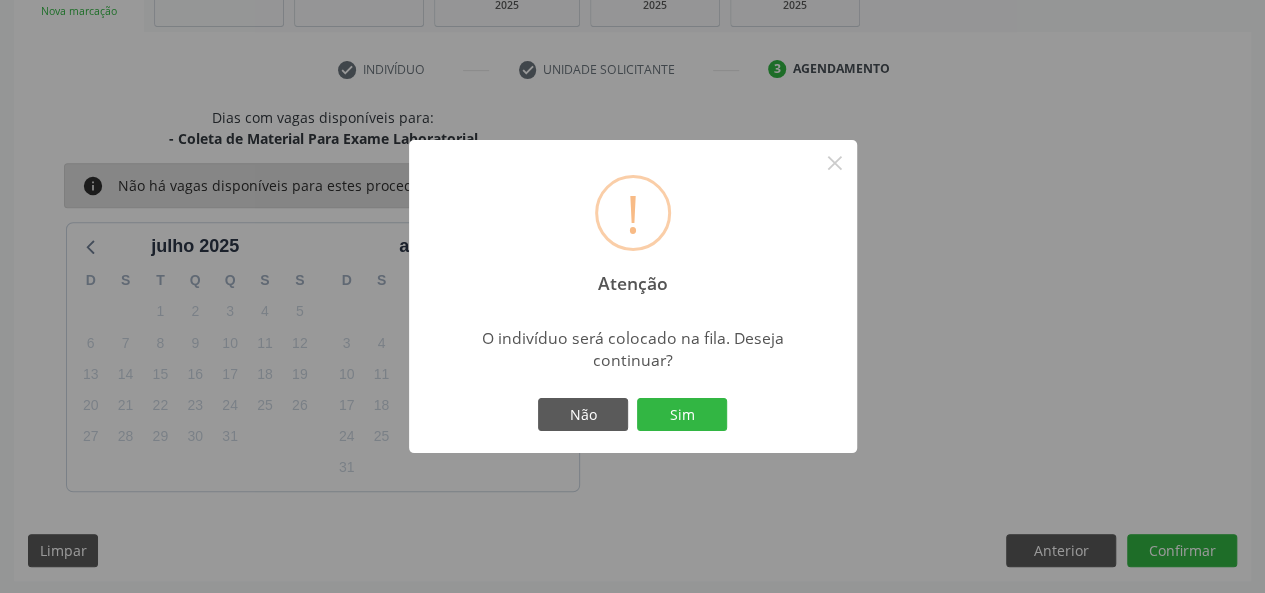 click on "! Atenção × O indivíduo será colocado na fila. Deseja continuar? Não Sim" at bounding box center [633, 297] 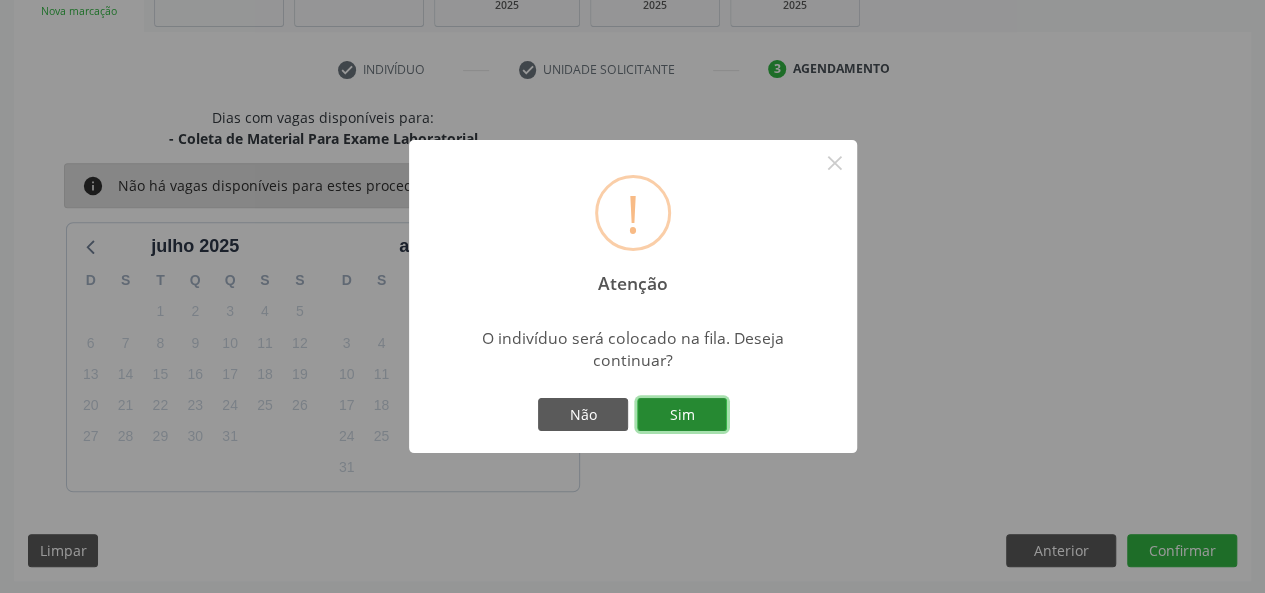 click on "Sim" at bounding box center [682, 415] 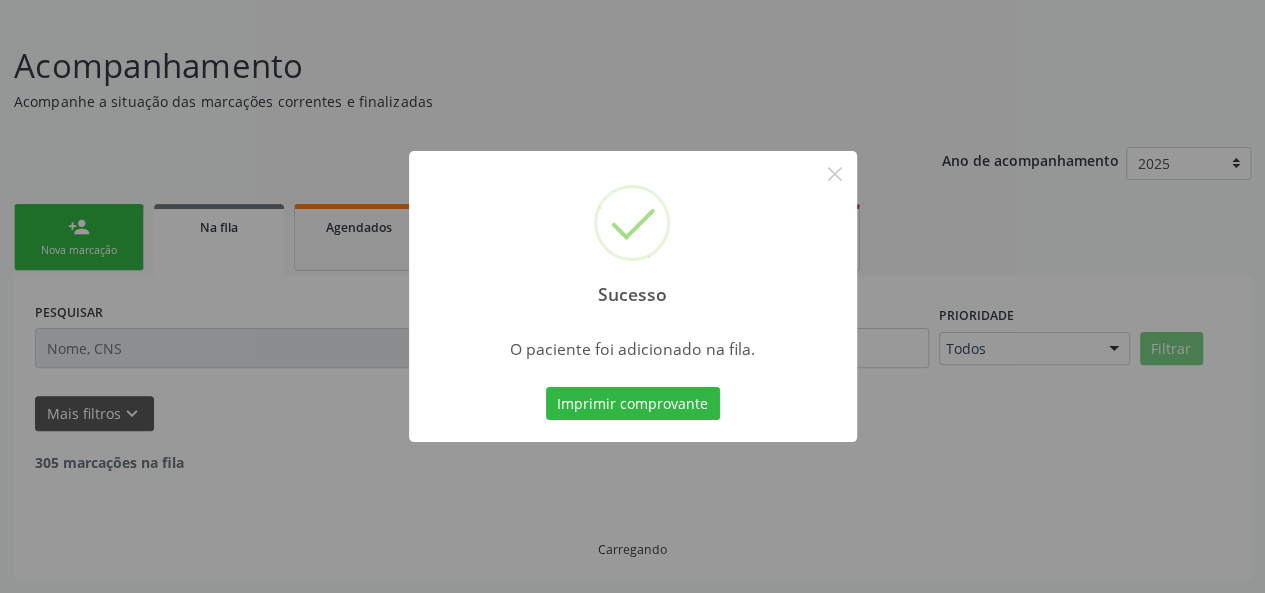 scroll, scrollTop: 100, scrollLeft: 0, axis: vertical 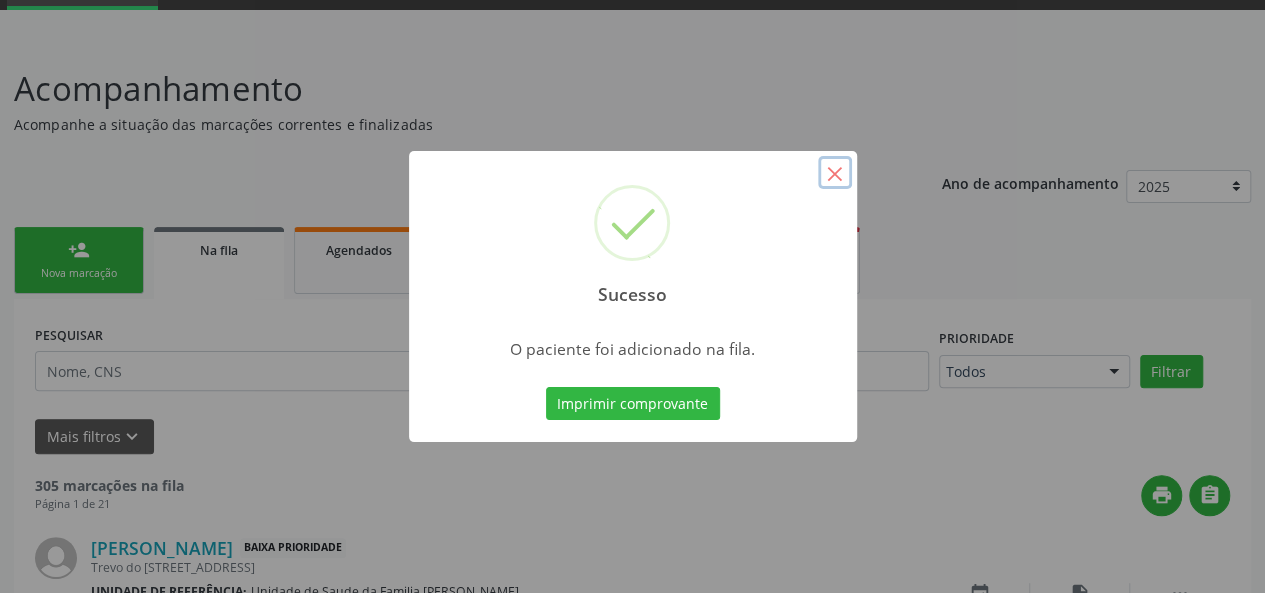 click on "×" at bounding box center [835, 173] 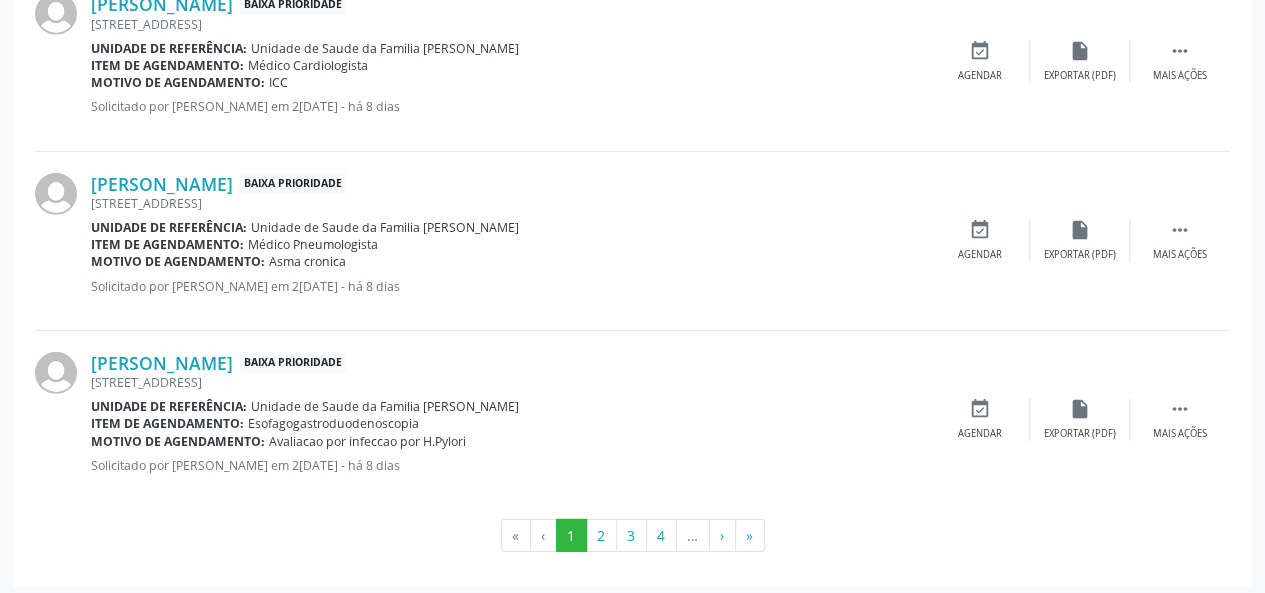 scroll, scrollTop: 2829, scrollLeft: 0, axis: vertical 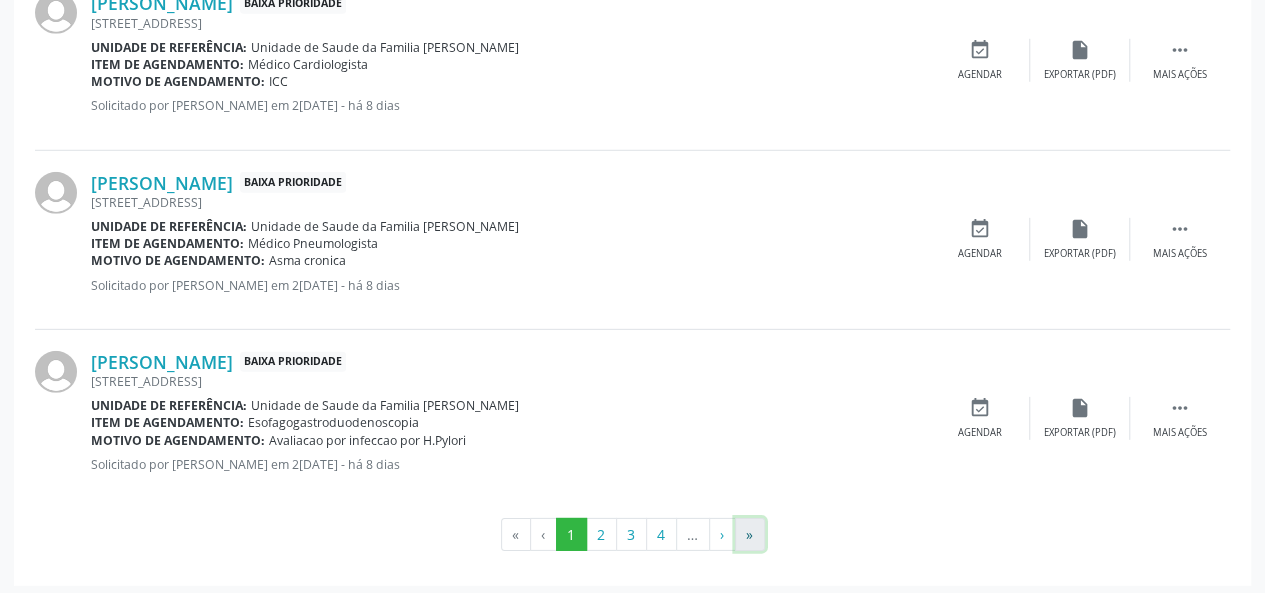 click on "»" at bounding box center (750, 535) 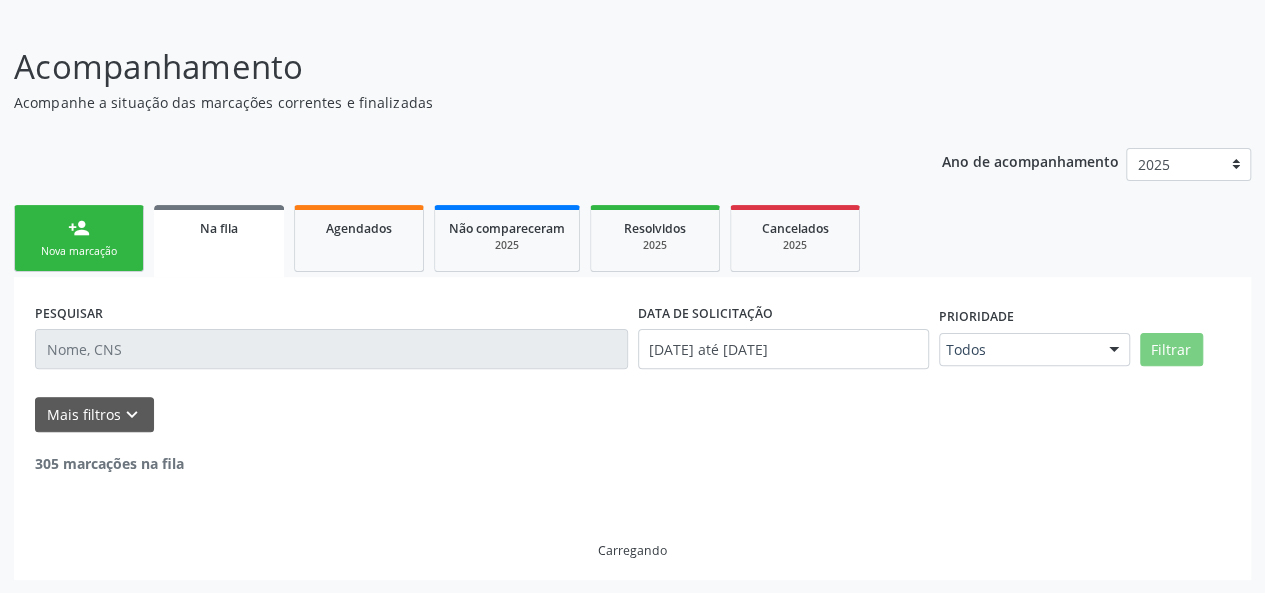 scroll, scrollTop: 52, scrollLeft: 0, axis: vertical 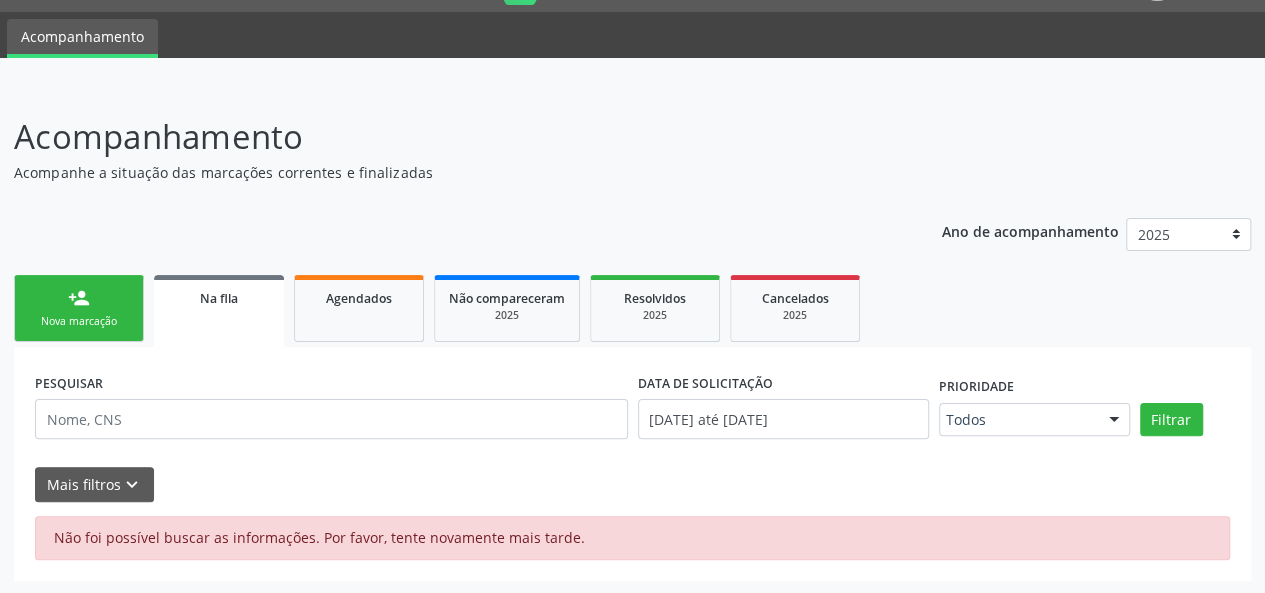 click on "Nova marcação" at bounding box center (79, 321) 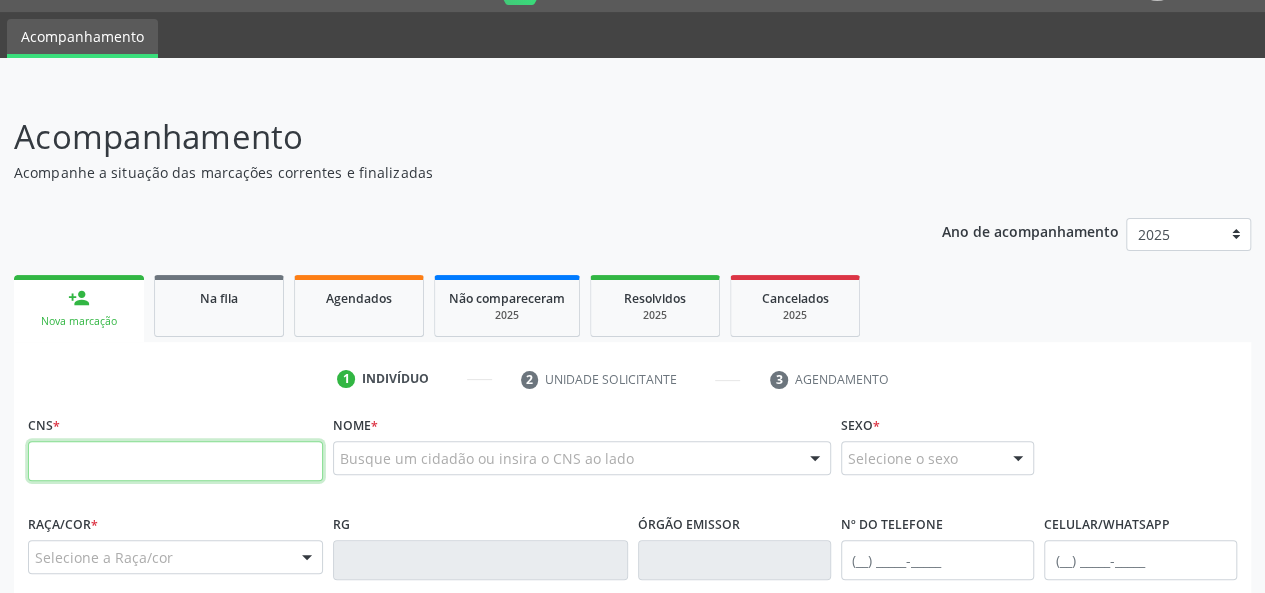 paste on "702 8061 8415 8361" 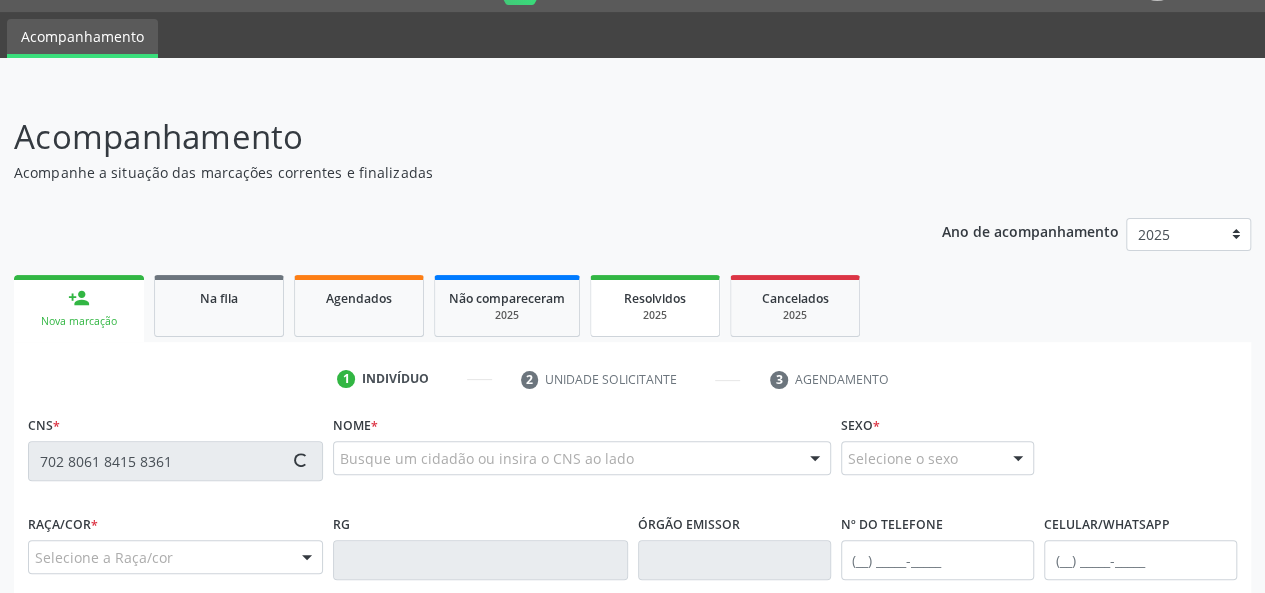 type on "702 8061 8415 8361" 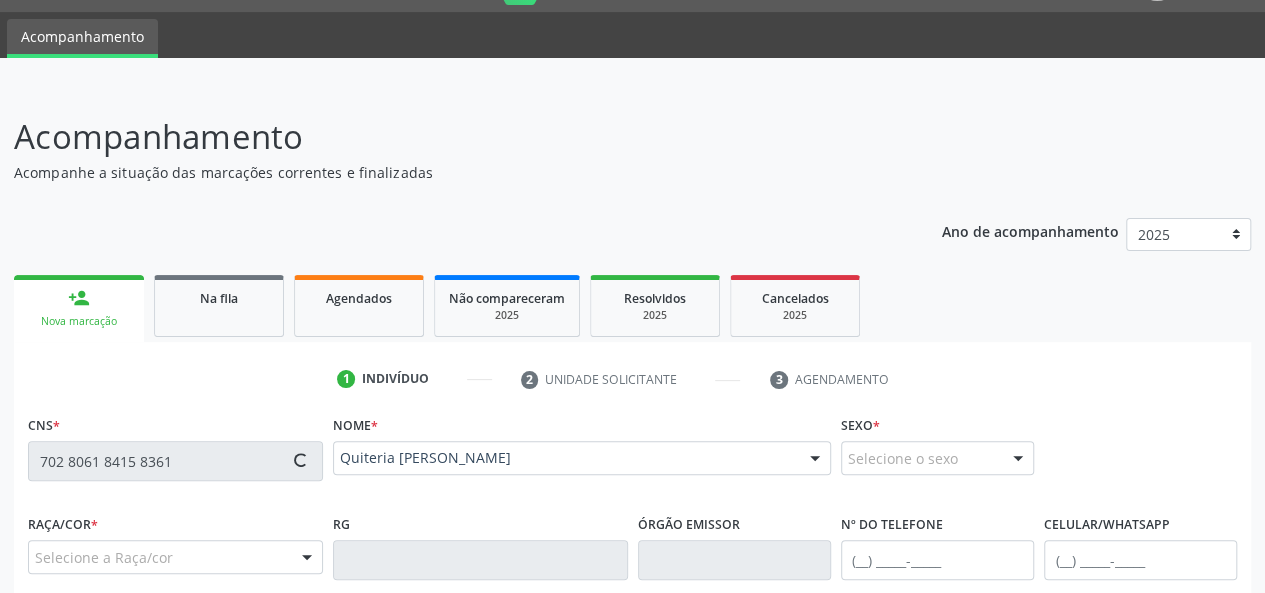 type on "[PHONE_NUMBER]" 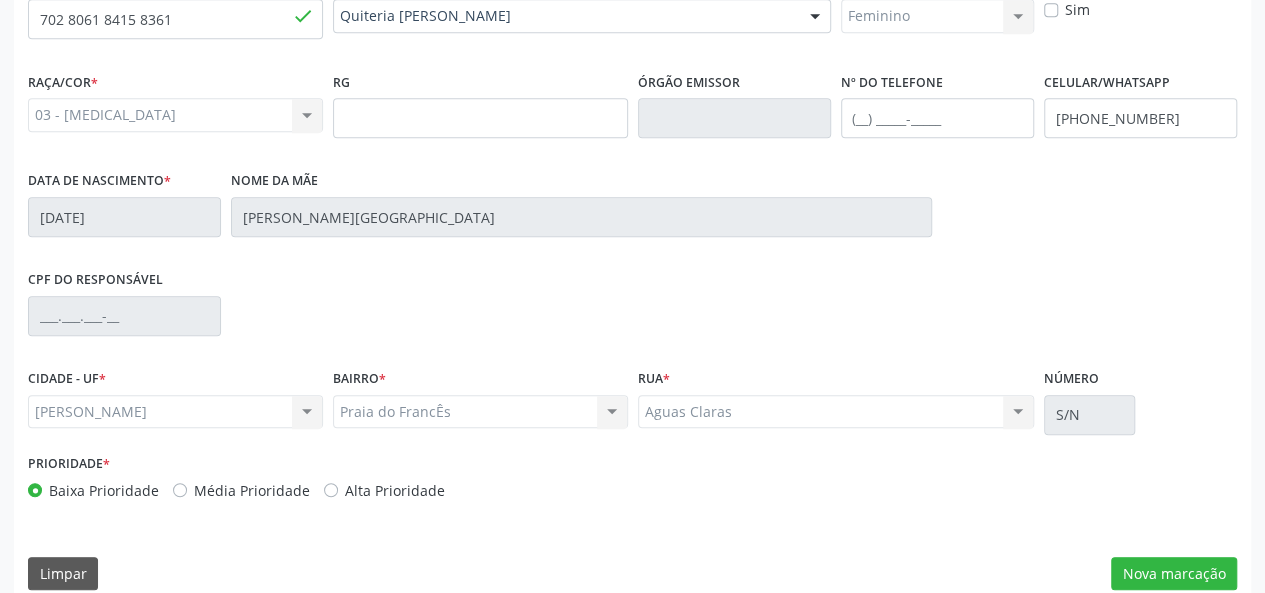 scroll, scrollTop: 518, scrollLeft: 0, axis: vertical 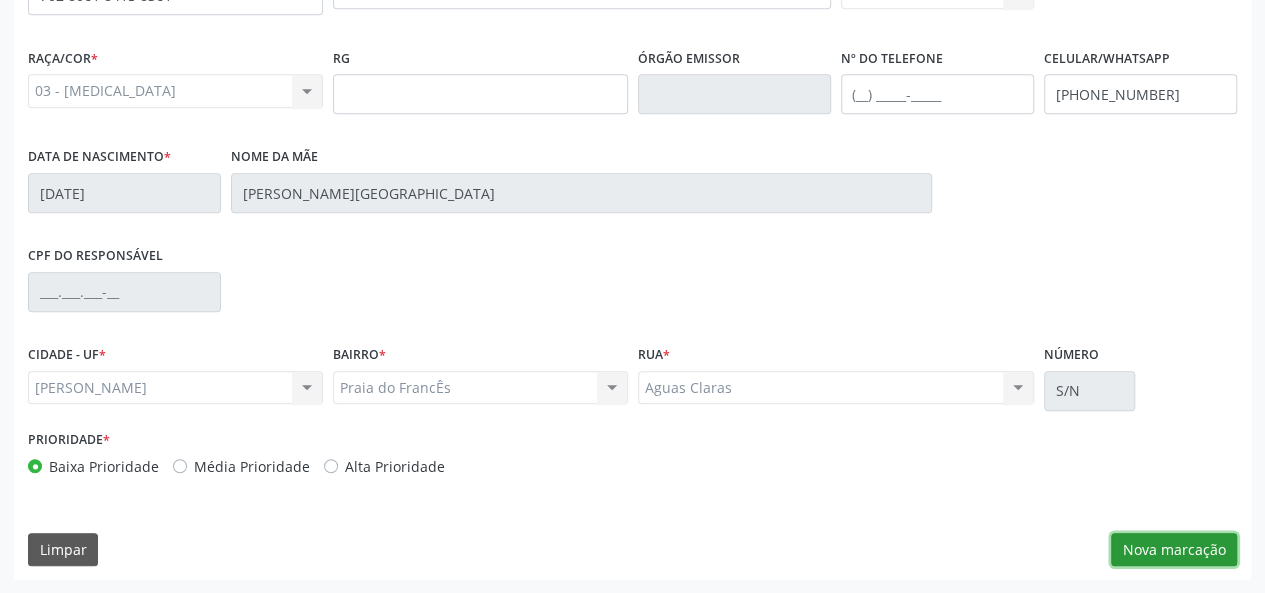 click on "Nova marcação" at bounding box center (1174, 550) 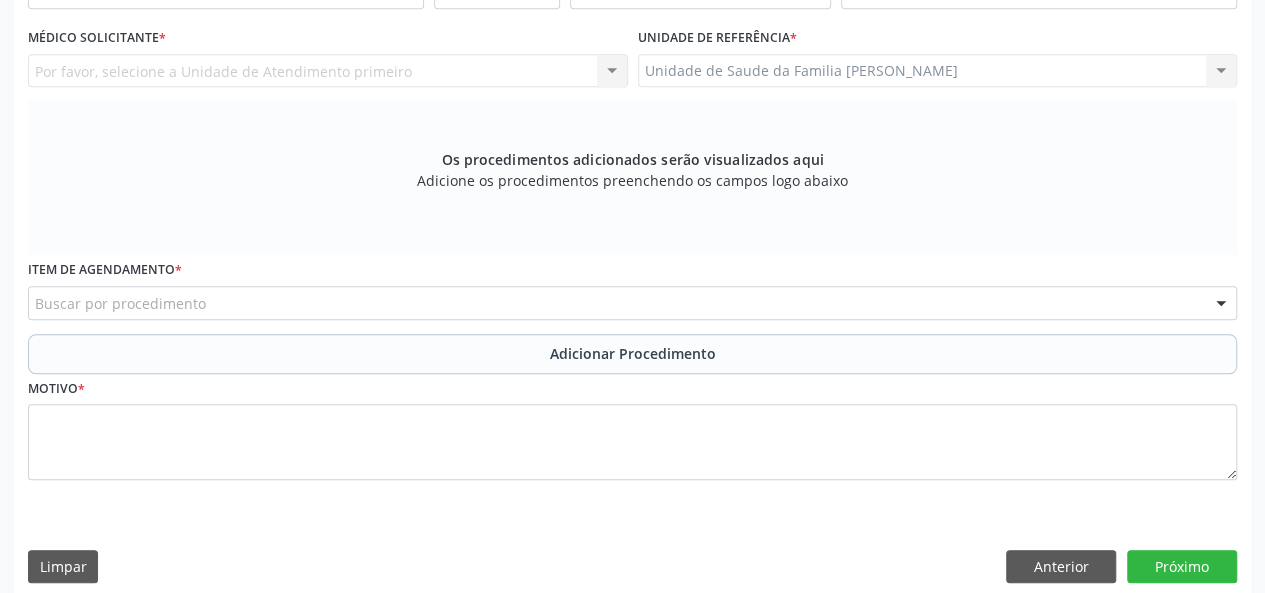 scroll, scrollTop: 318, scrollLeft: 0, axis: vertical 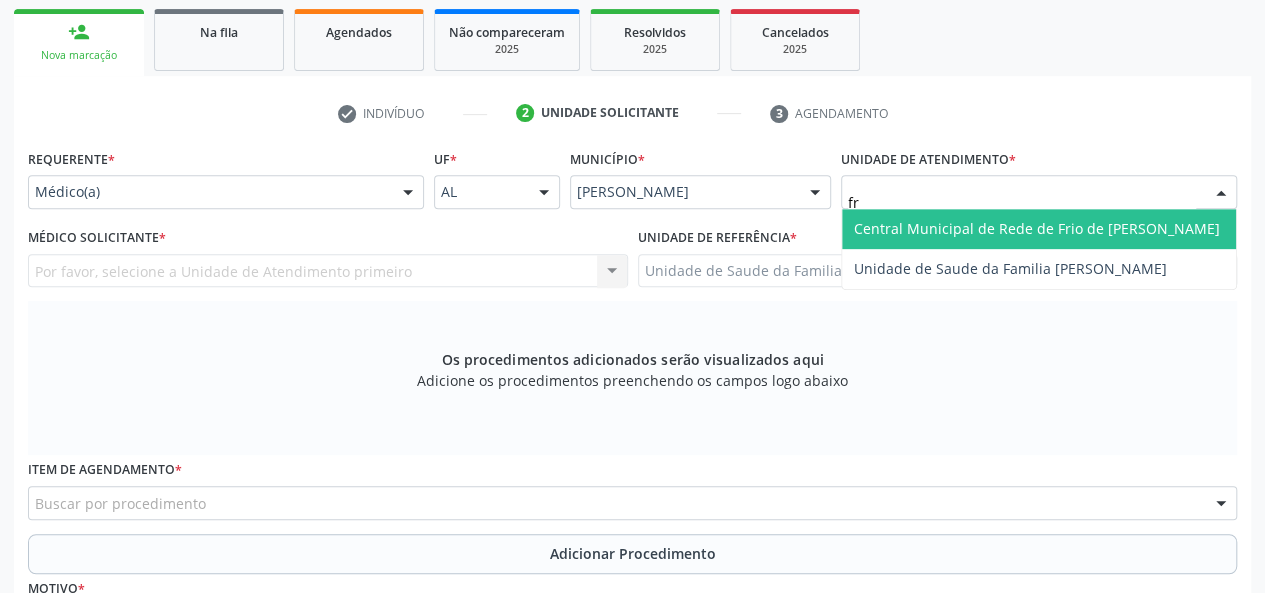 type on "fra" 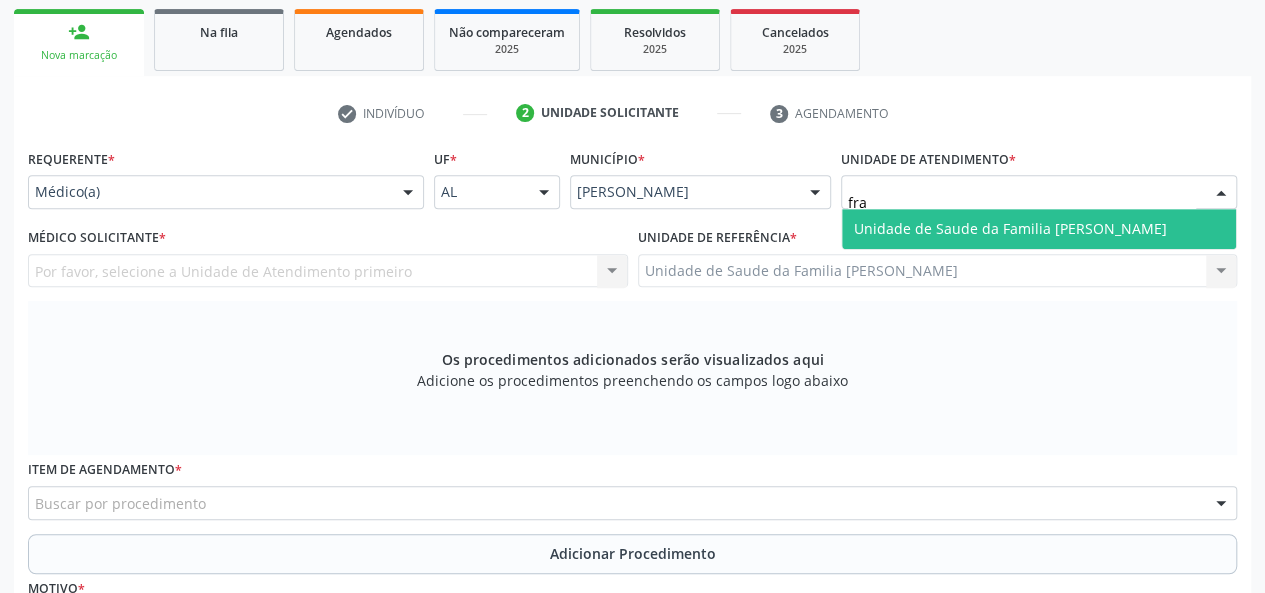 click on "Unidade de Saude da Familia [PERSON_NAME]" at bounding box center (1010, 228) 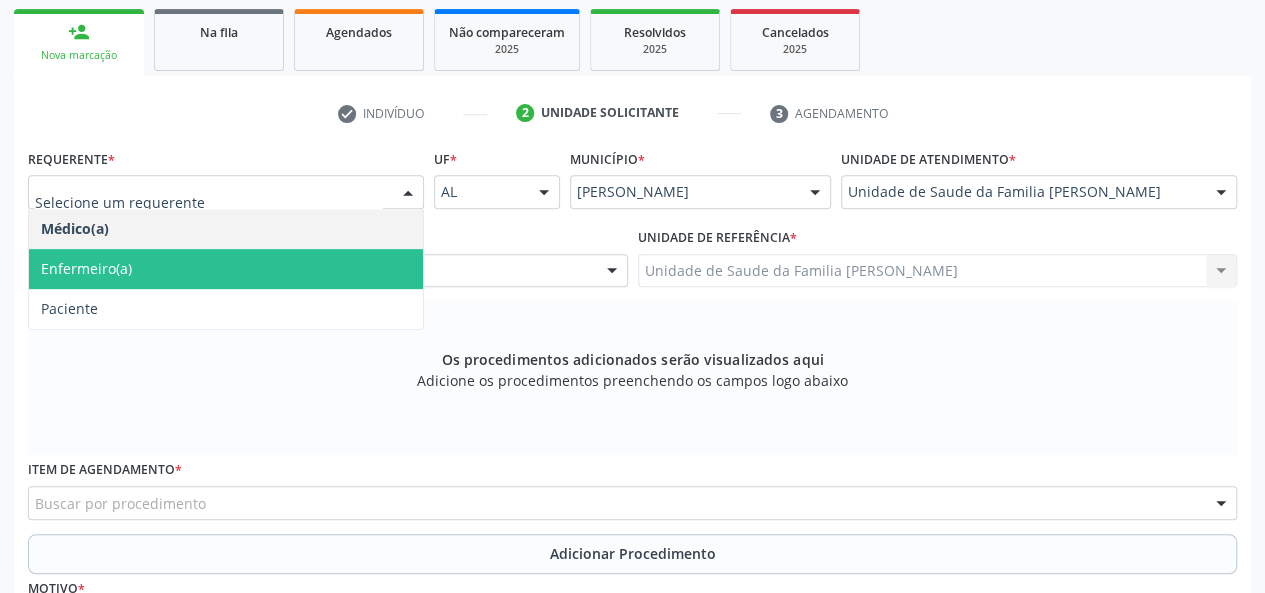 click on "Enfermeiro(a)" at bounding box center [226, 269] 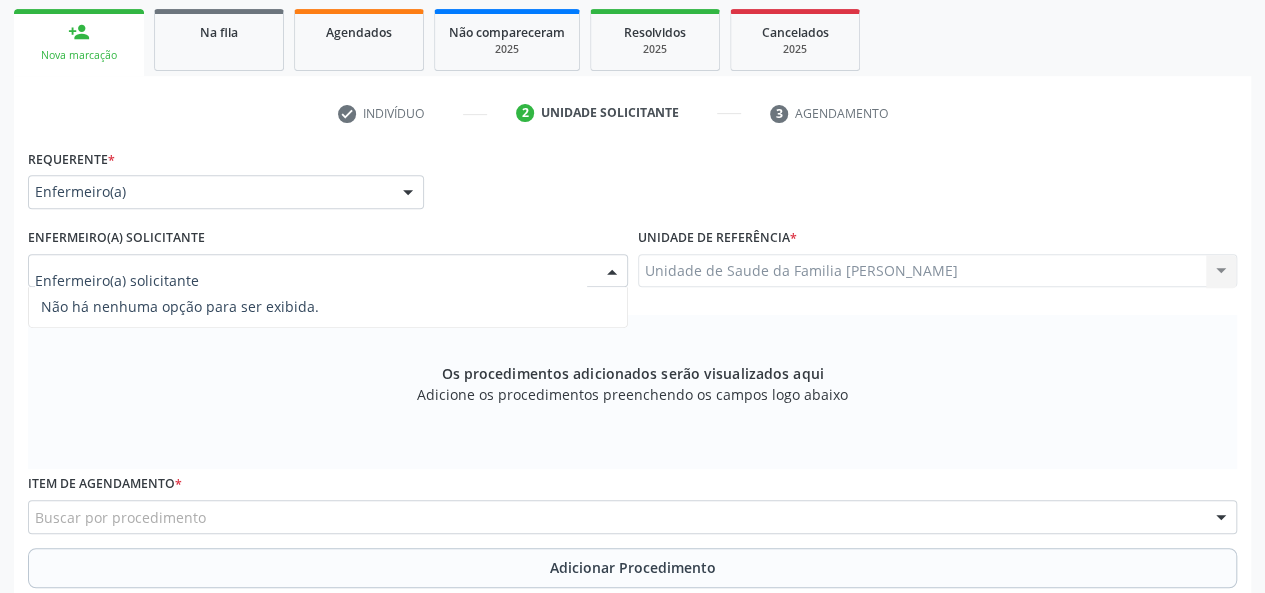 click at bounding box center [311, 281] 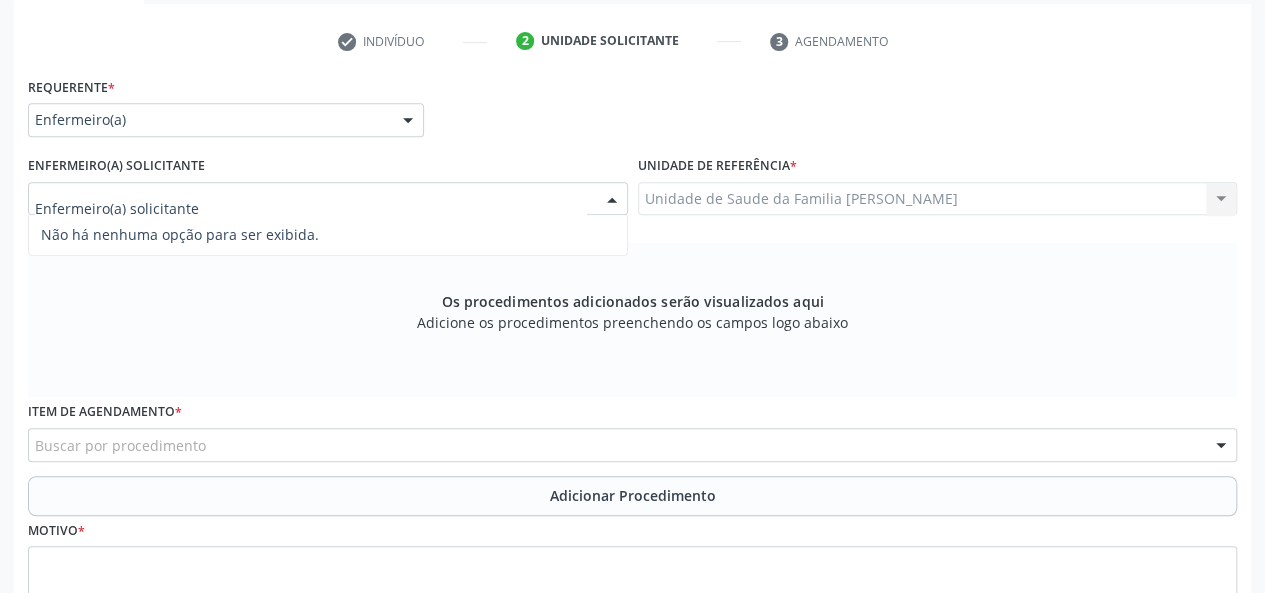 scroll, scrollTop: 418, scrollLeft: 0, axis: vertical 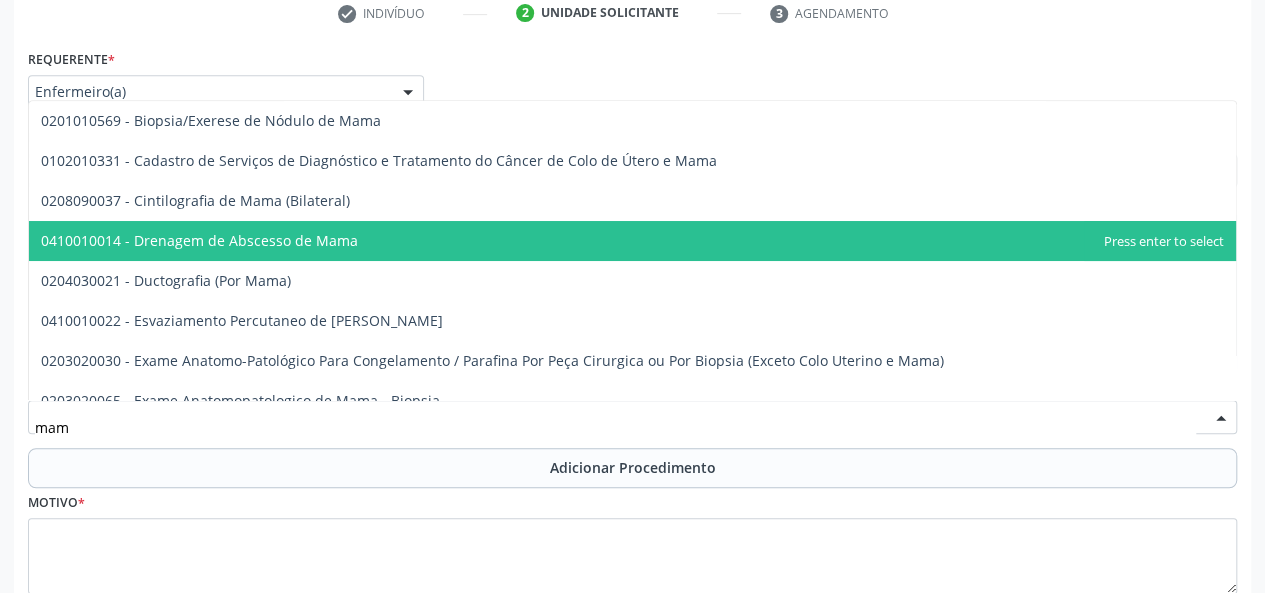 type on "mamo" 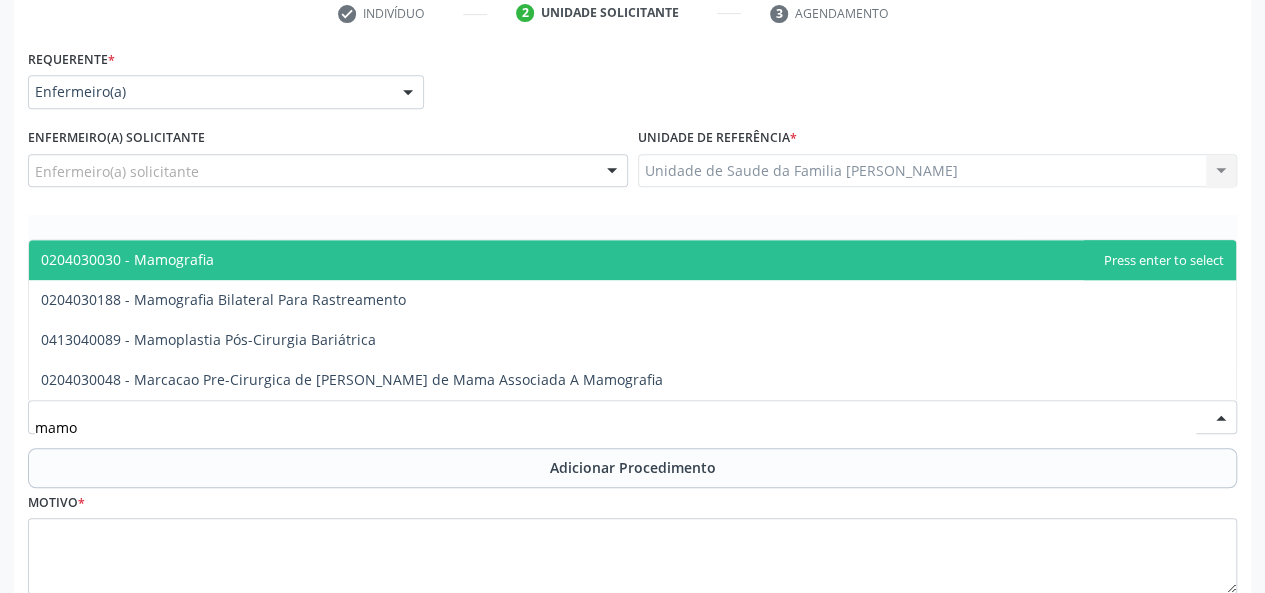 click on "0204030030 - Mamografia" at bounding box center [632, 260] 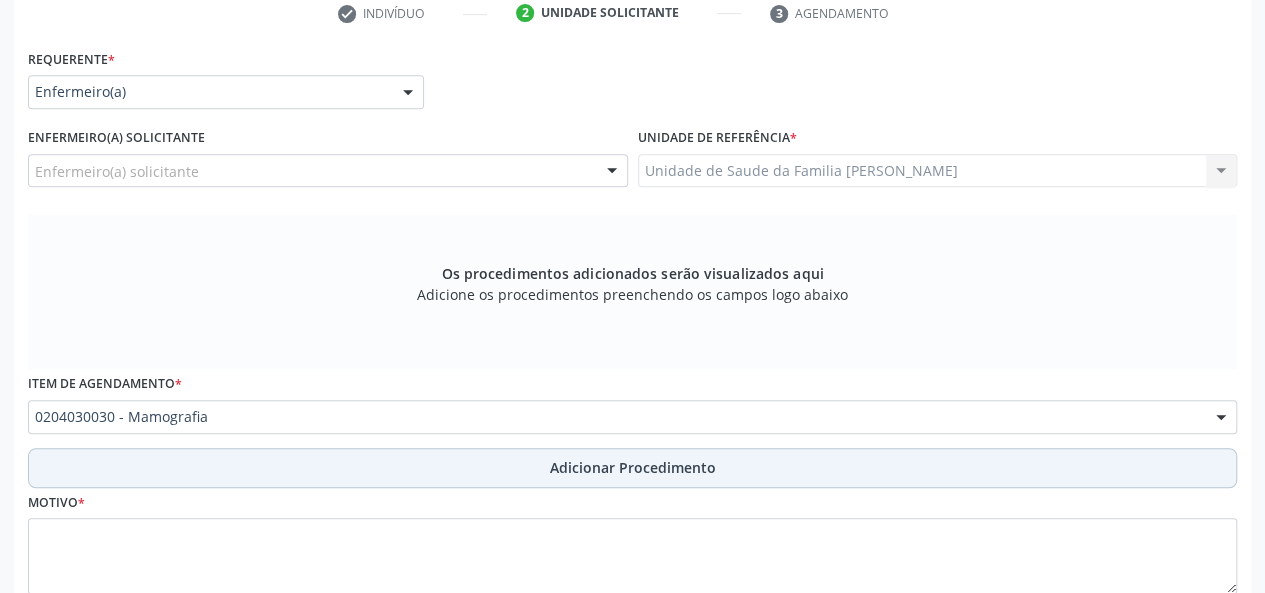 click on "Adicionar Procedimento" at bounding box center [633, 467] 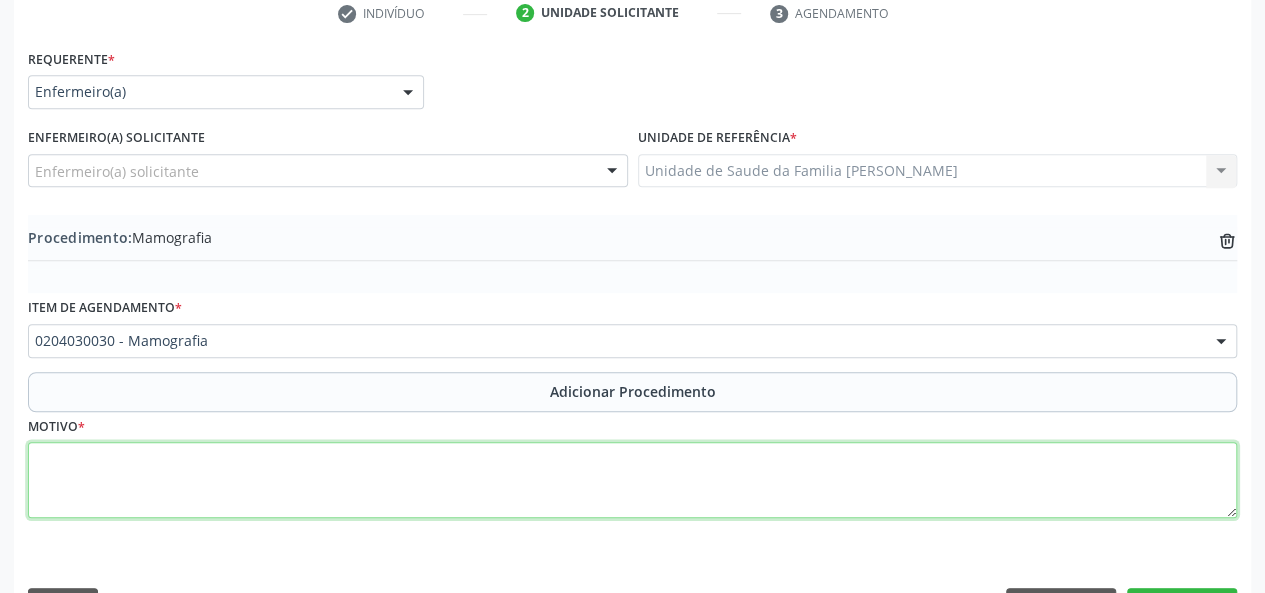 click at bounding box center (632, 480) 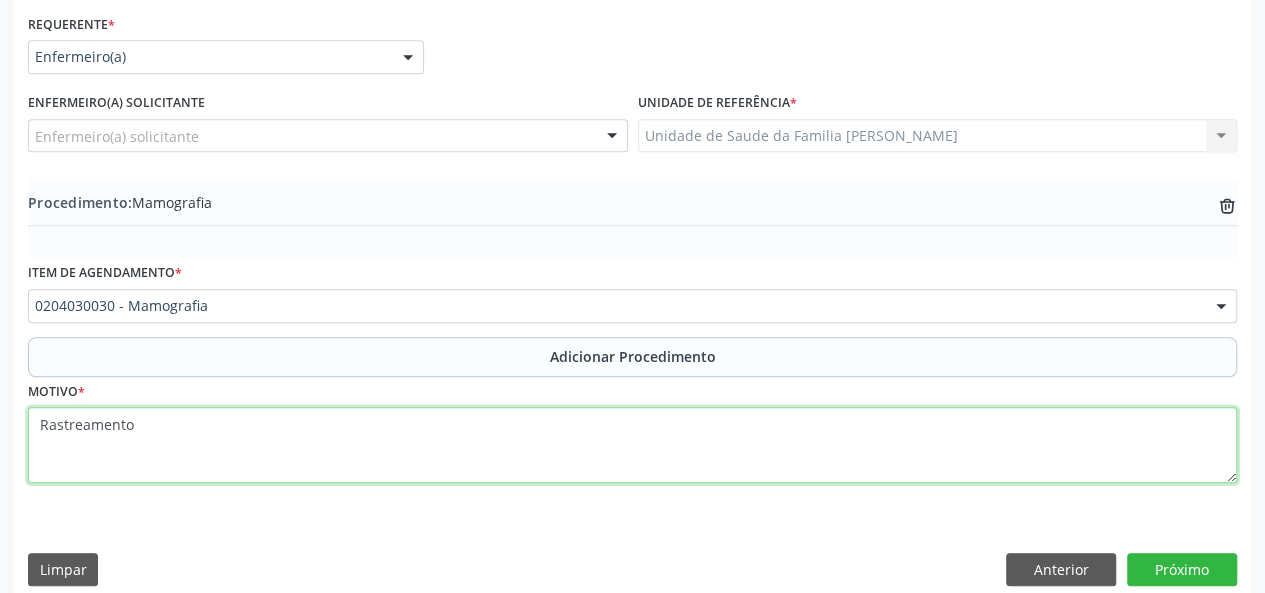 scroll, scrollTop: 472, scrollLeft: 0, axis: vertical 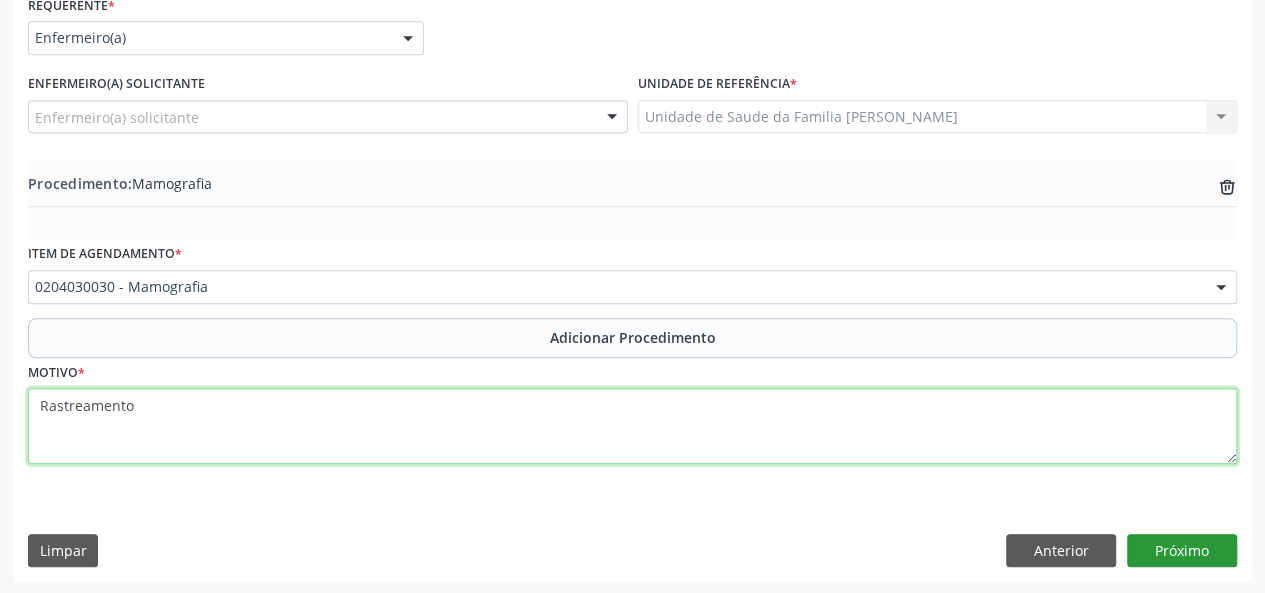 type on "Rastreamento" 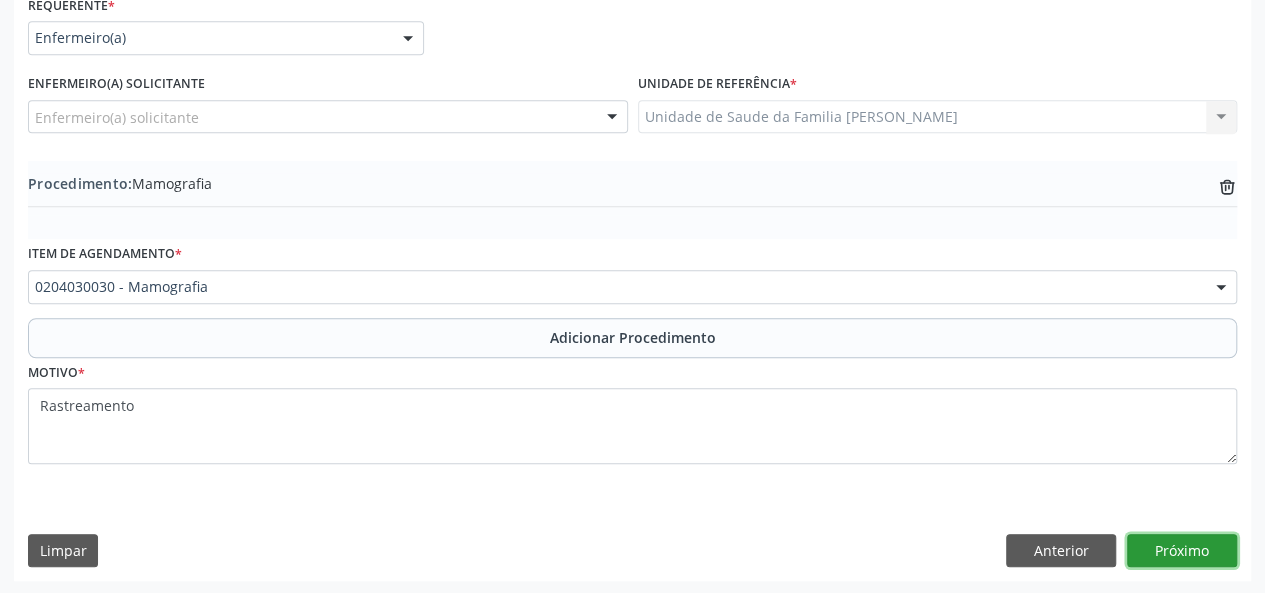 click on "Próximo" at bounding box center [1182, 551] 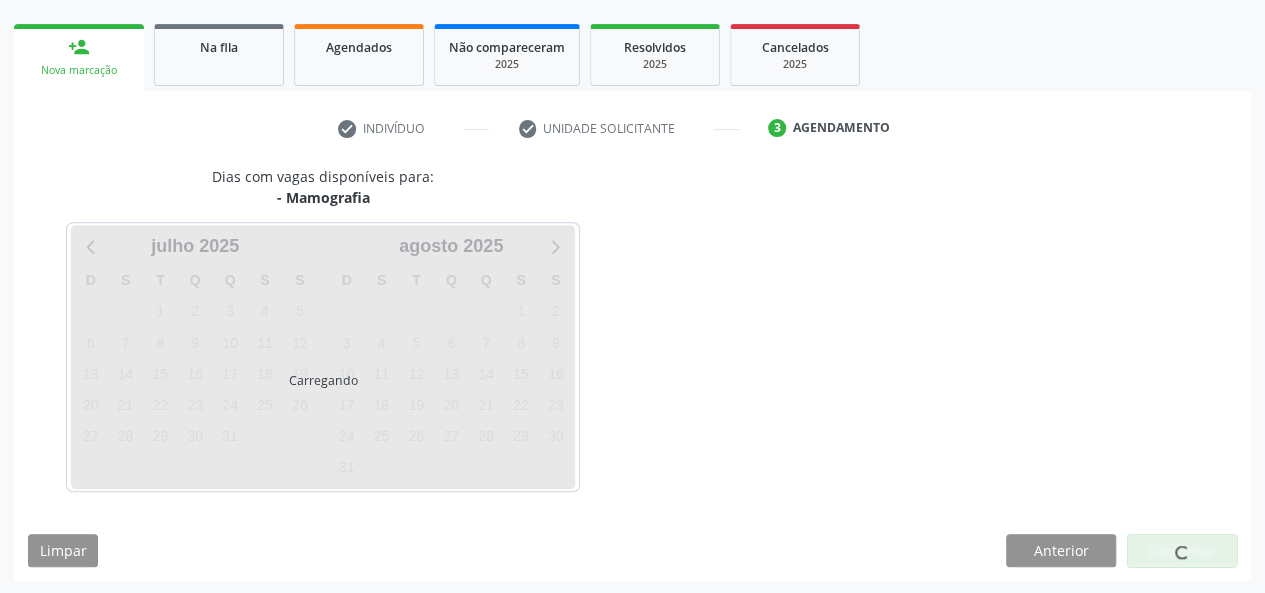 scroll, scrollTop: 362, scrollLeft: 0, axis: vertical 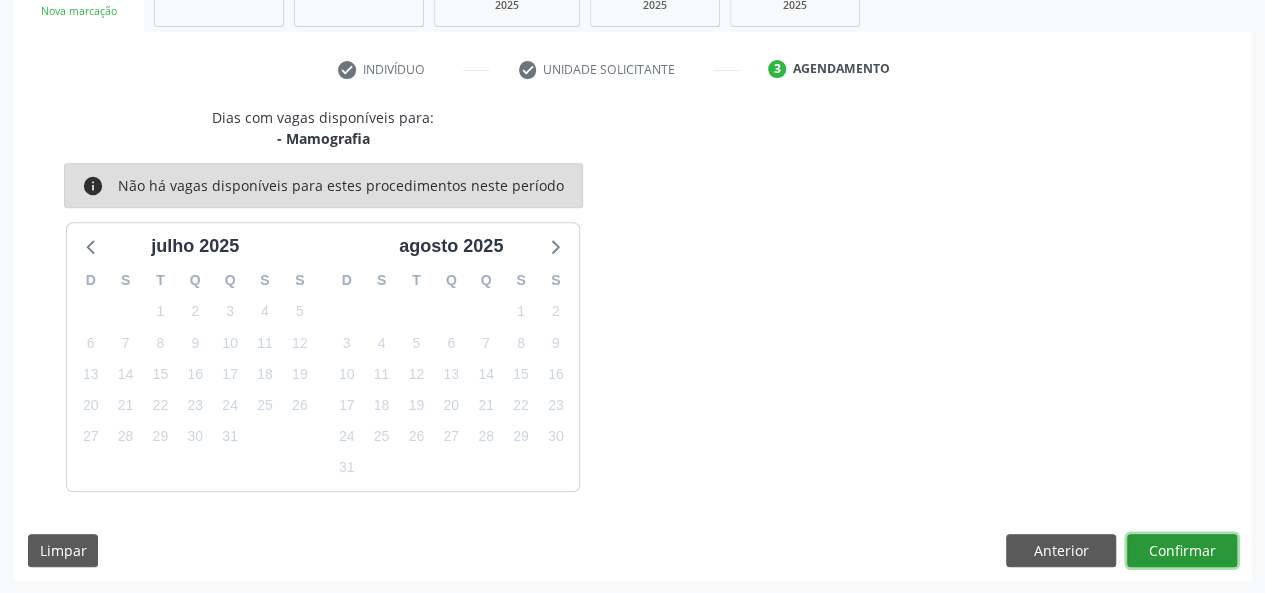 click on "Confirmar" at bounding box center [1182, 551] 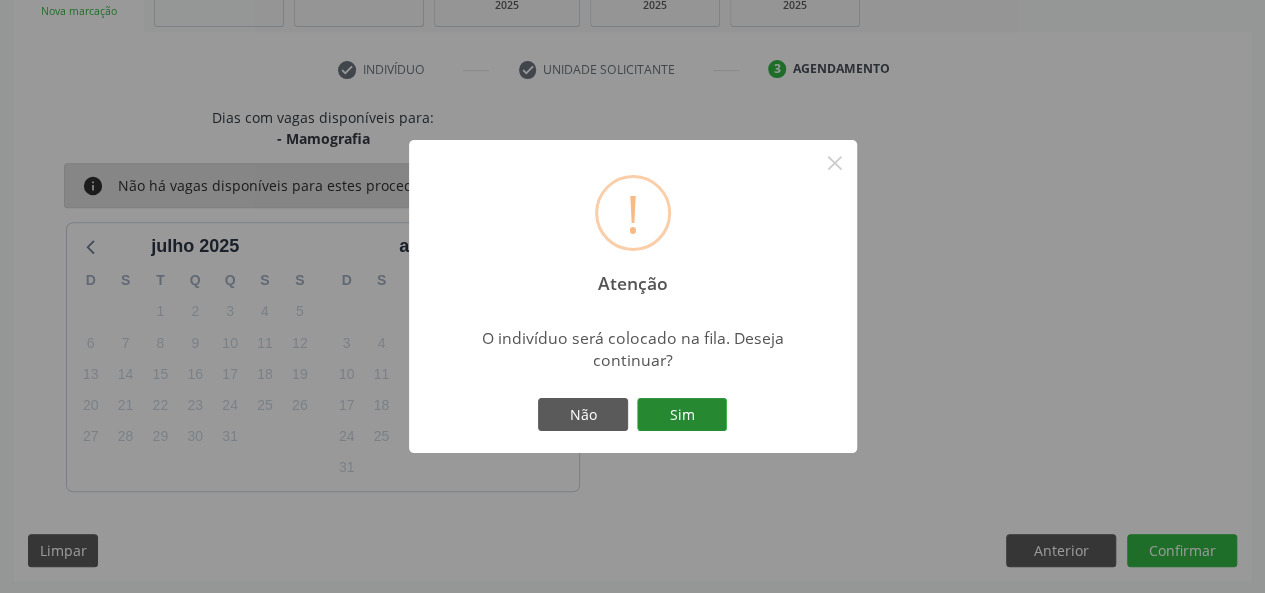 click on "Sim" at bounding box center (682, 415) 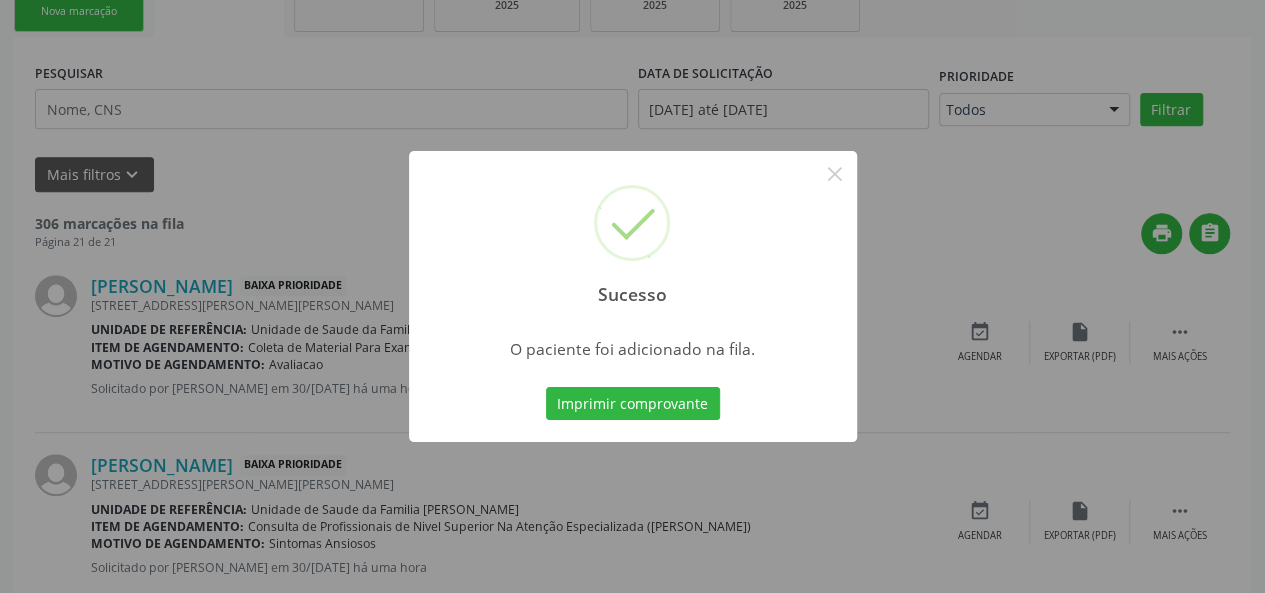 scroll, scrollTop: 100, scrollLeft: 0, axis: vertical 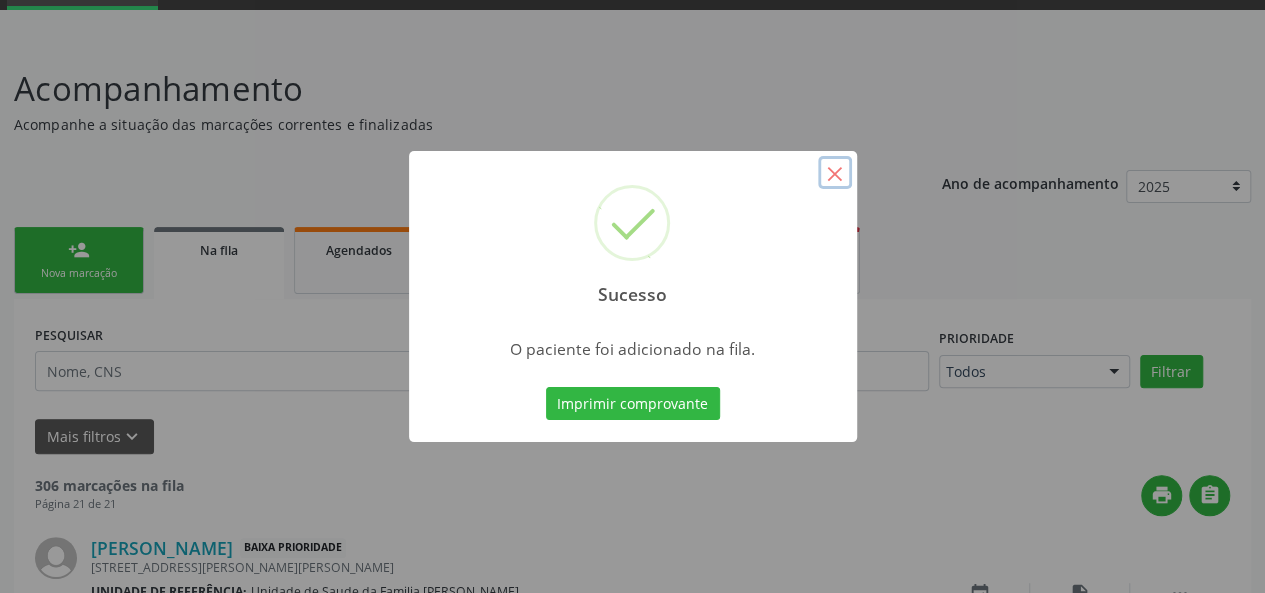 click on "×" at bounding box center [835, 173] 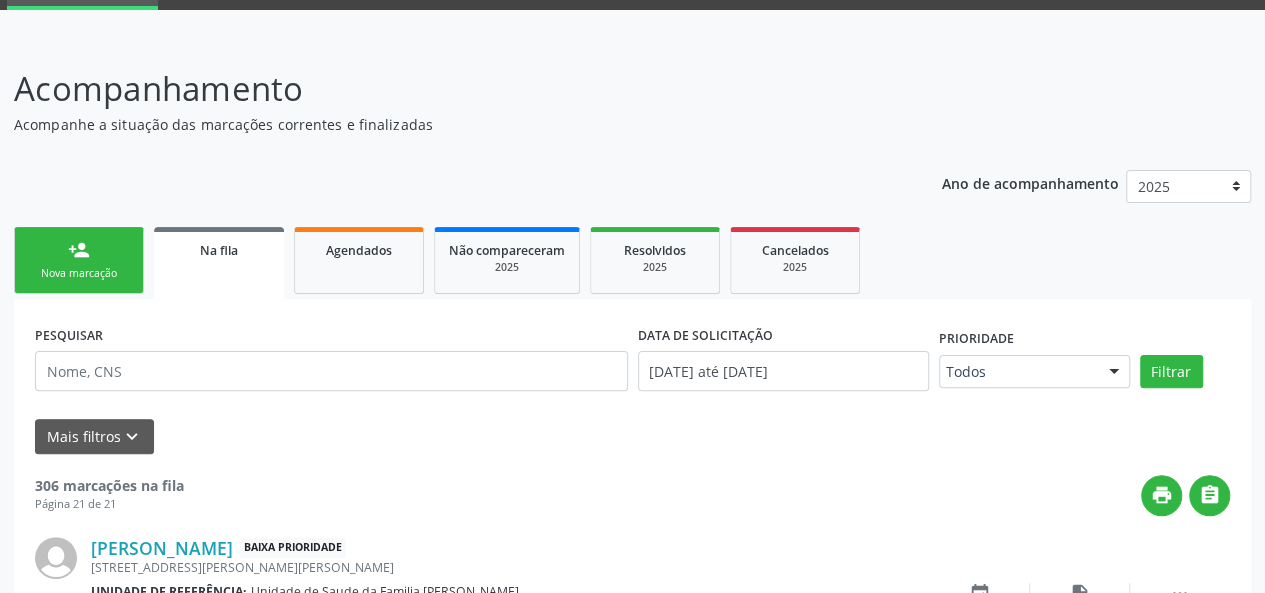 click on "person_add
Nova marcação" at bounding box center (79, 260) 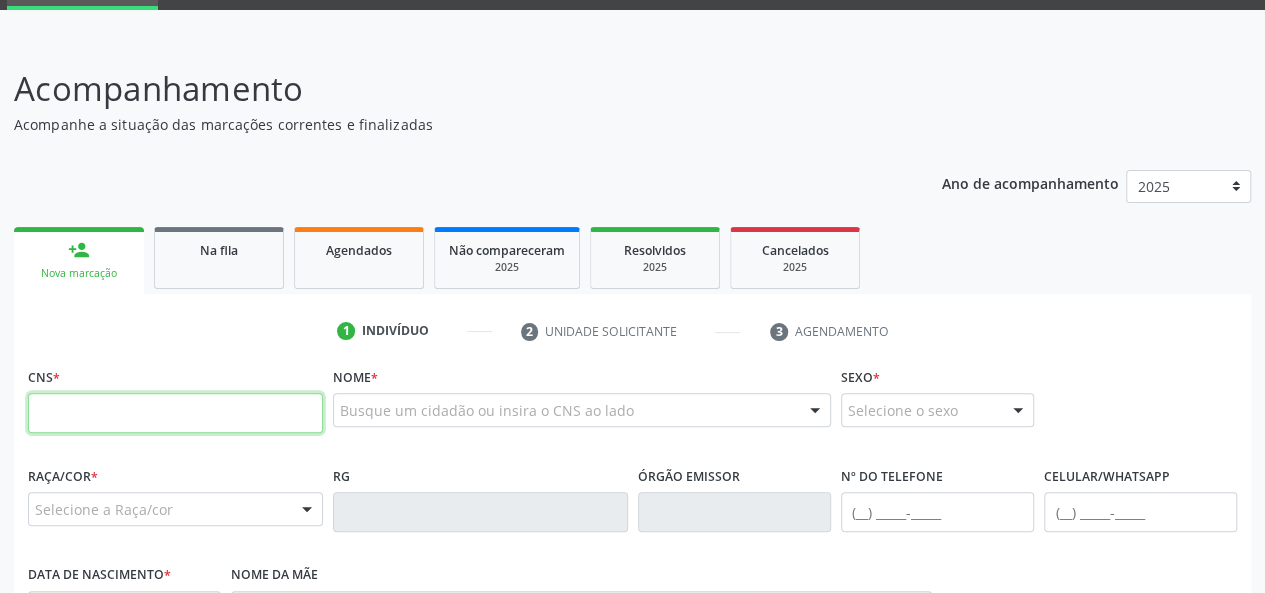 paste on "702 5043 1810 9034" 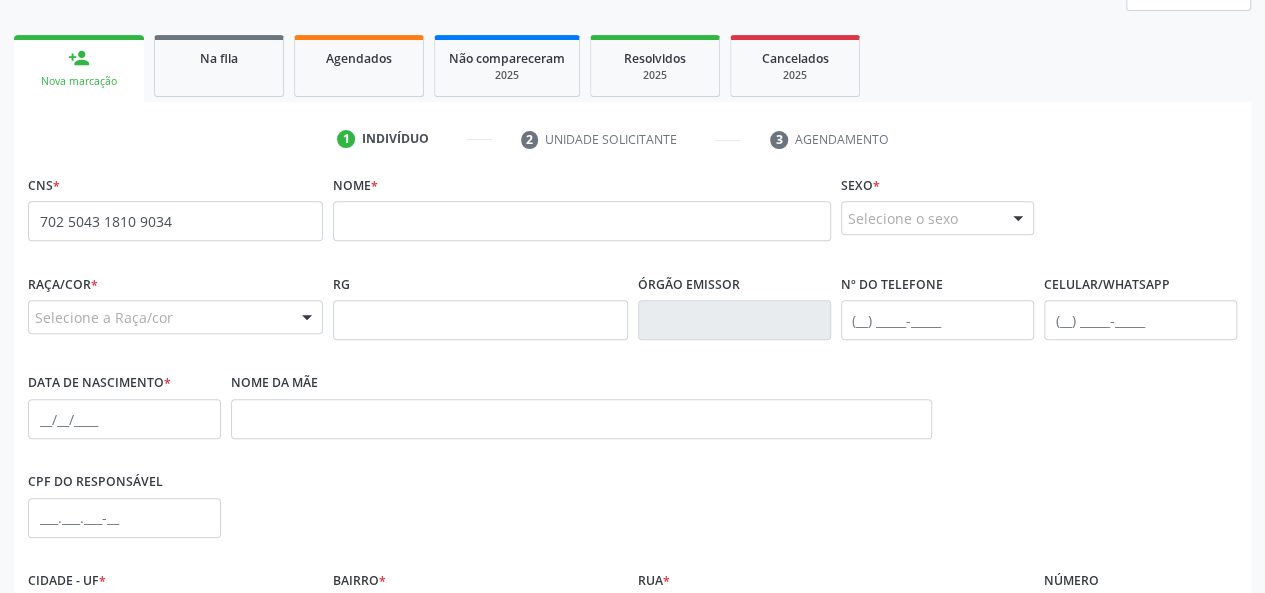 scroll, scrollTop: 300, scrollLeft: 0, axis: vertical 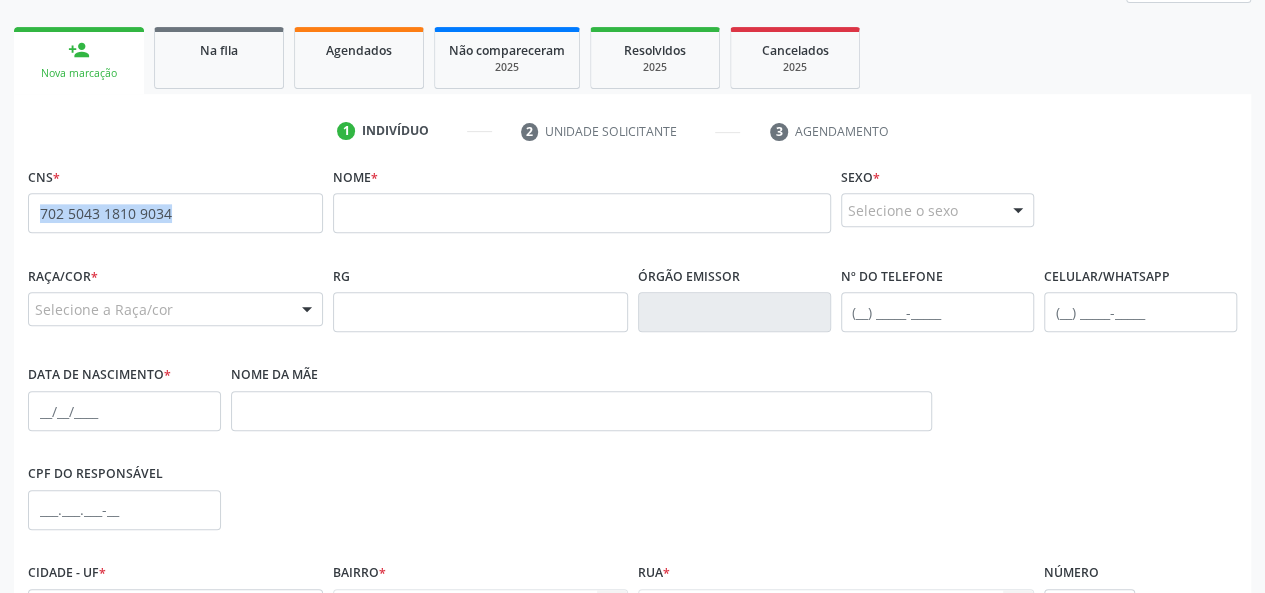 drag, startPoint x: 186, startPoint y: 208, endPoint x: 0, endPoint y: 258, distance: 192.60323 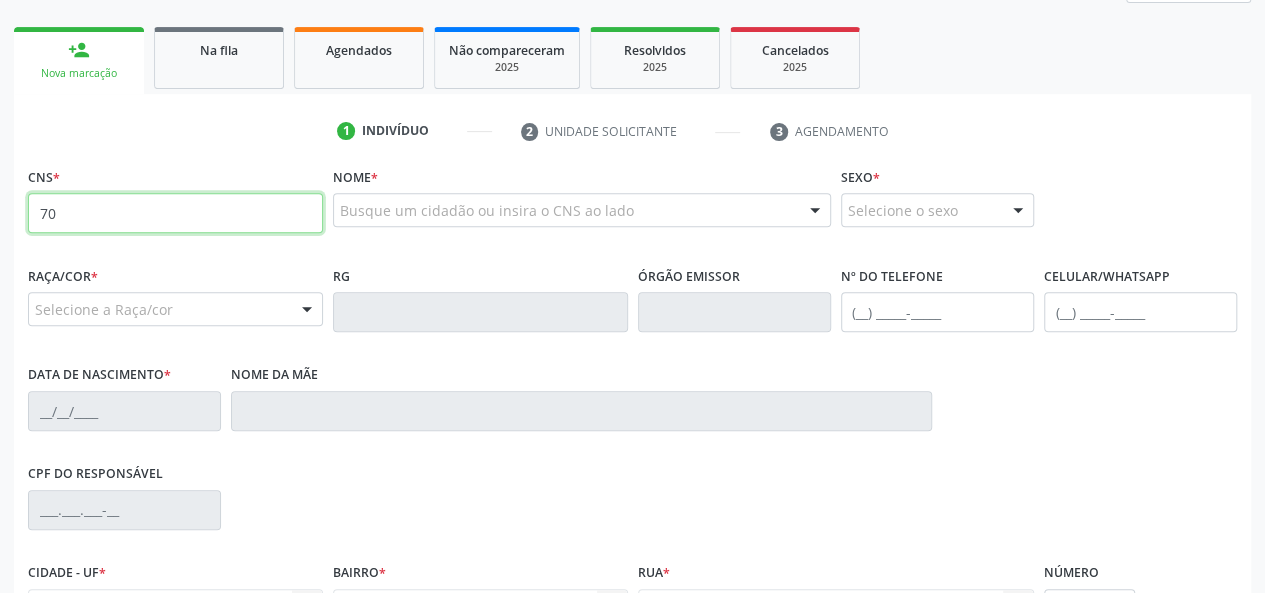 type on "7" 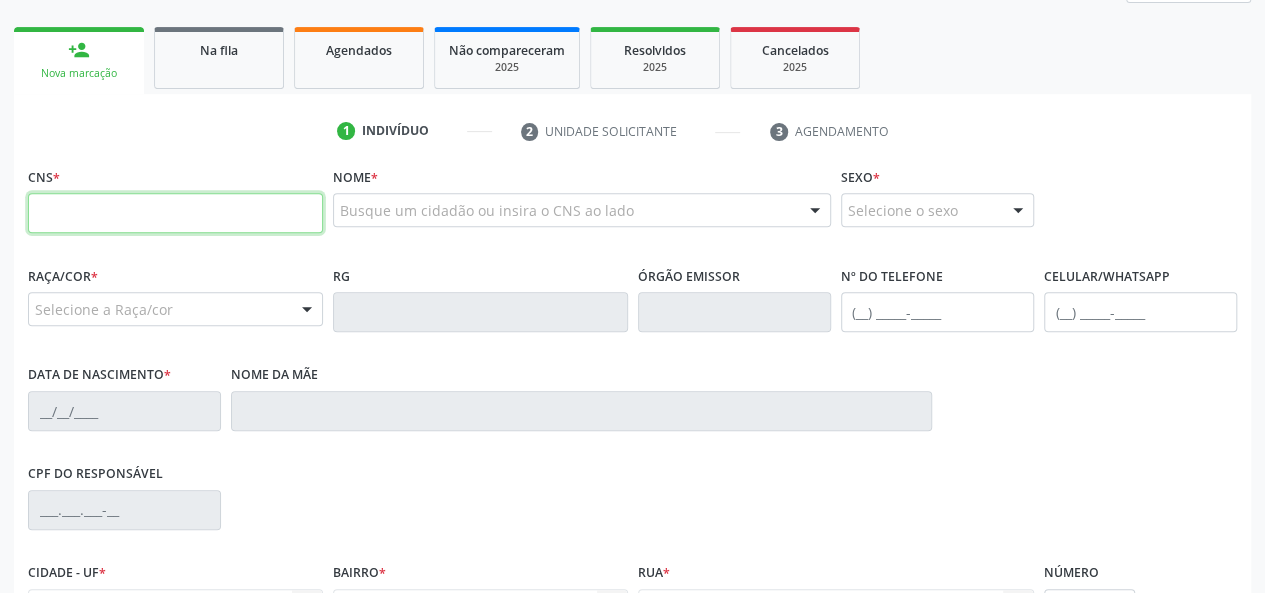 paste on "898 0023 2732 5783" 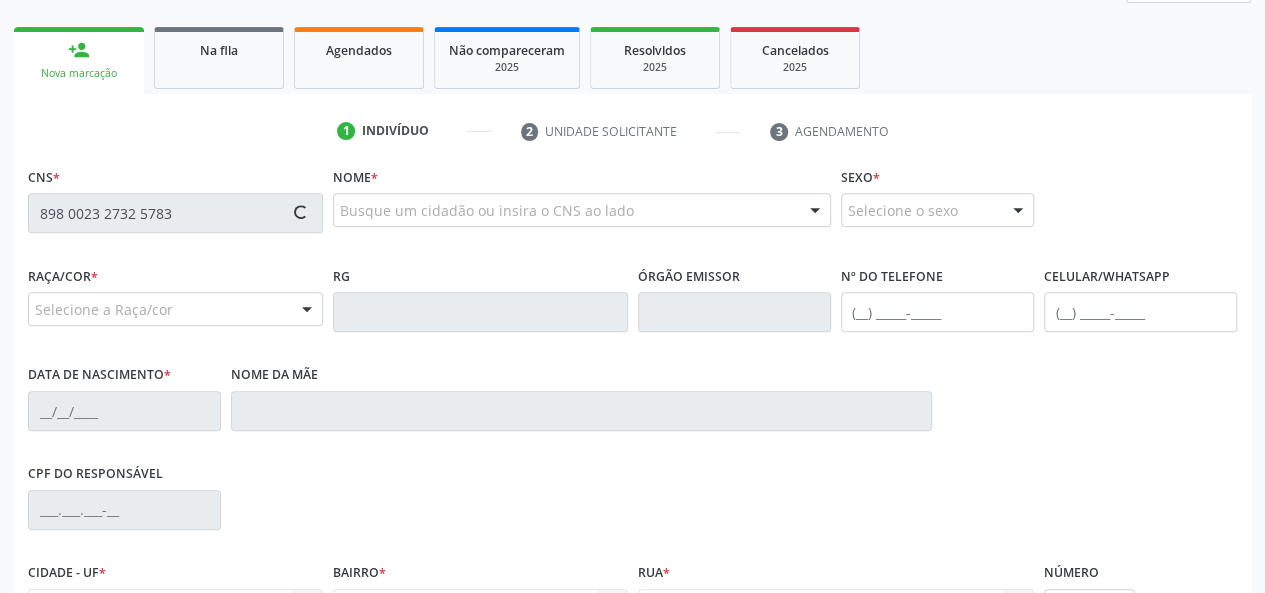 type on "898 0023 2732 5783" 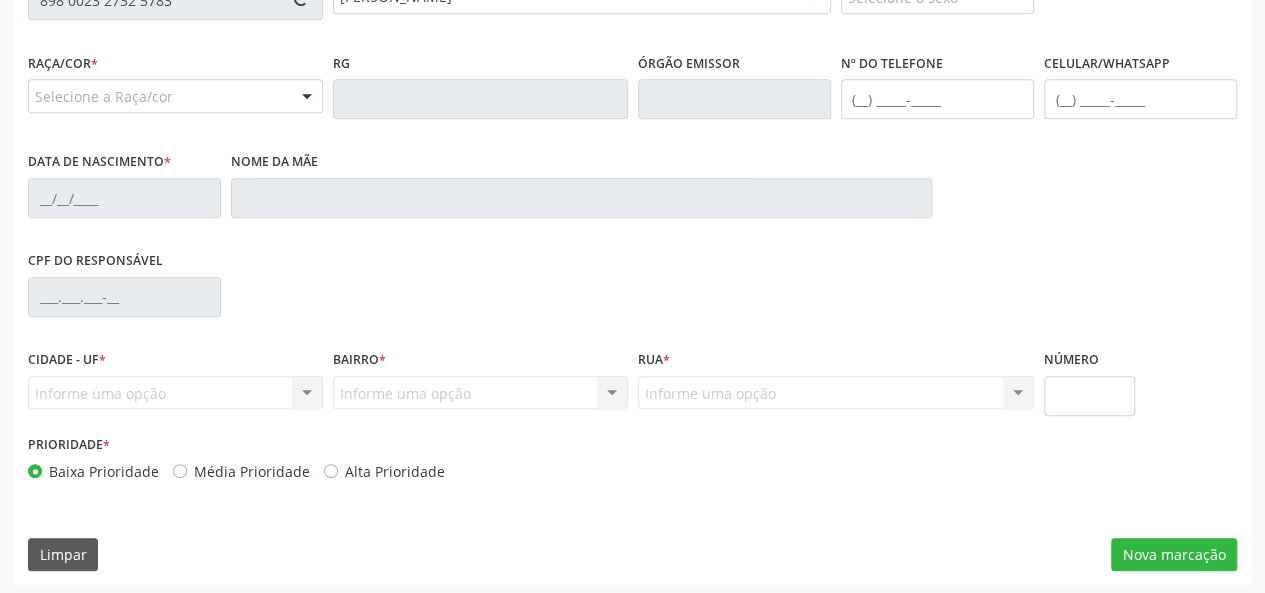 scroll, scrollTop: 518, scrollLeft: 0, axis: vertical 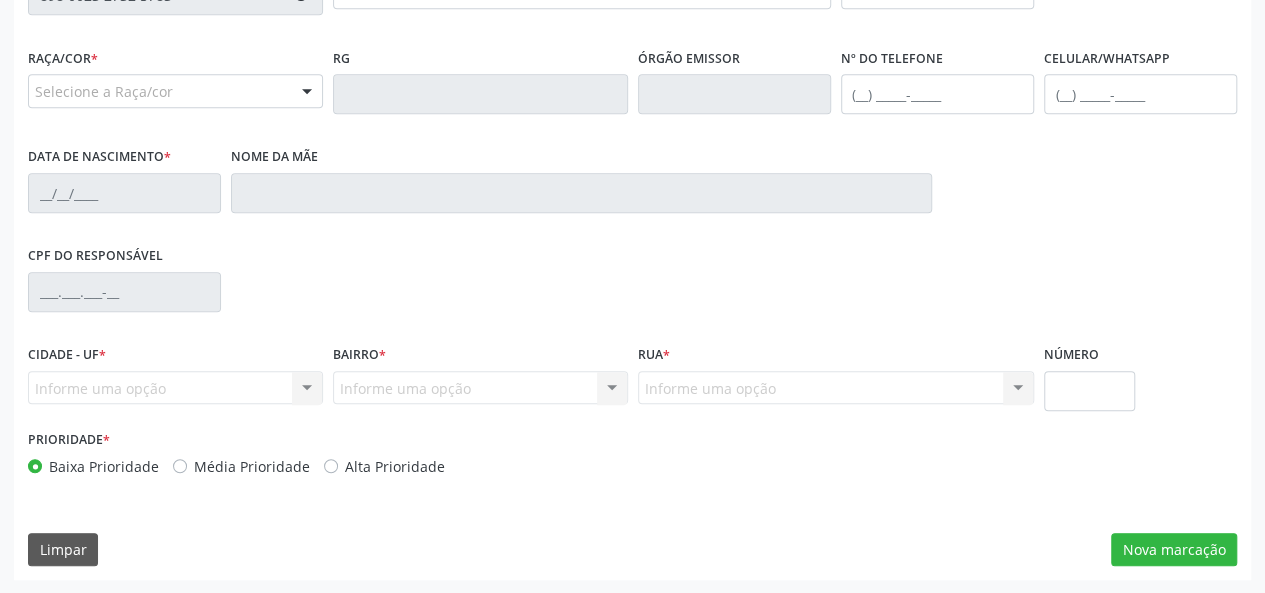 type on "[PHONE_NUMBER]" 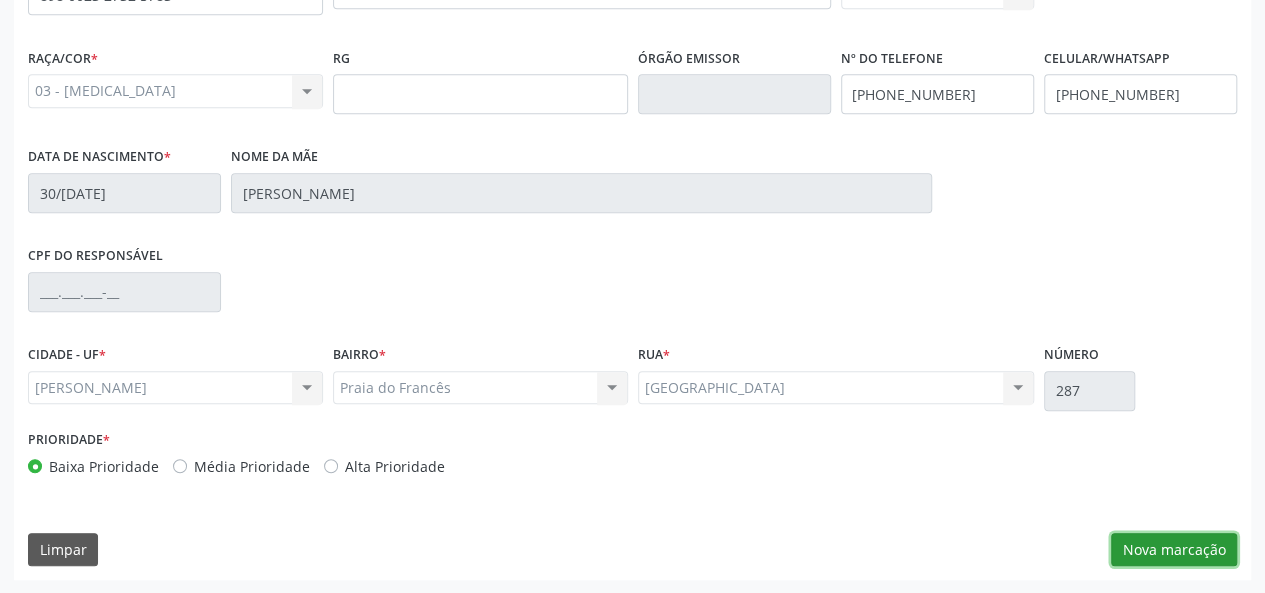 click on "Nova marcação" at bounding box center [1174, 550] 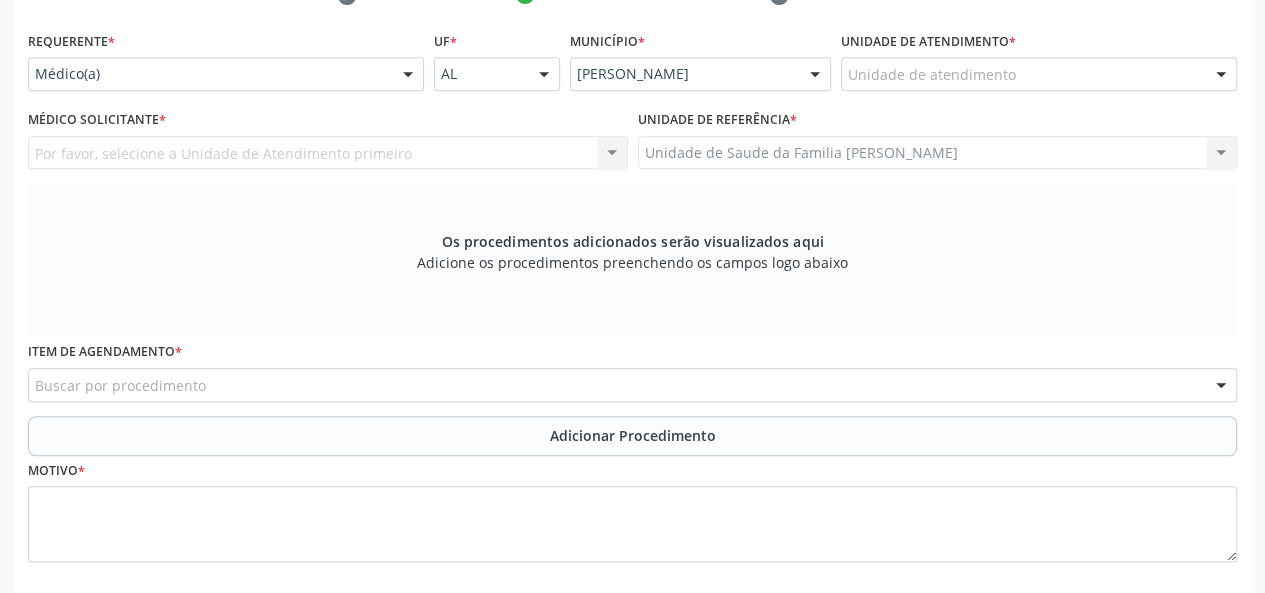 scroll, scrollTop: 318, scrollLeft: 0, axis: vertical 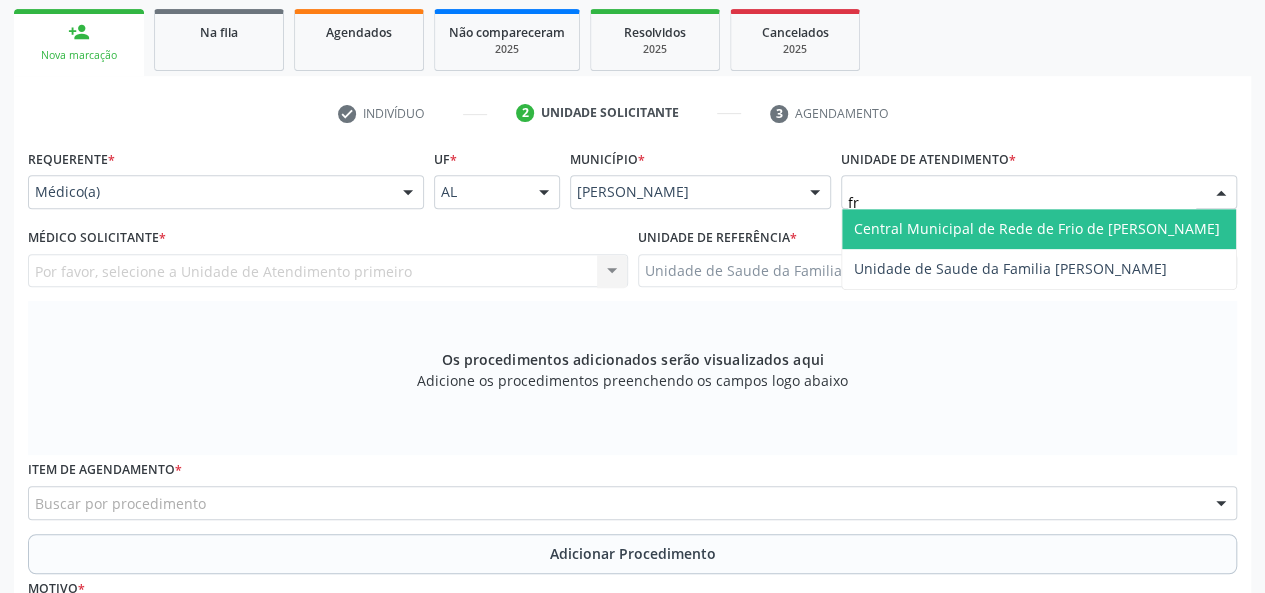 type on "fra" 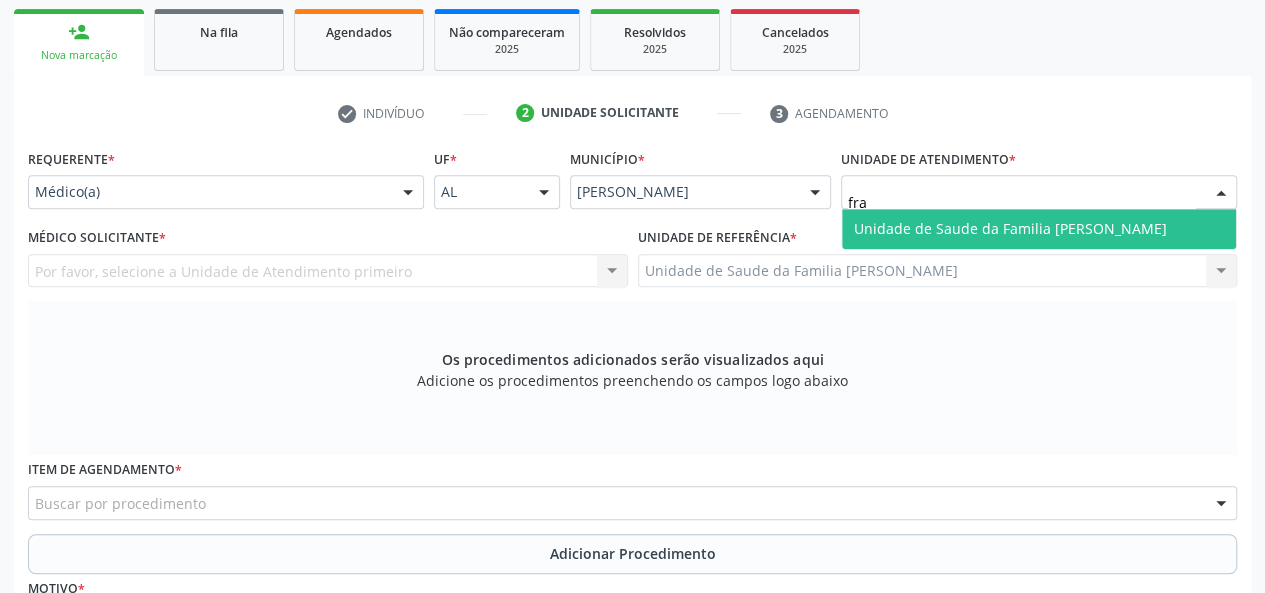 click on "Unidade de Saude da Familia [PERSON_NAME]" at bounding box center [1010, 228] 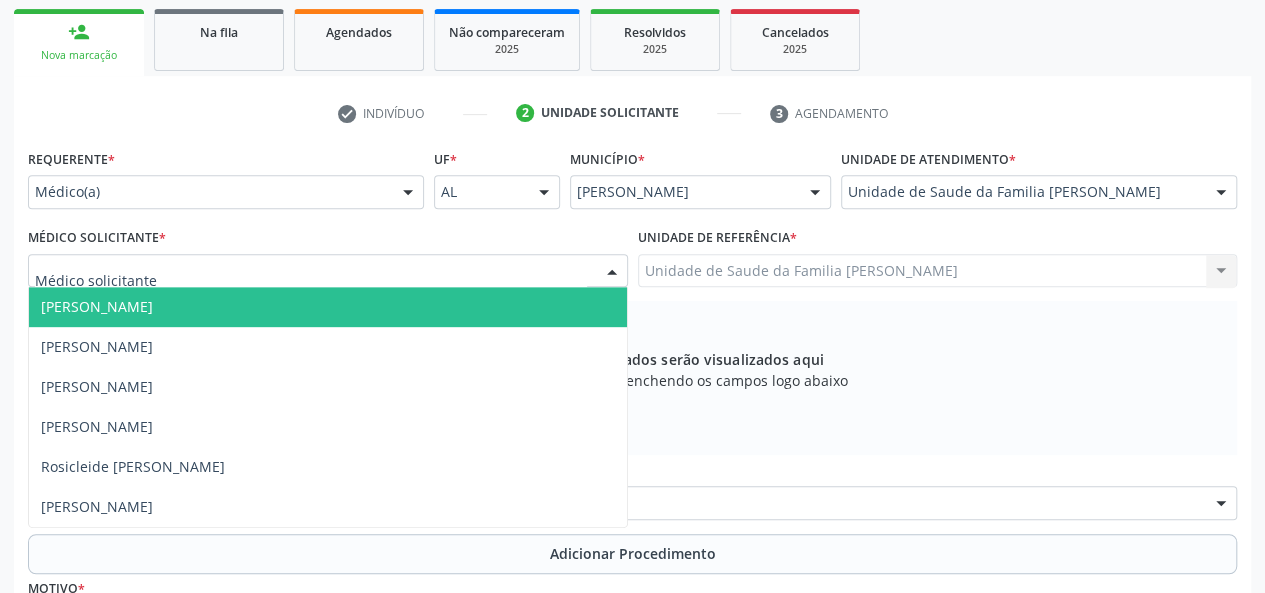 click at bounding box center (328, 271) 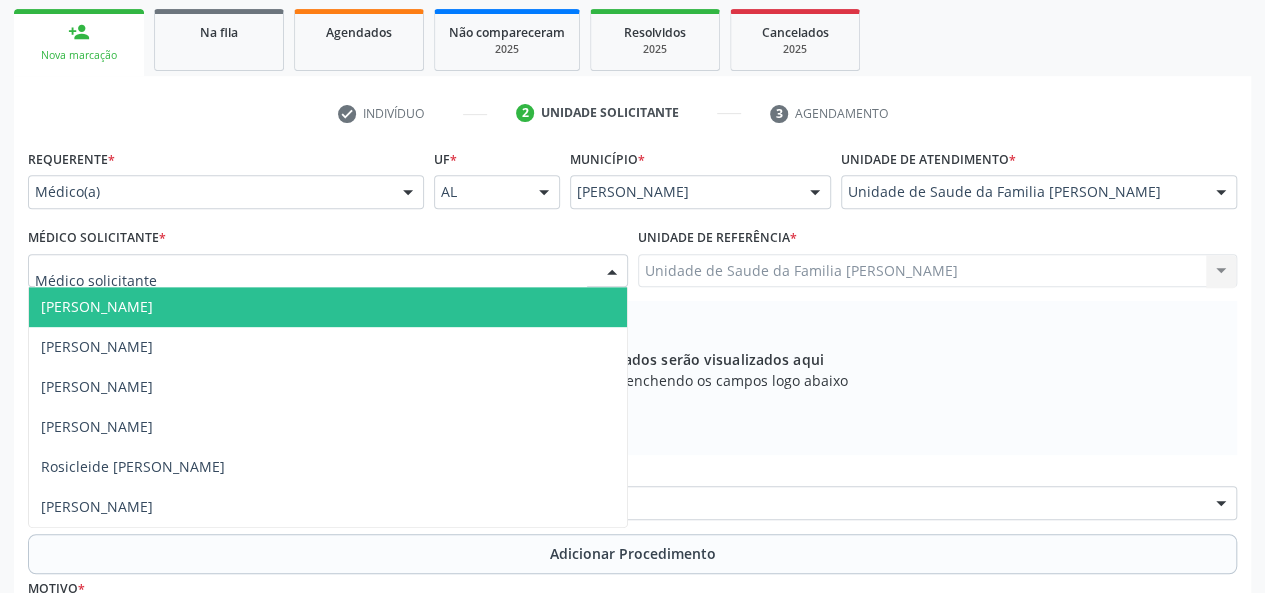 click on "[PERSON_NAME]" at bounding box center (97, 306) 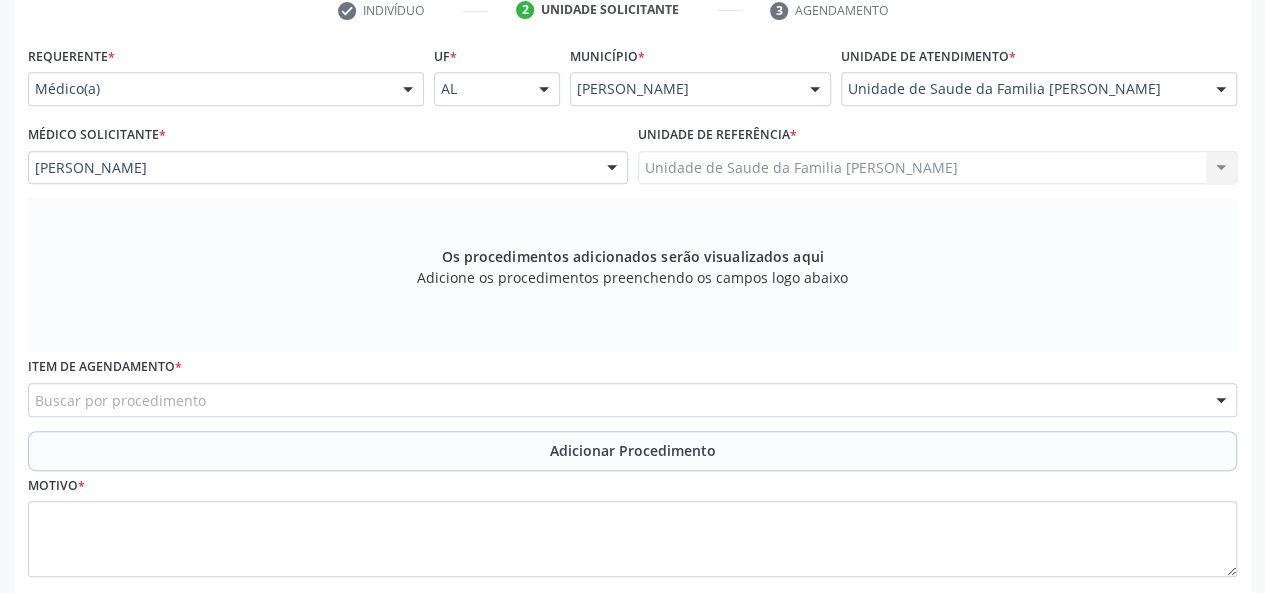 scroll, scrollTop: 518, scrollLeft: 0, axis: vertical 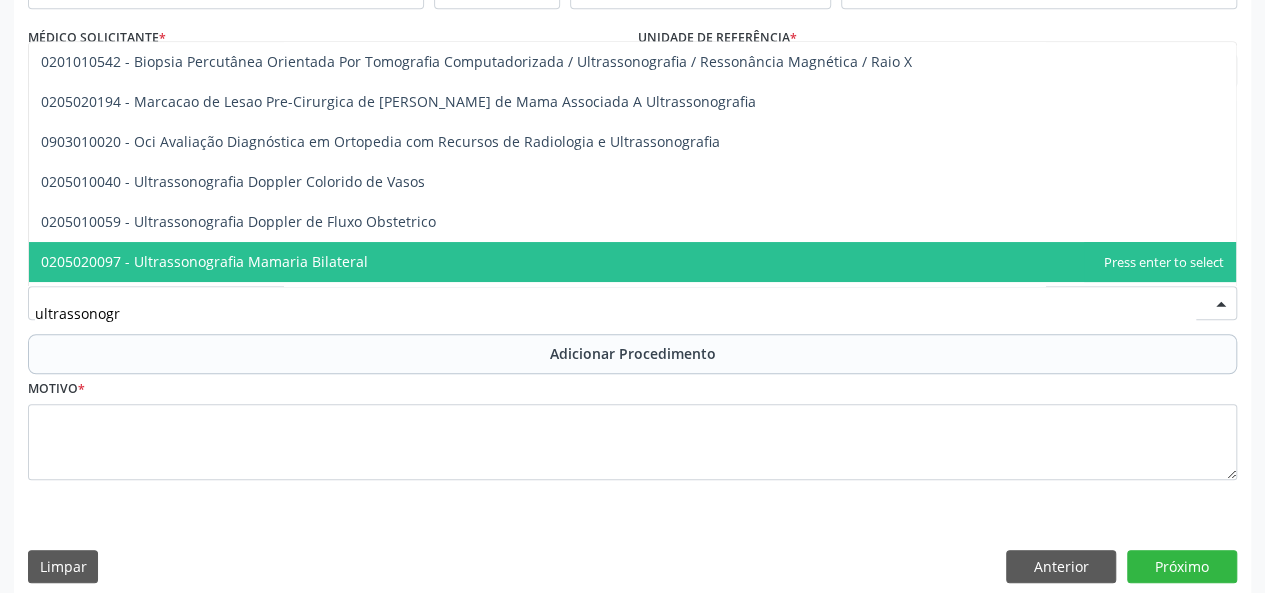 type on "ultrassonogra" 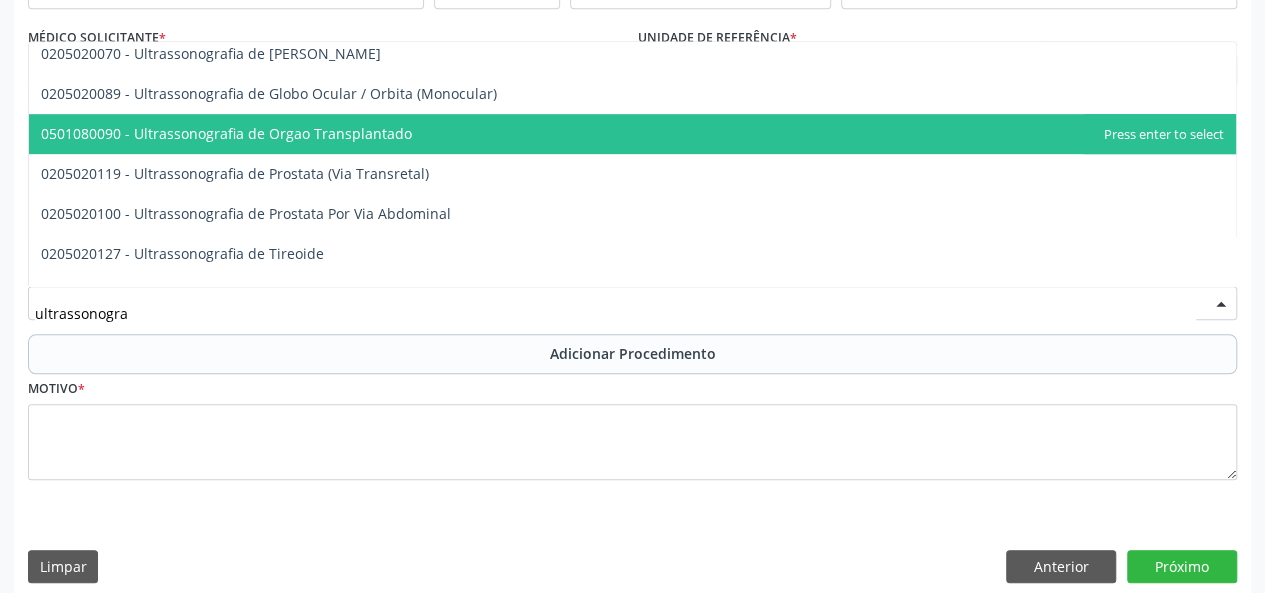 scroll, scrollTop: 595, scrollLeft: 0, axis: vertical 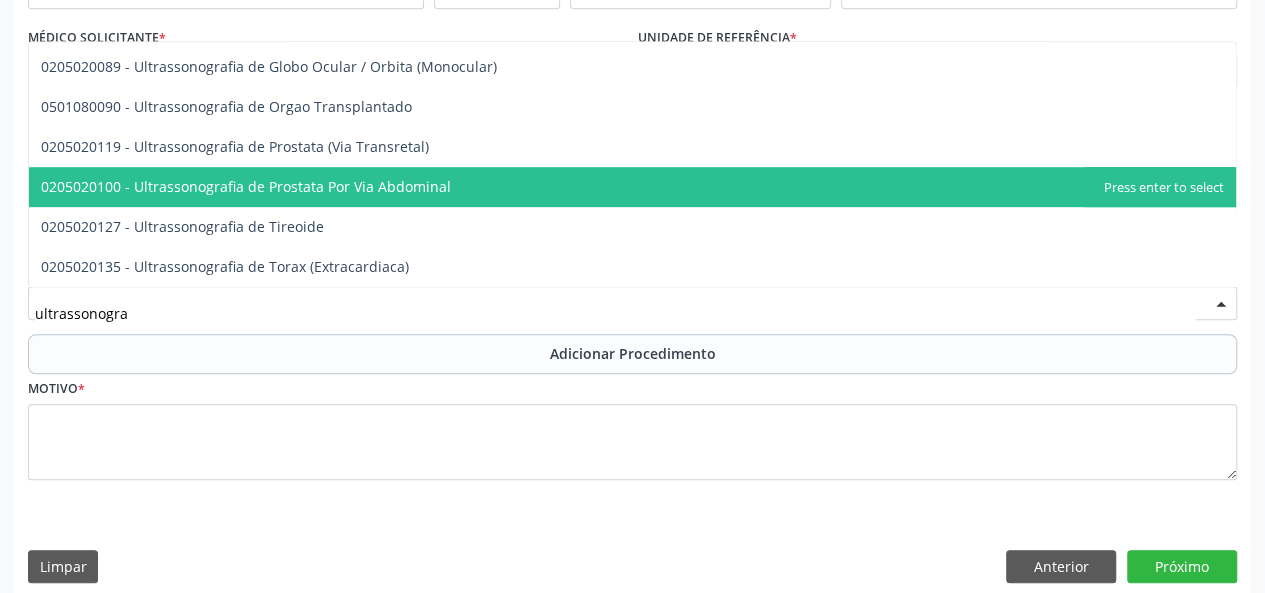 click on "0205020100 - Ultrassonografia de Prostata Por Via Abdominal" at bounding box center [246, 186] 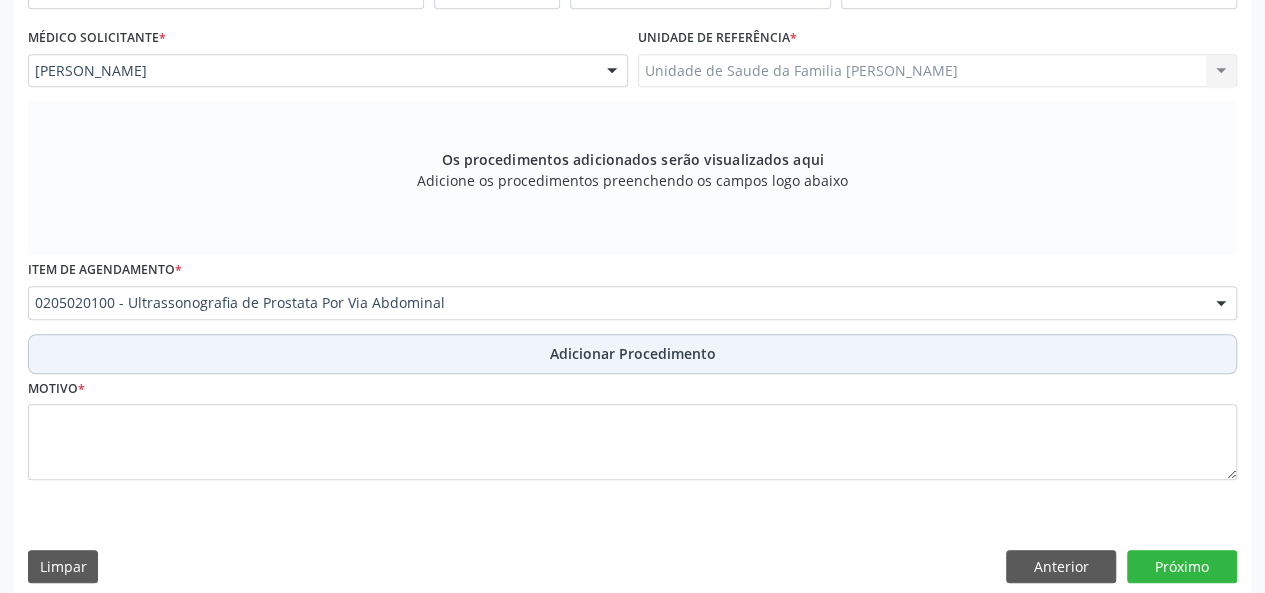 click on "Adicionar Procedimento" at bounding box center [633, 353] 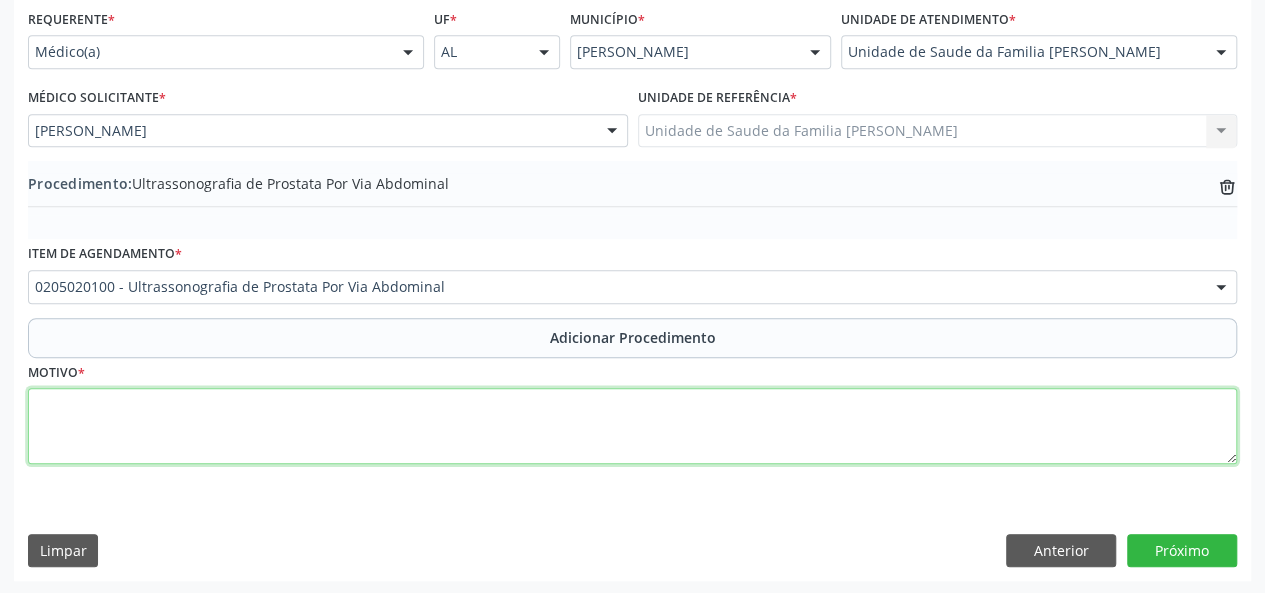 click at bounding box center [632, 426] 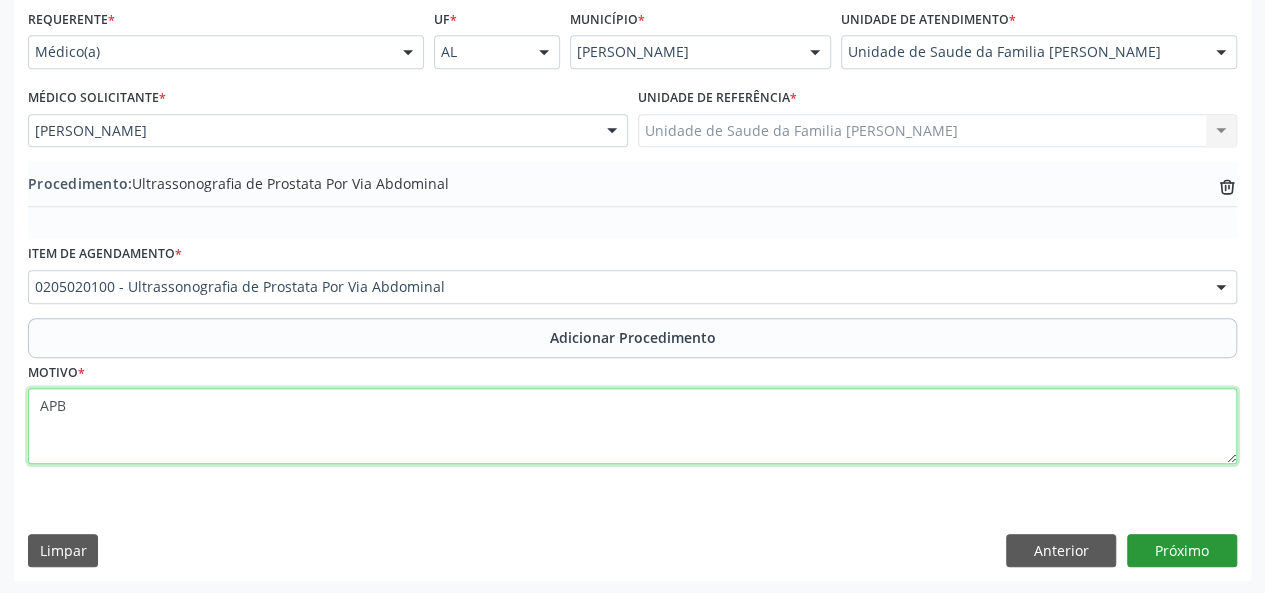 type on "APB" 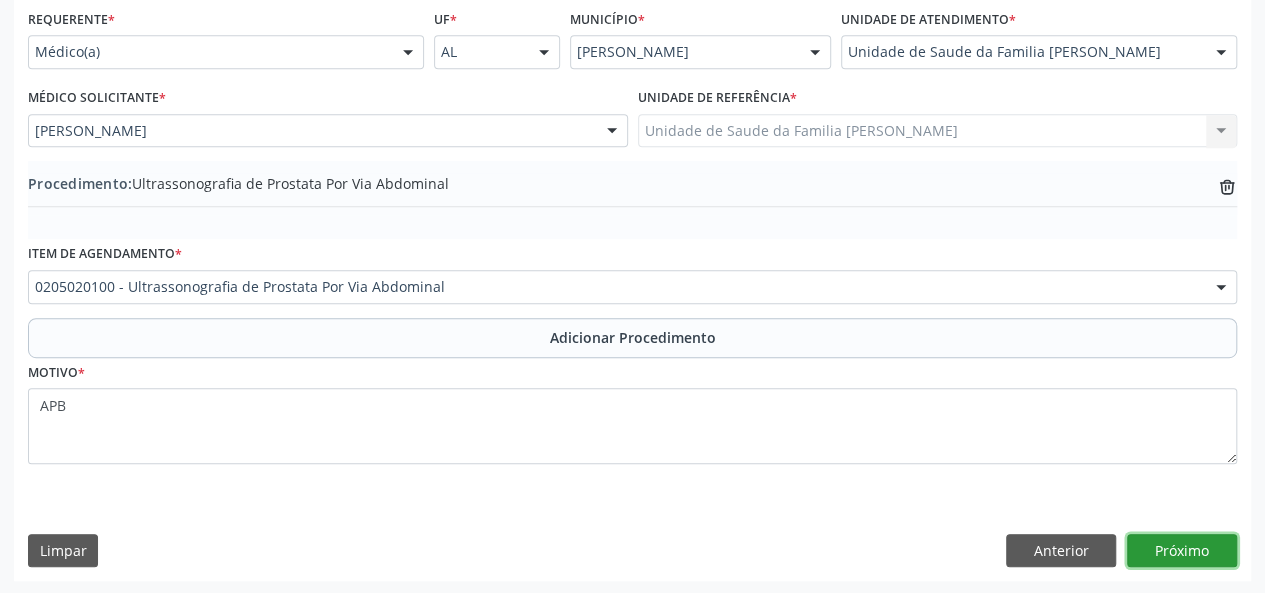 click on "Próximo" at bounding box center [1182, 551] 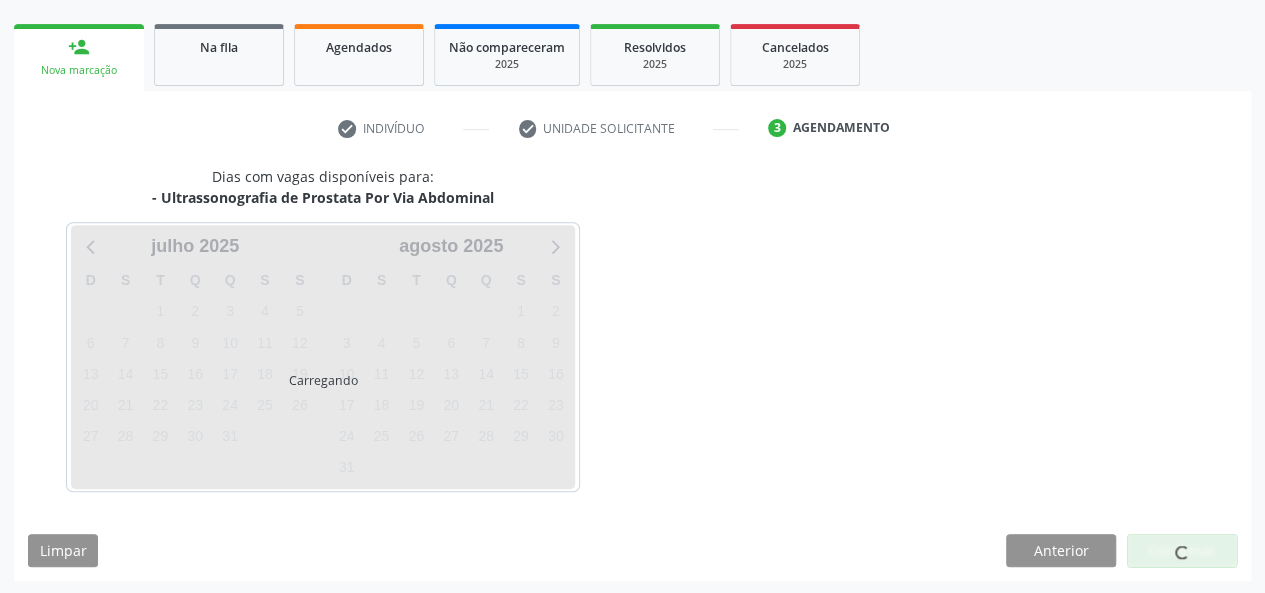 scroll, scrollTop: 362, scrollLeft: 0, axis: vertical 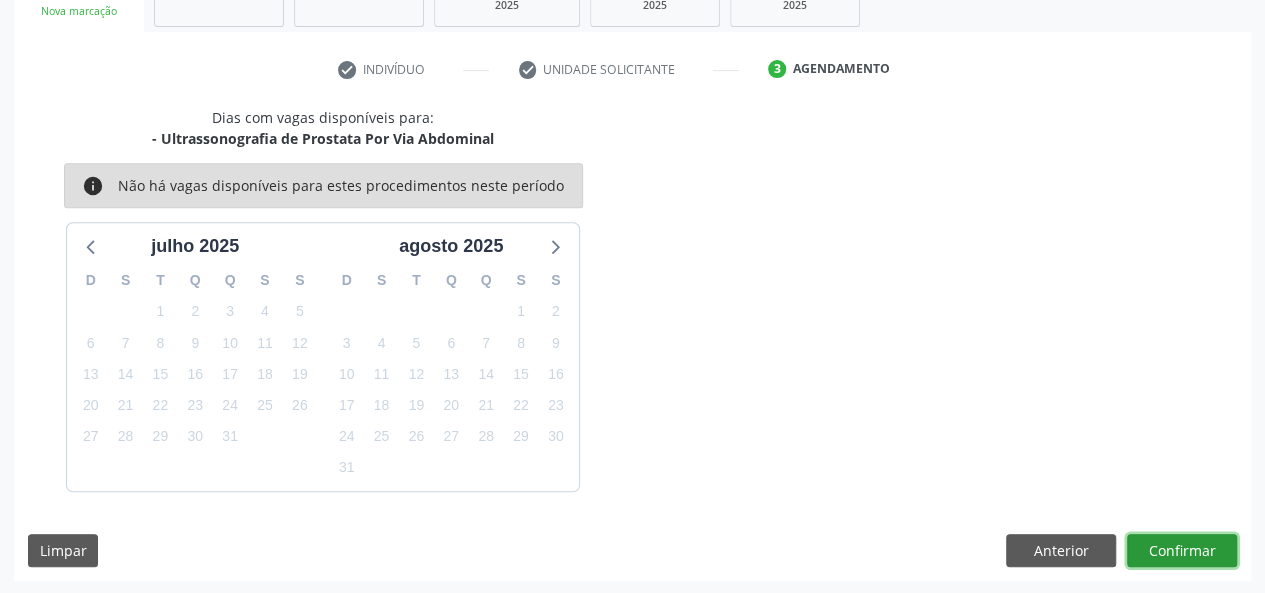 click on "Confirmar" at bounding box center [1182, 551] 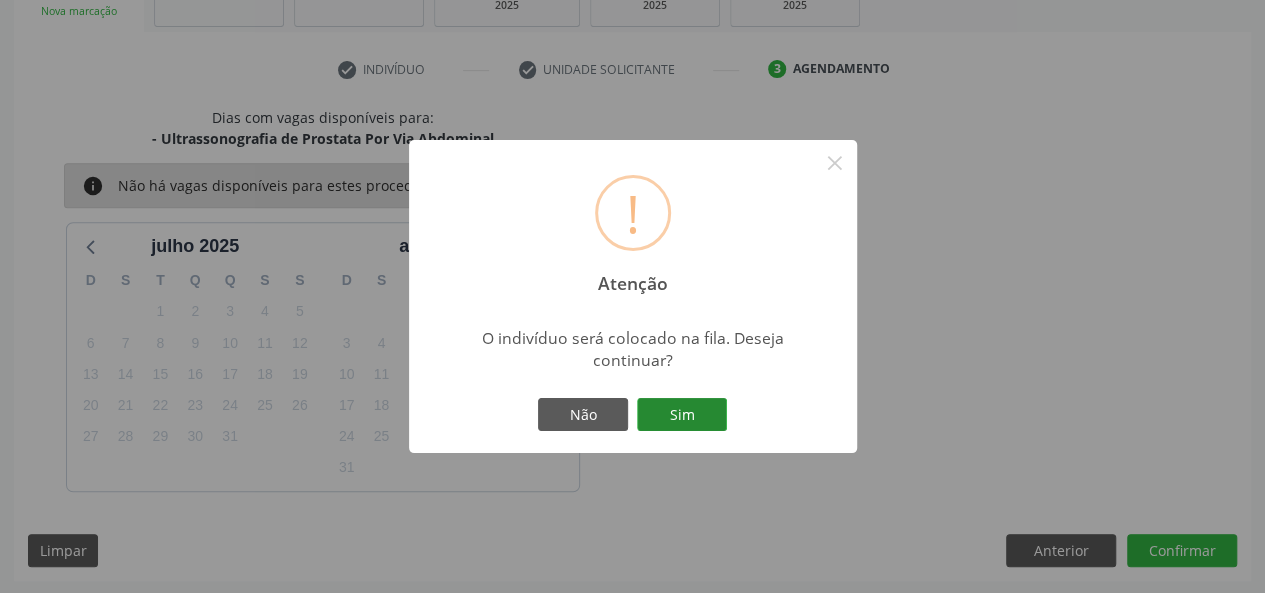 click on "Sim" at bounding box center (682, 415) 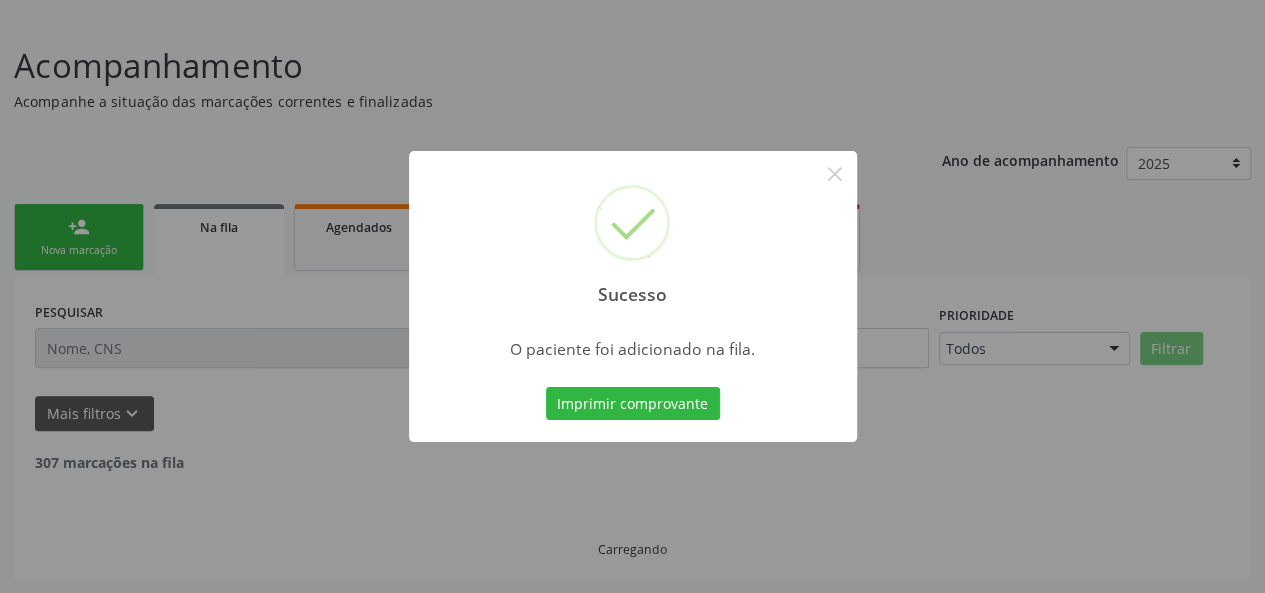 scroll, scrollTop: 100, scrollLeft: 0, axis: vertical 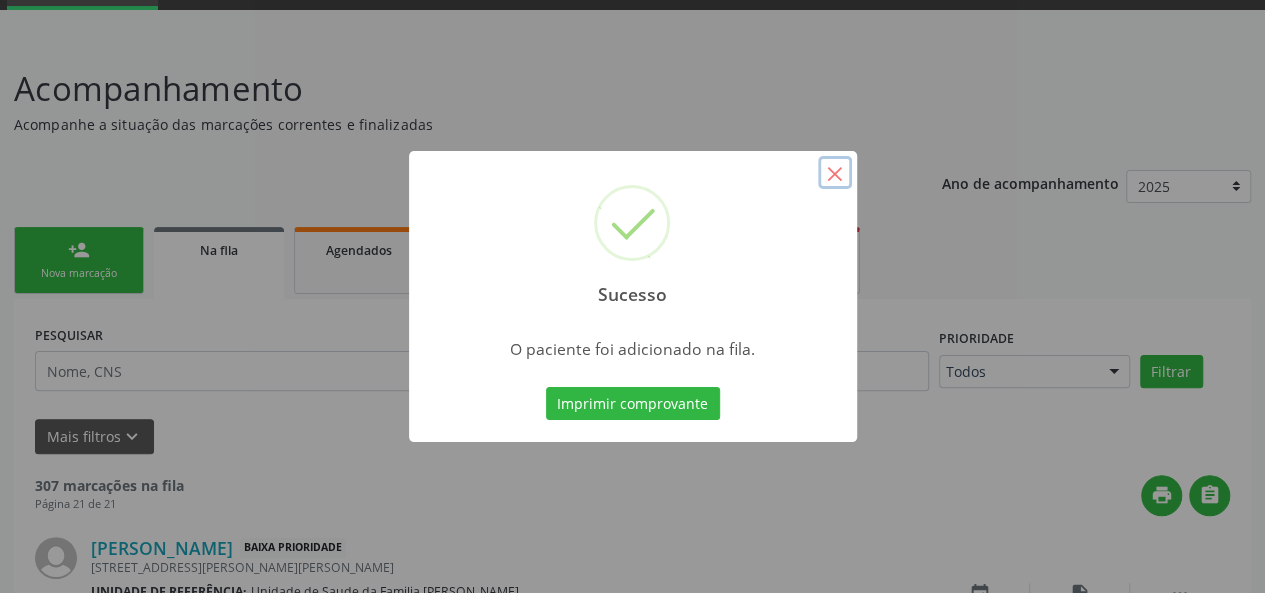 click on "×" at bounding box center (835, 173) 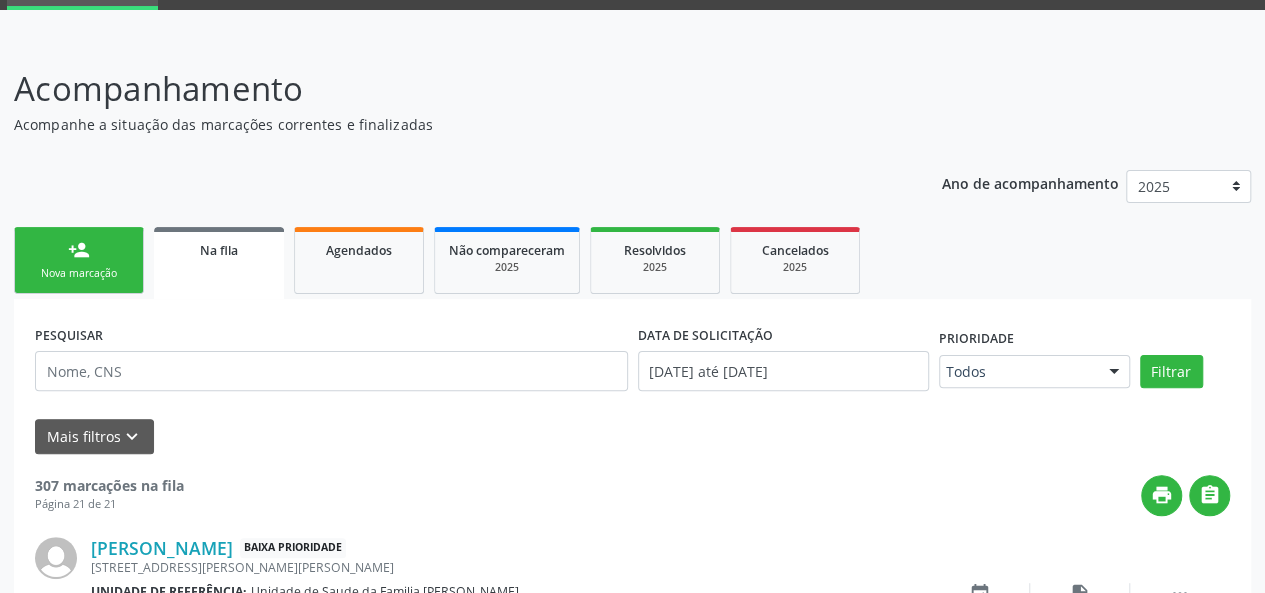 click on "person_add
Nova marcação" at bounding box center (79, 260) 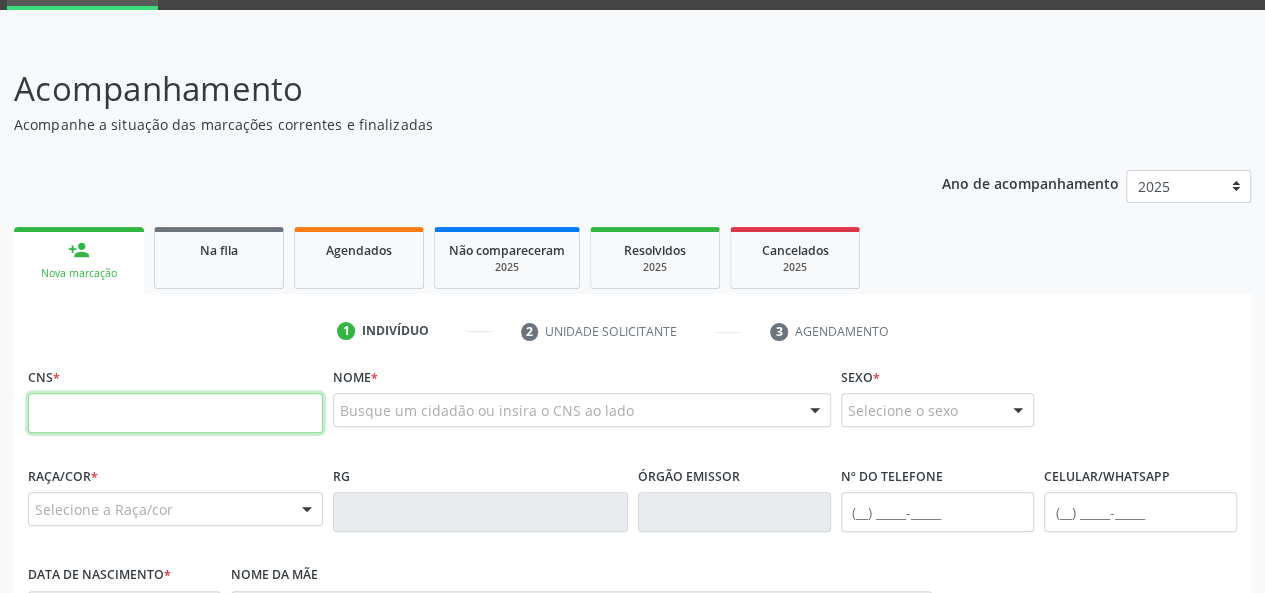 paste on "898 0023 2732 5783" 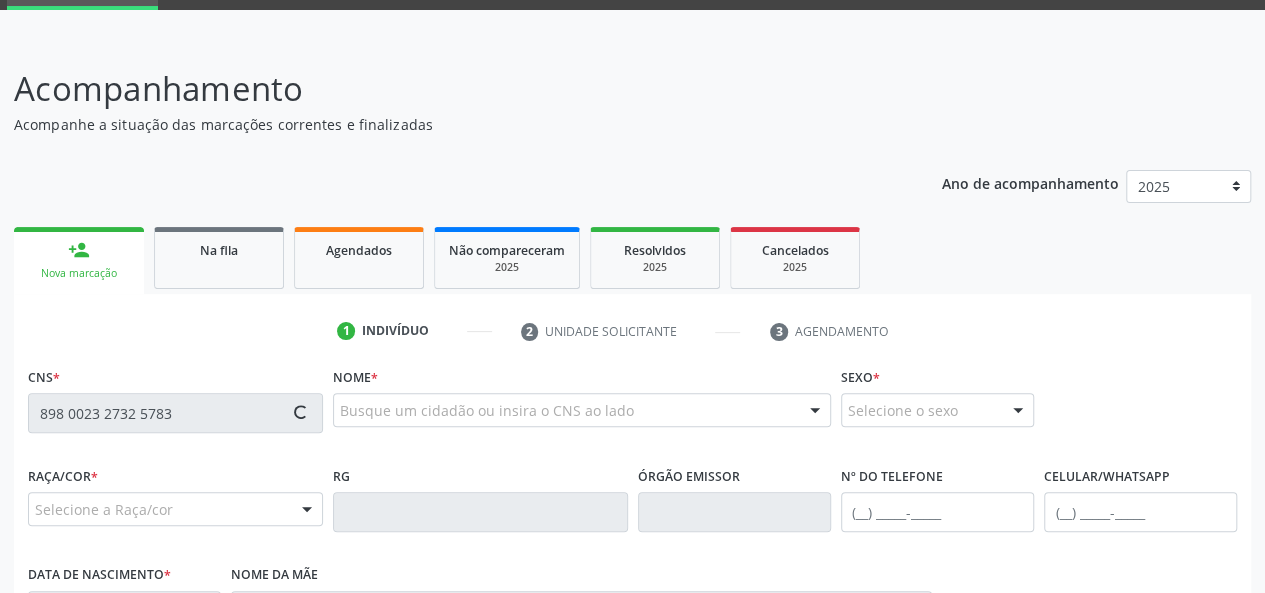 type on "898 0023 2732 5783" 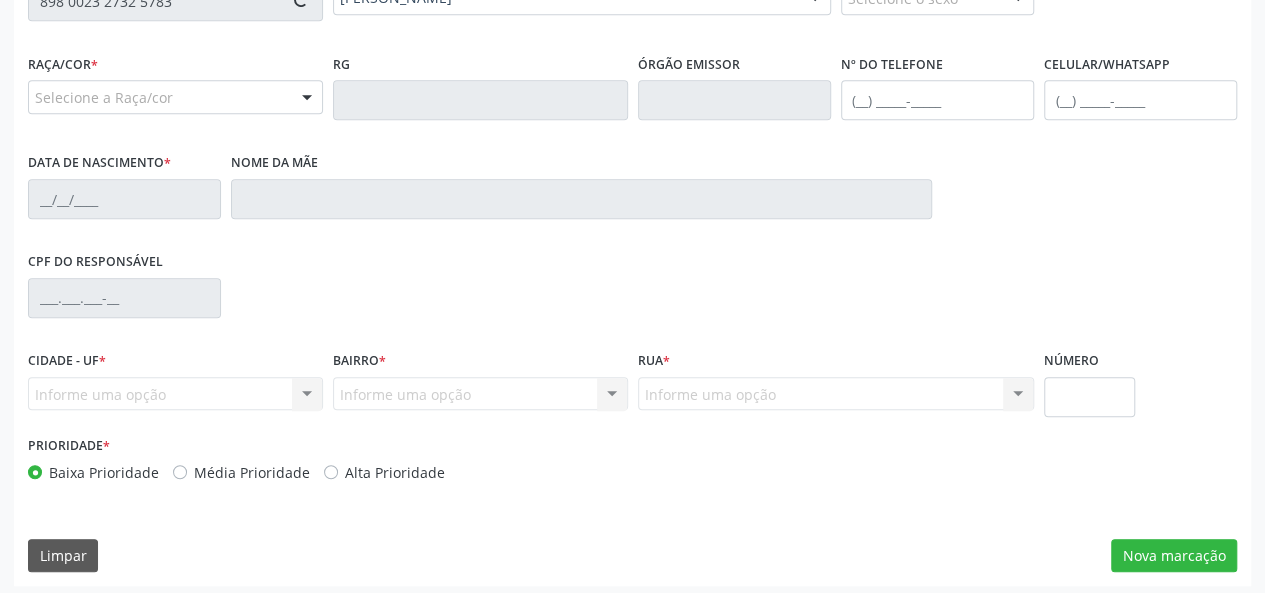 scroll, scrollTop: 518, scrollLeft: 0, axis: vertical 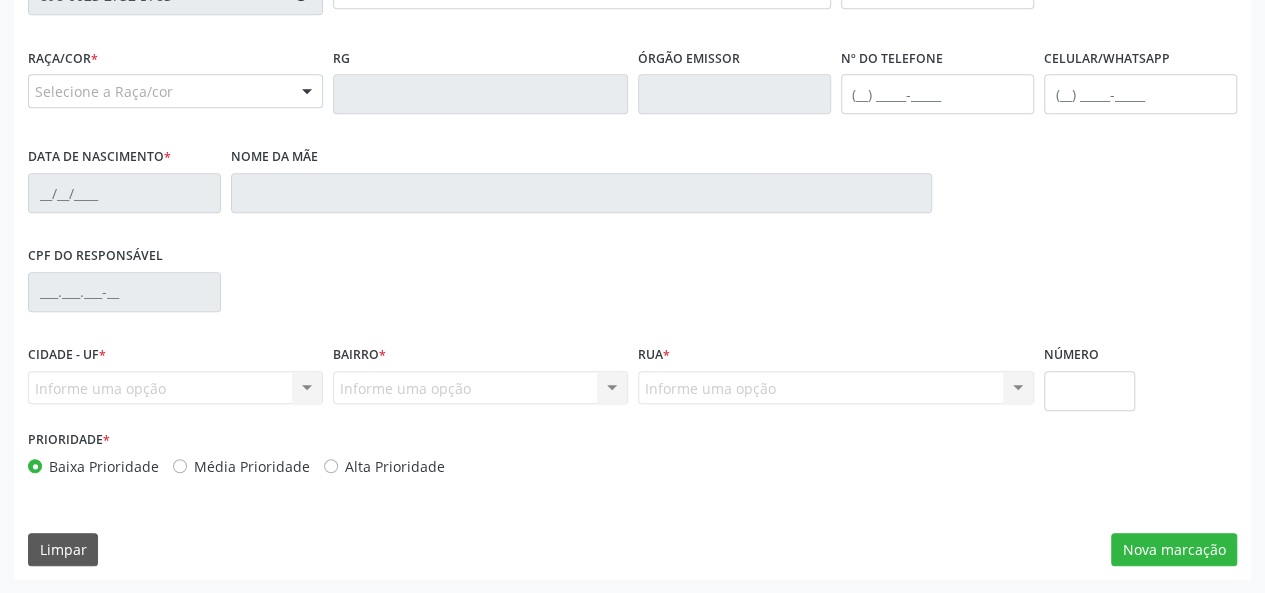 type on "[PHONE_NUMBER]" 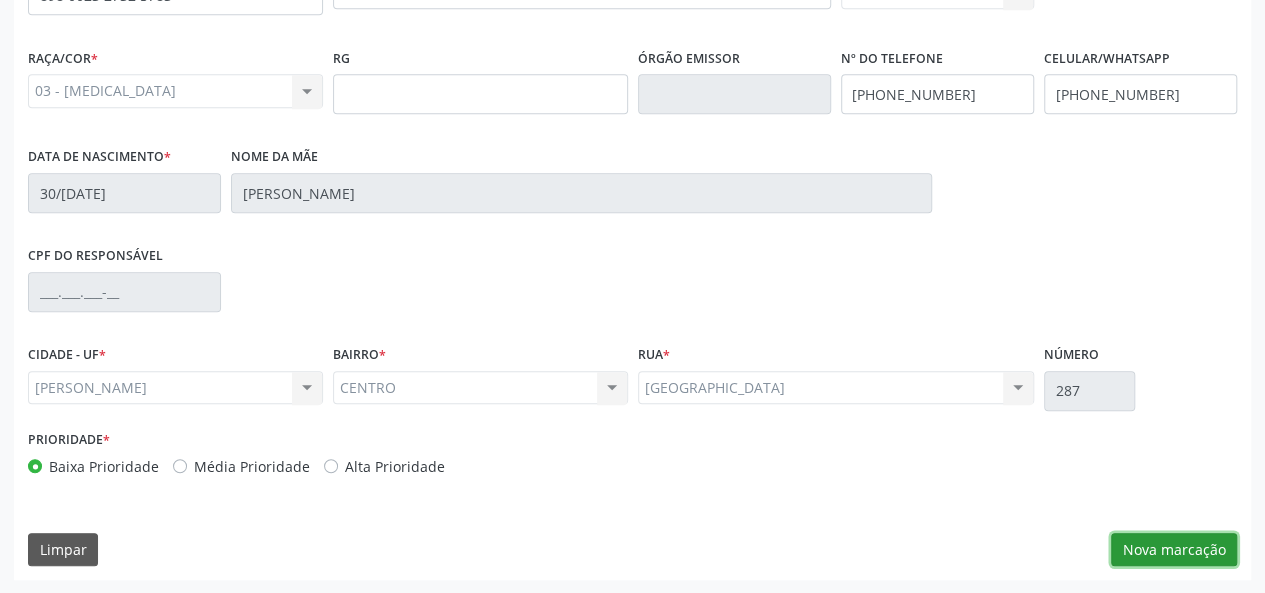 click on "Nova marcação" at bounding box center (1174, 550) 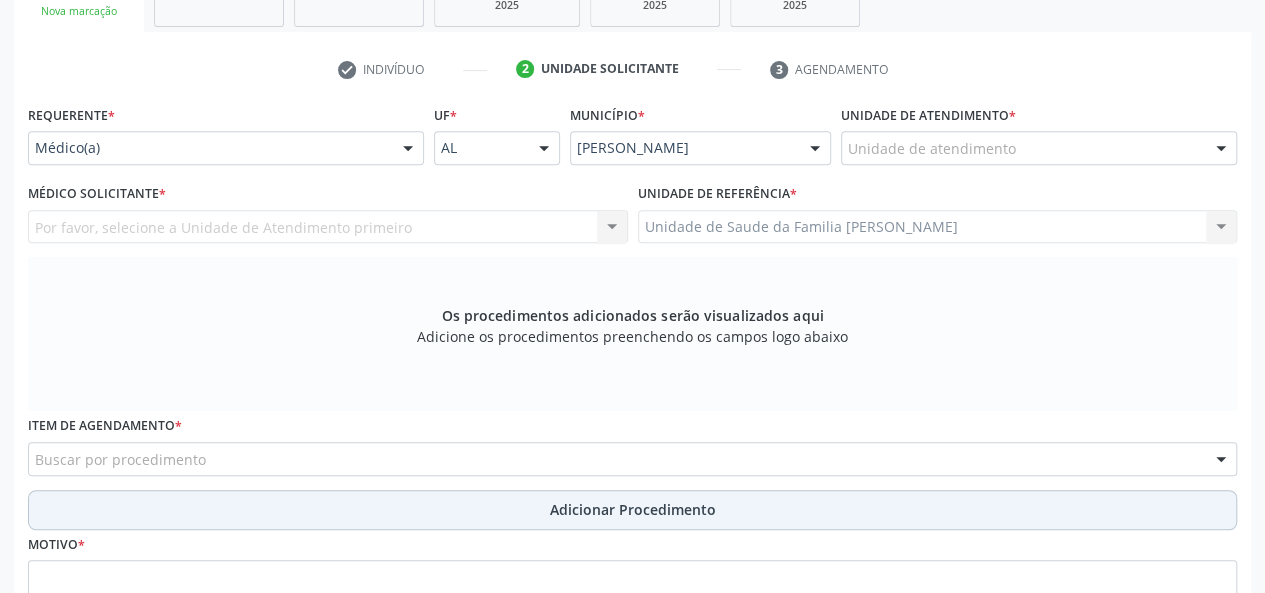 scroll, scrollTop: 218, scrollLeft: 0, axis: vertical 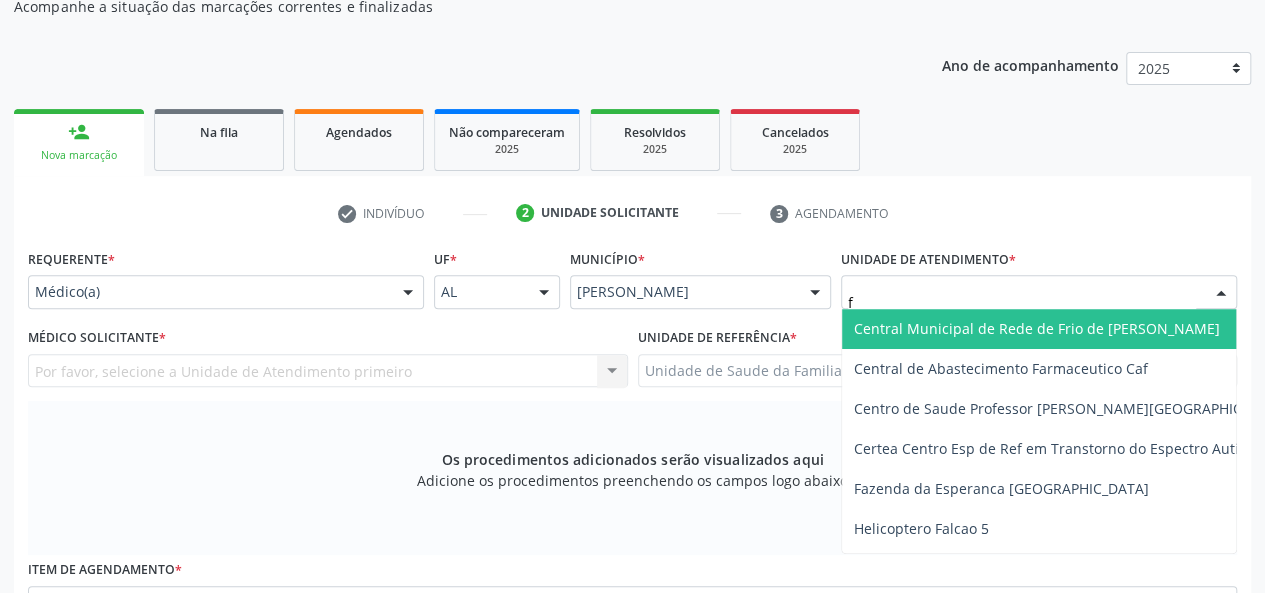 type on "fr" 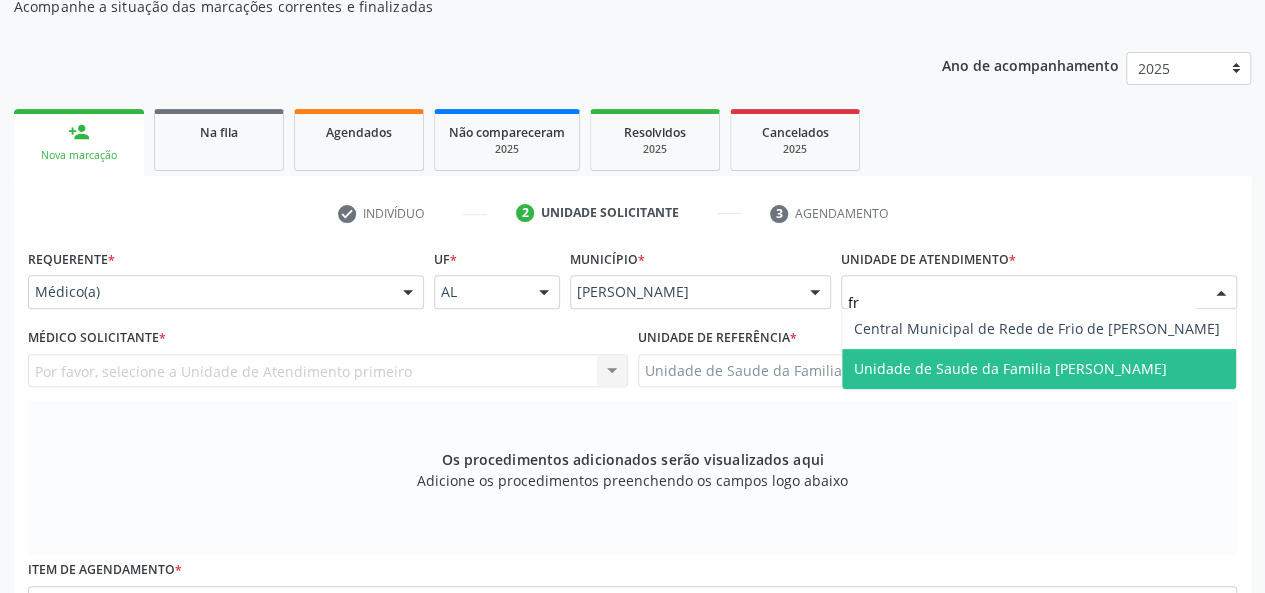 click on "Unidade de Saude da Familia [PERSON_NAME]" at bounding box center [1010, 368] 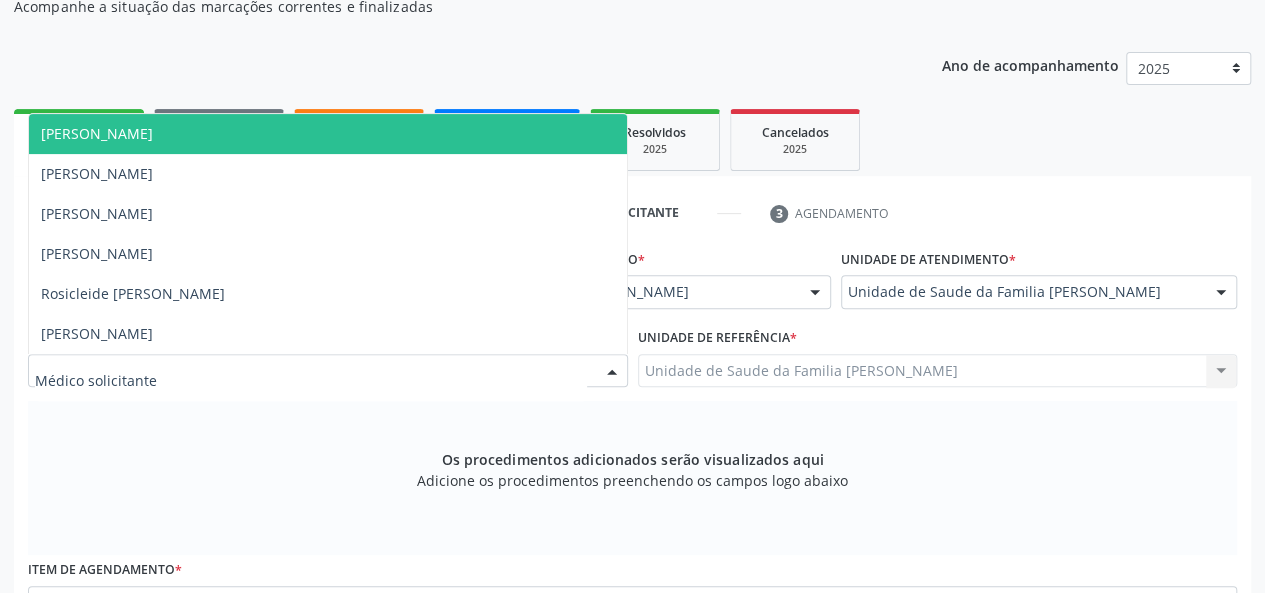 click on "[PERSON_NAME]" at bounding box center (97, 133) 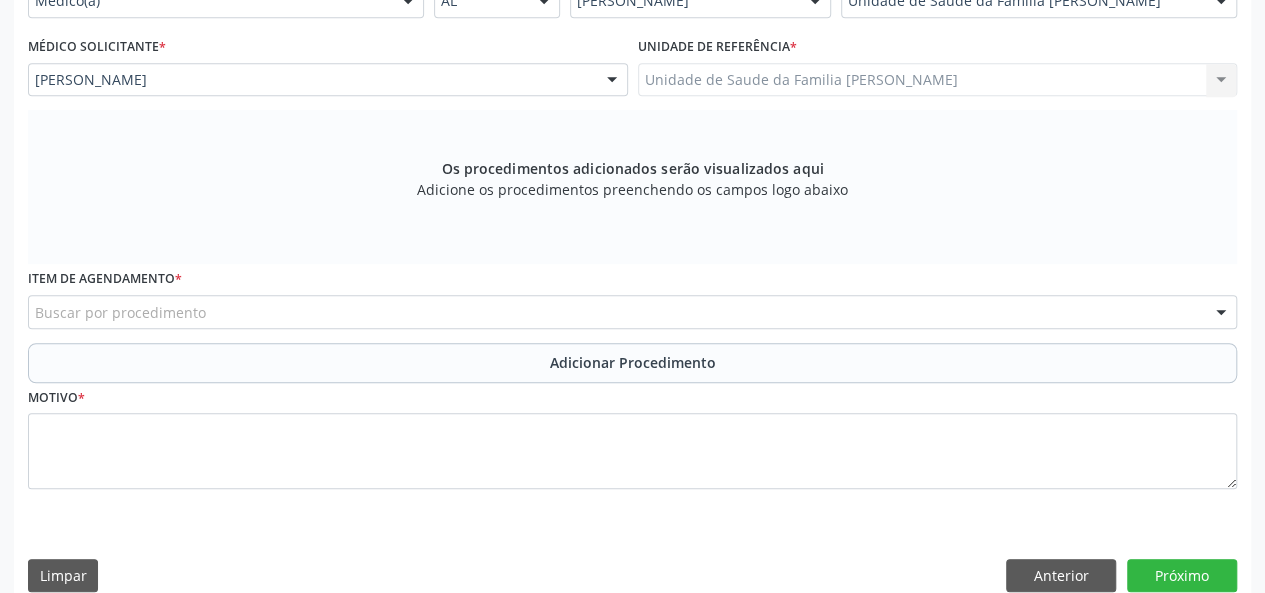 scroll, scrollTop: 518, scrollLeft: 0, axis: vertical 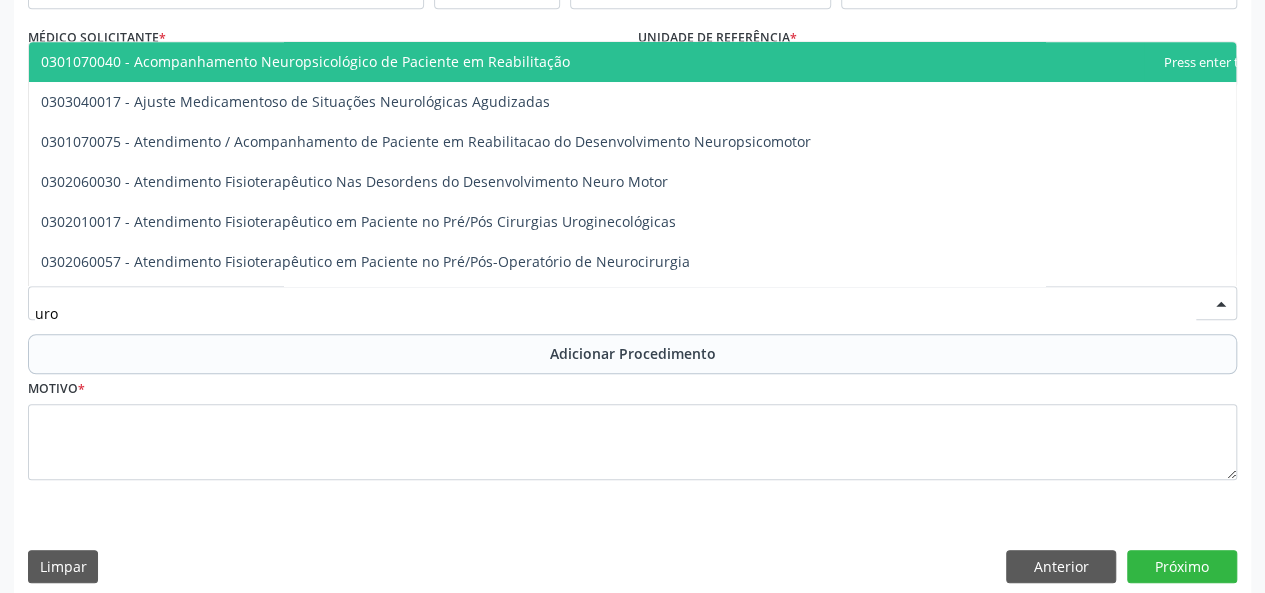 type on "urol" 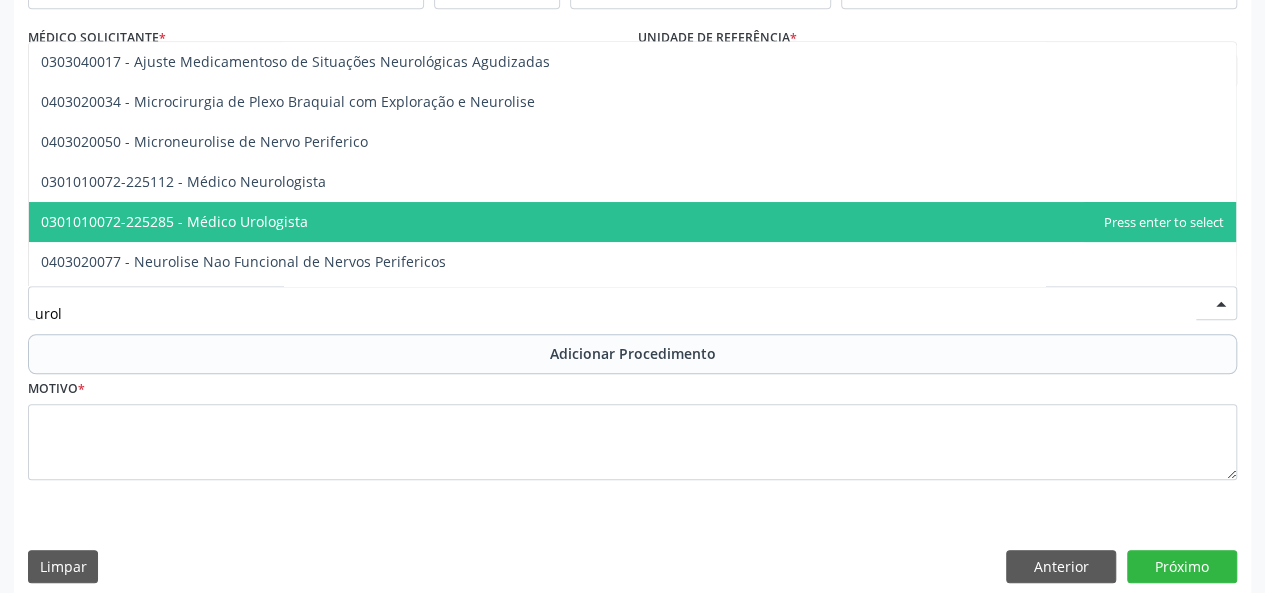click on "0301010072-225285 - Médico Urologista" at bounding box center [174, 221] 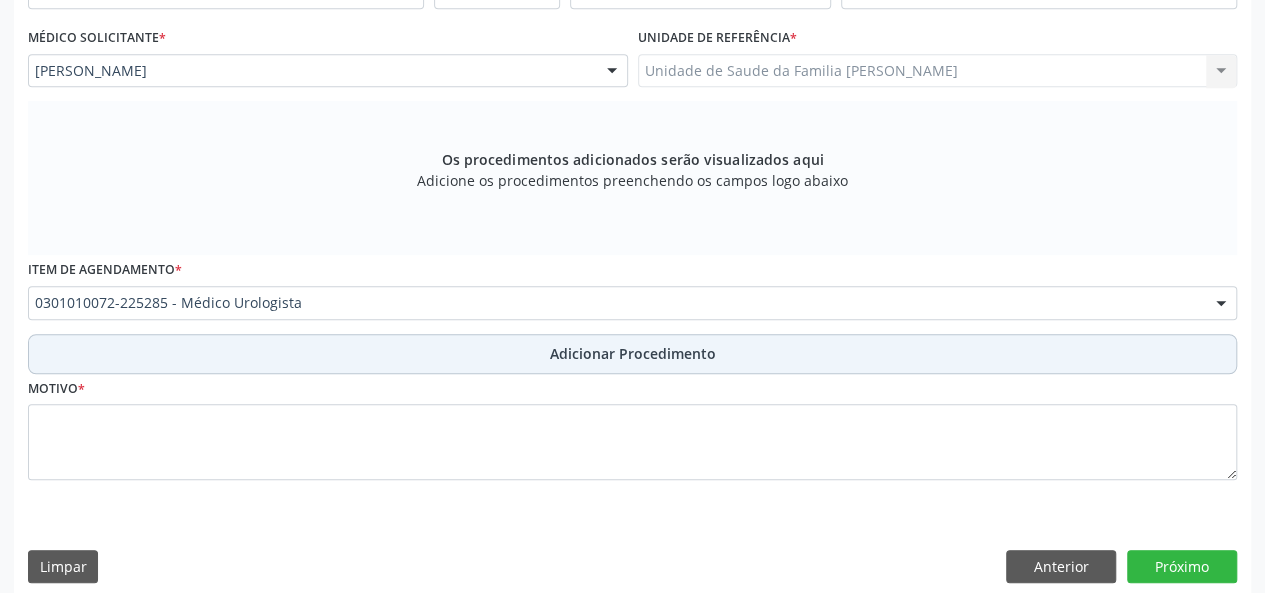 click on "Adicionar Procedimento" at bounding box center [633, 353] 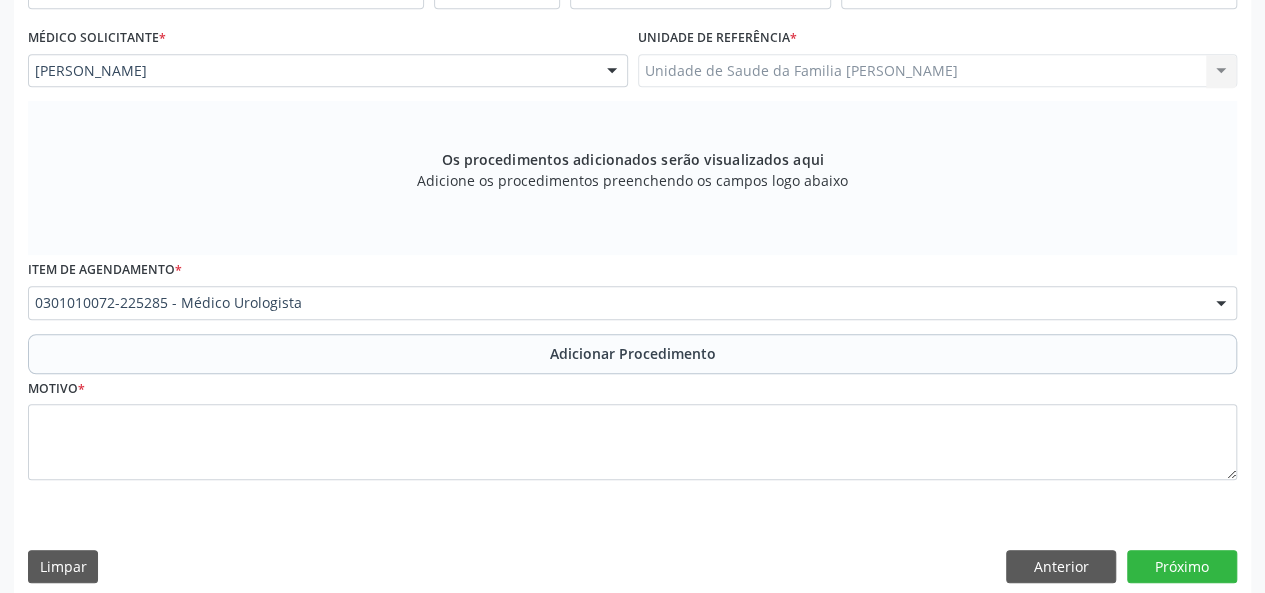 scroll, scrollTop: 458, scrollLeft: 0, axis: vertical 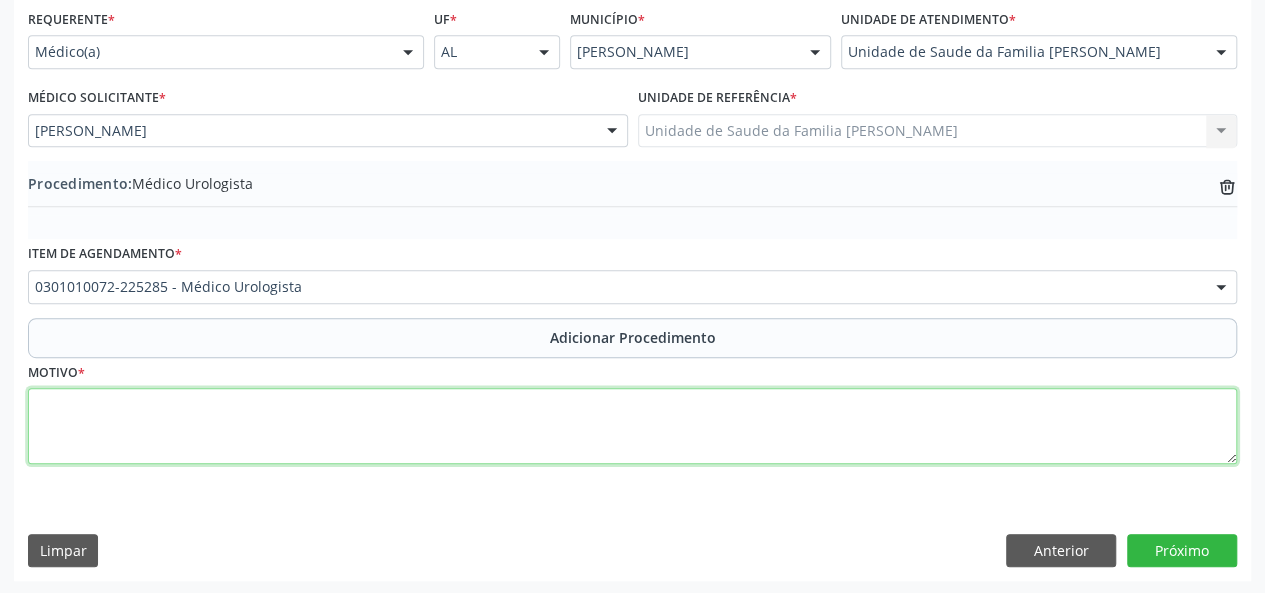click at bounding box center [632, 426] 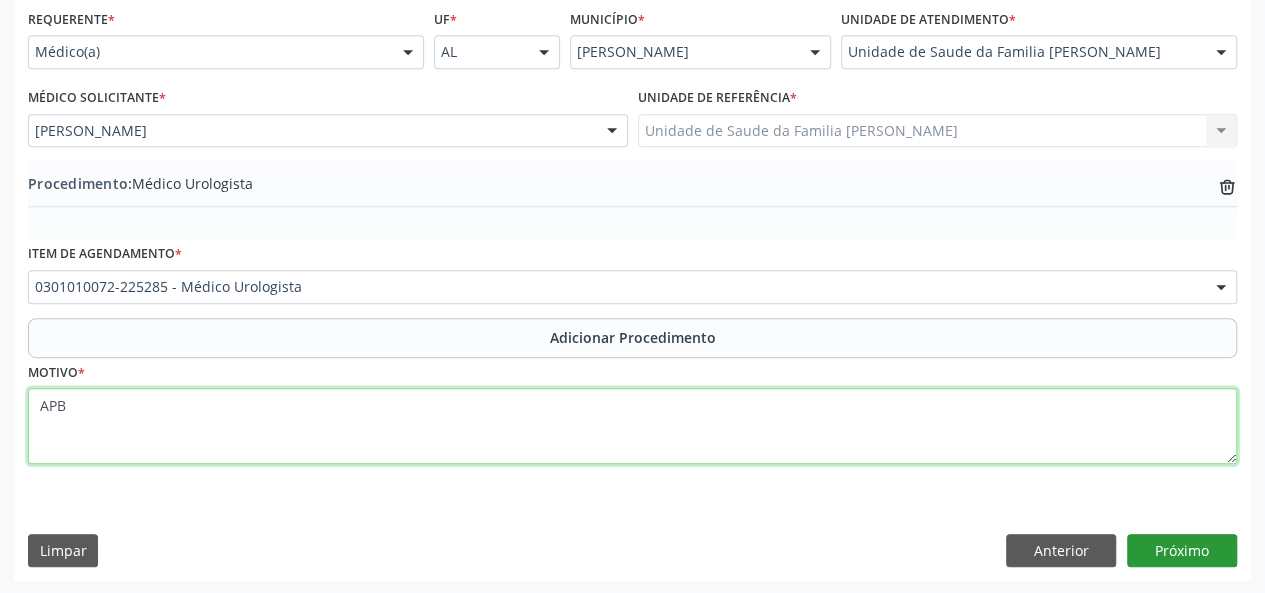 type on "APB" 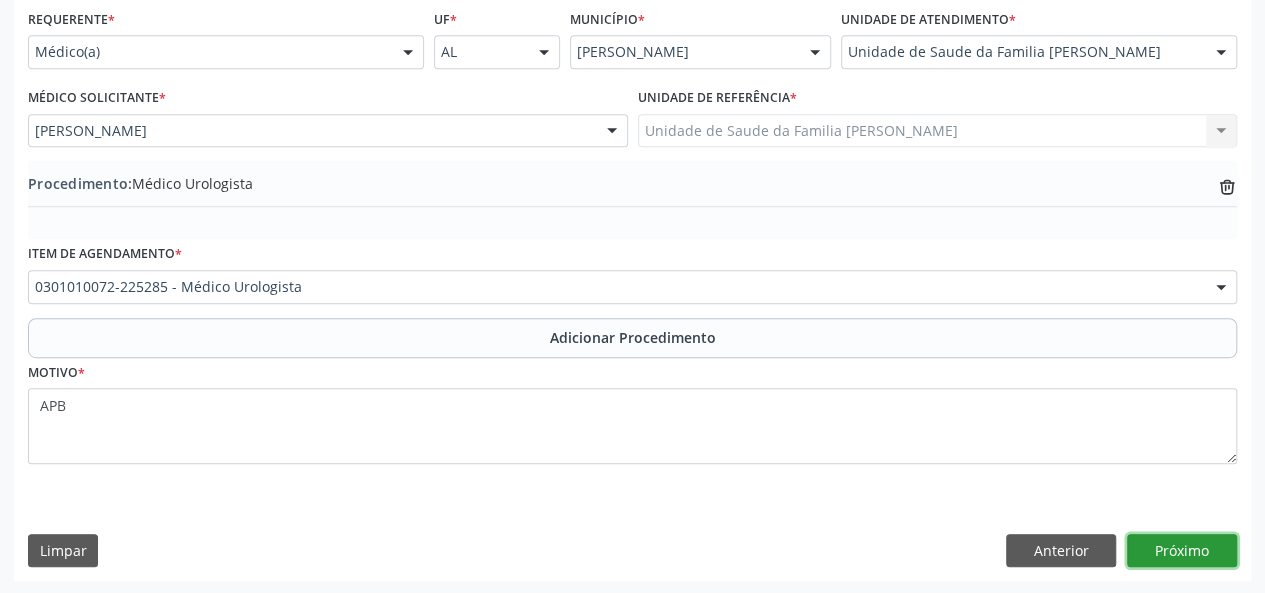 click on "Próximo" at bounding box center (1182, 551) 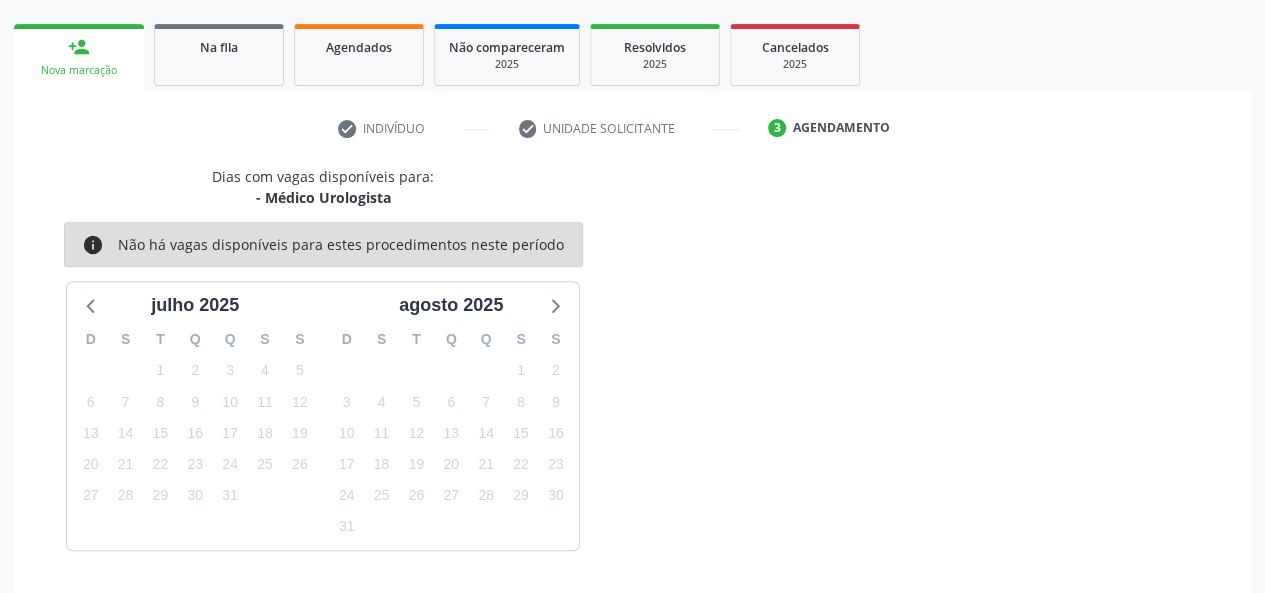 scroll, scrollTop: 362, scrollLeft: 0, axis: vertical 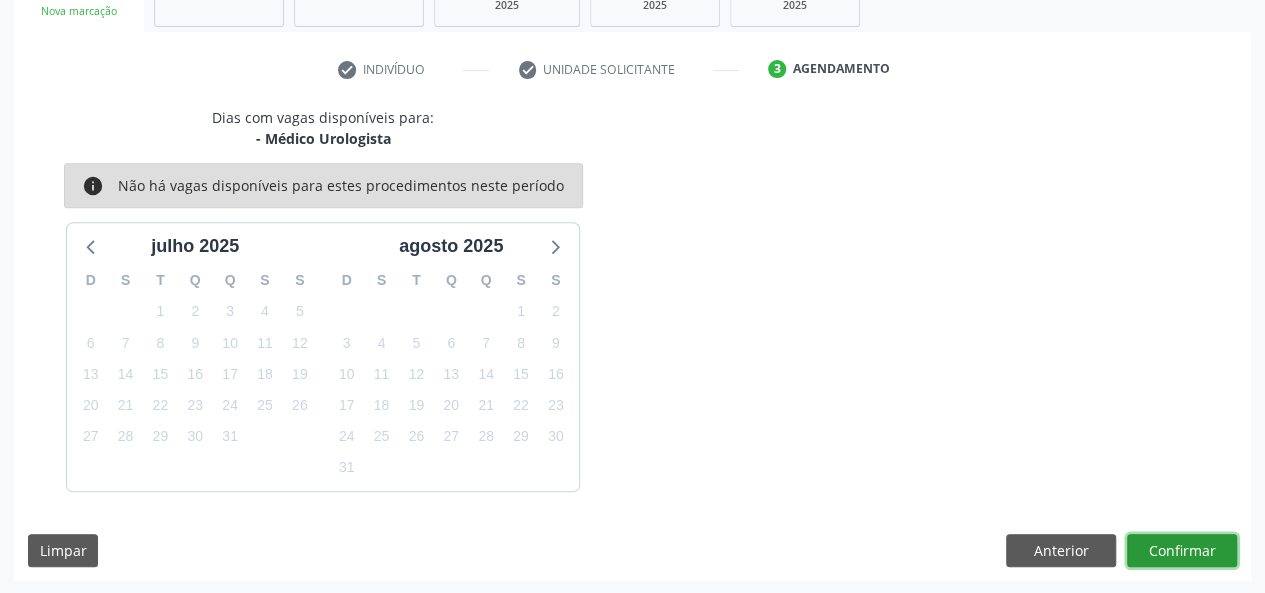 click on "Confirmar" at bounding box center (1182, 551) 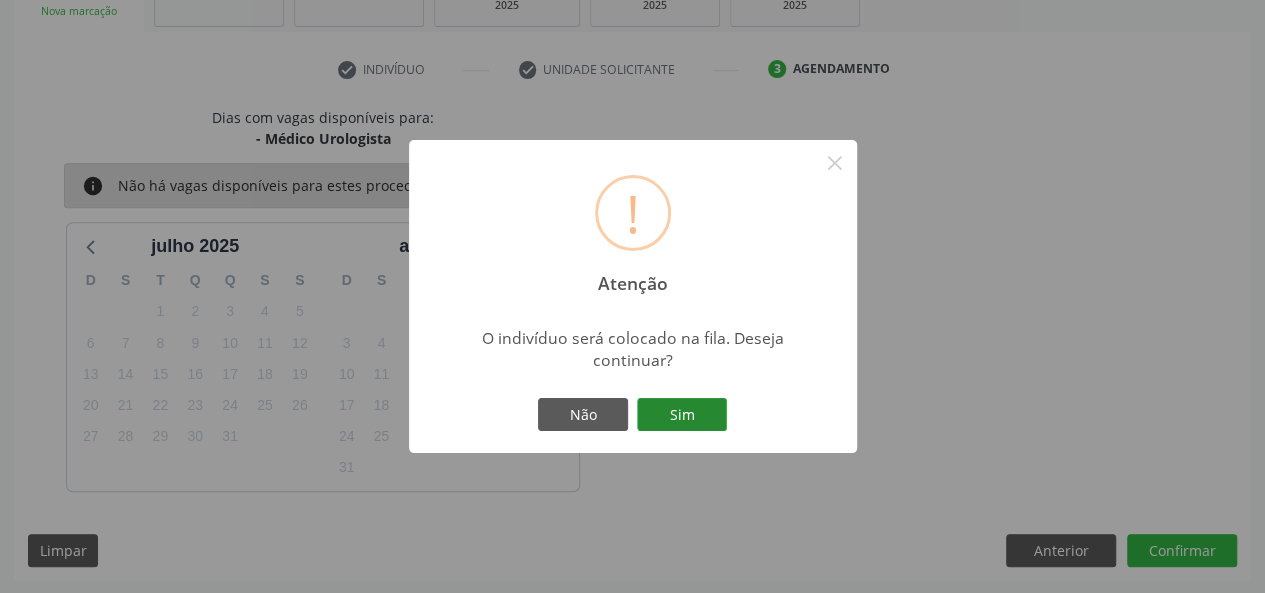 click on "Sim" at bounding box center [682, 415] 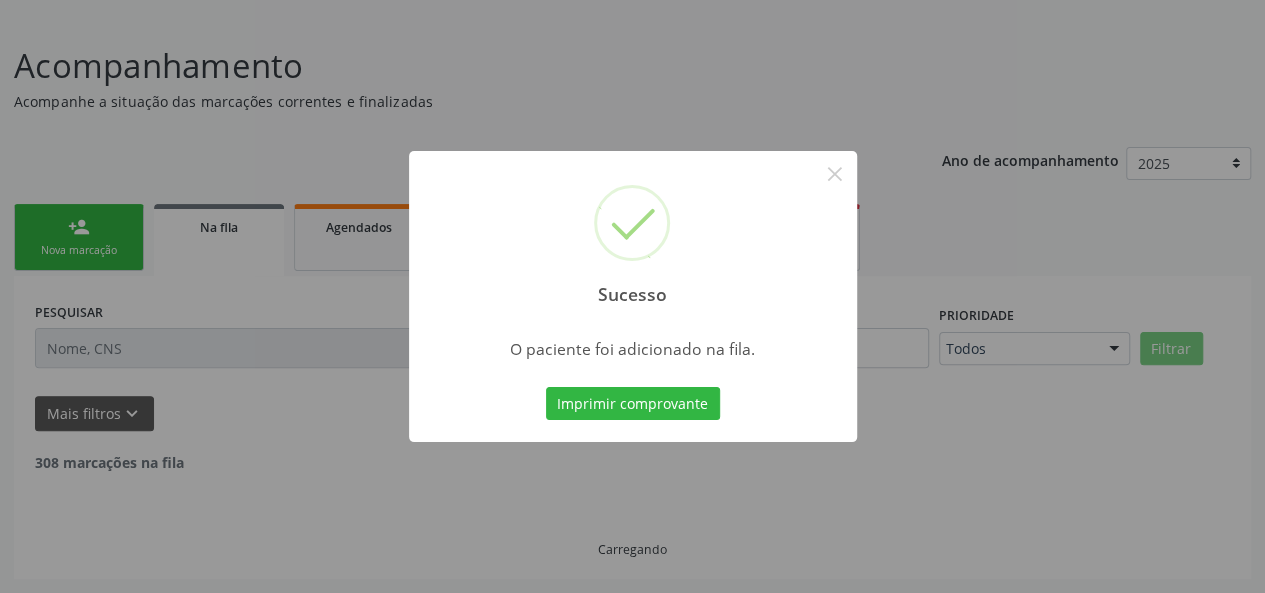 scroll, scrollTop: 100, scrollLeft: 0, axis: vertical 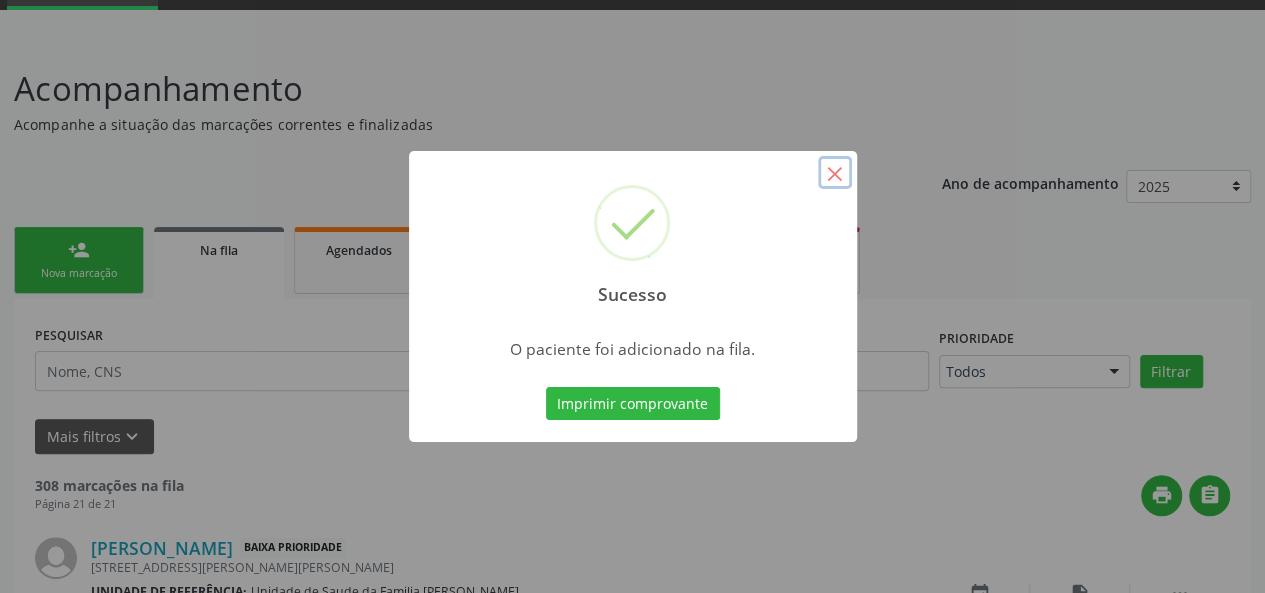 click on "×" at bounding box center [835, 173] 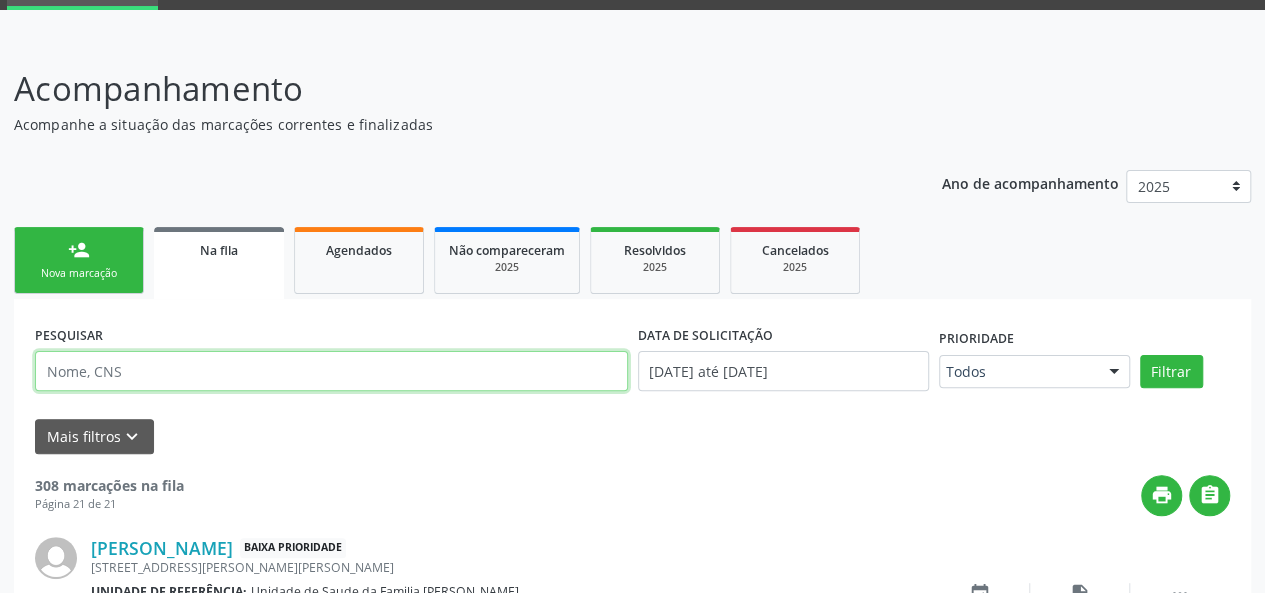 click at bounding box center [331, 371] 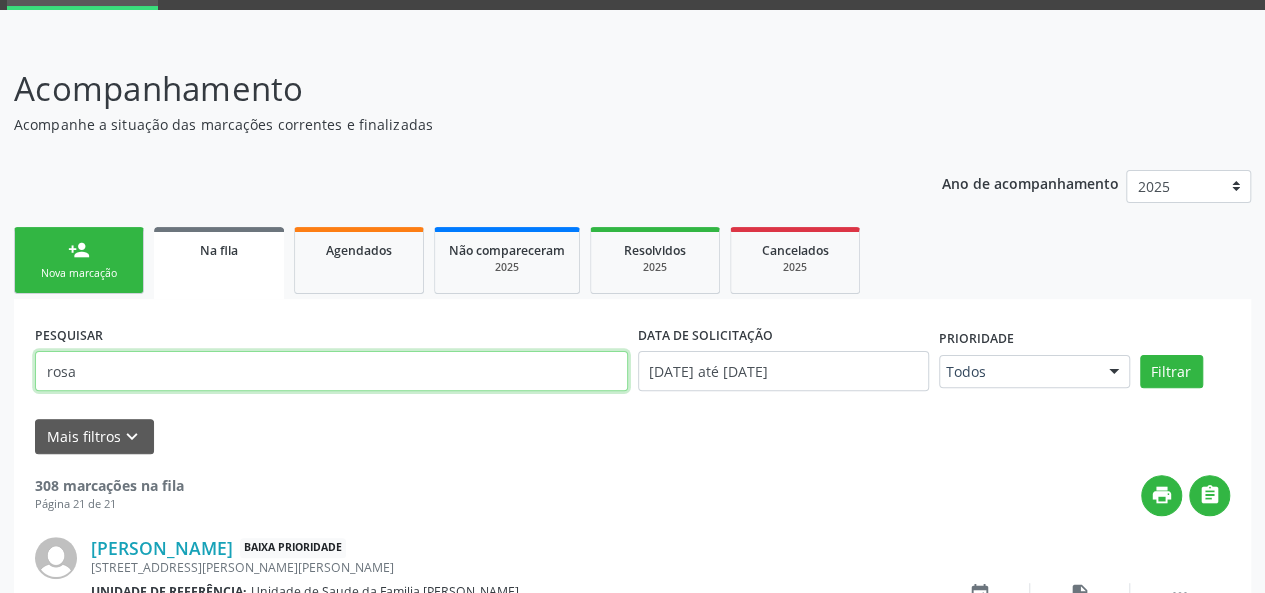 type on "rosa" 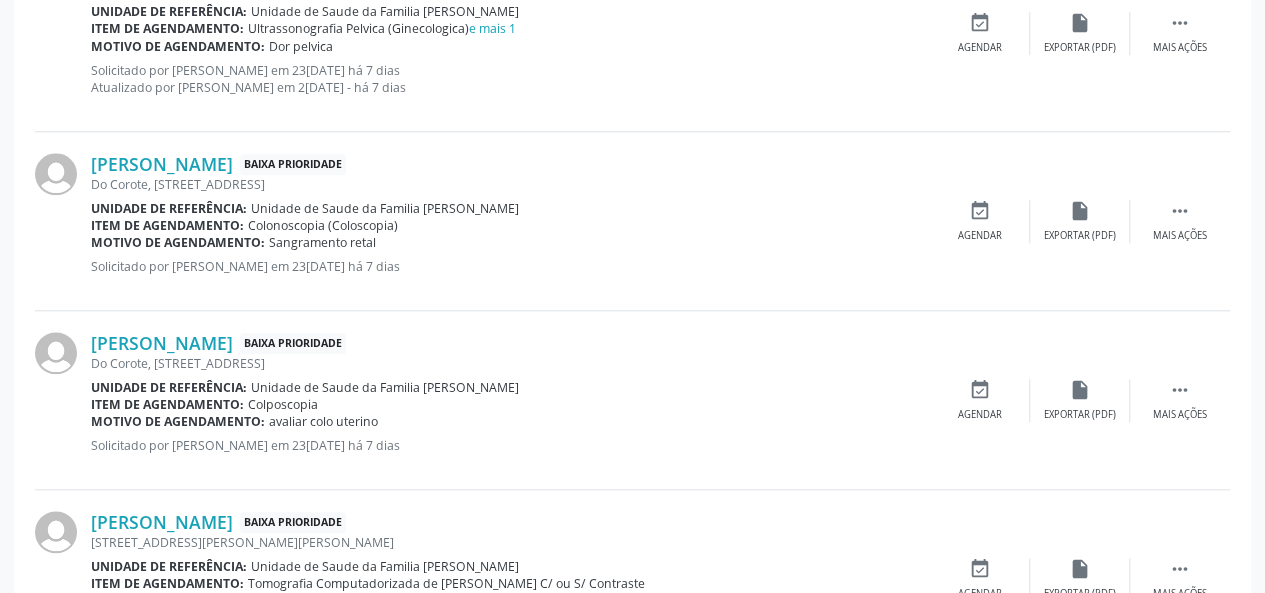 scroll, scrollTop: 900, scrollLeft: 0, axis: vertical 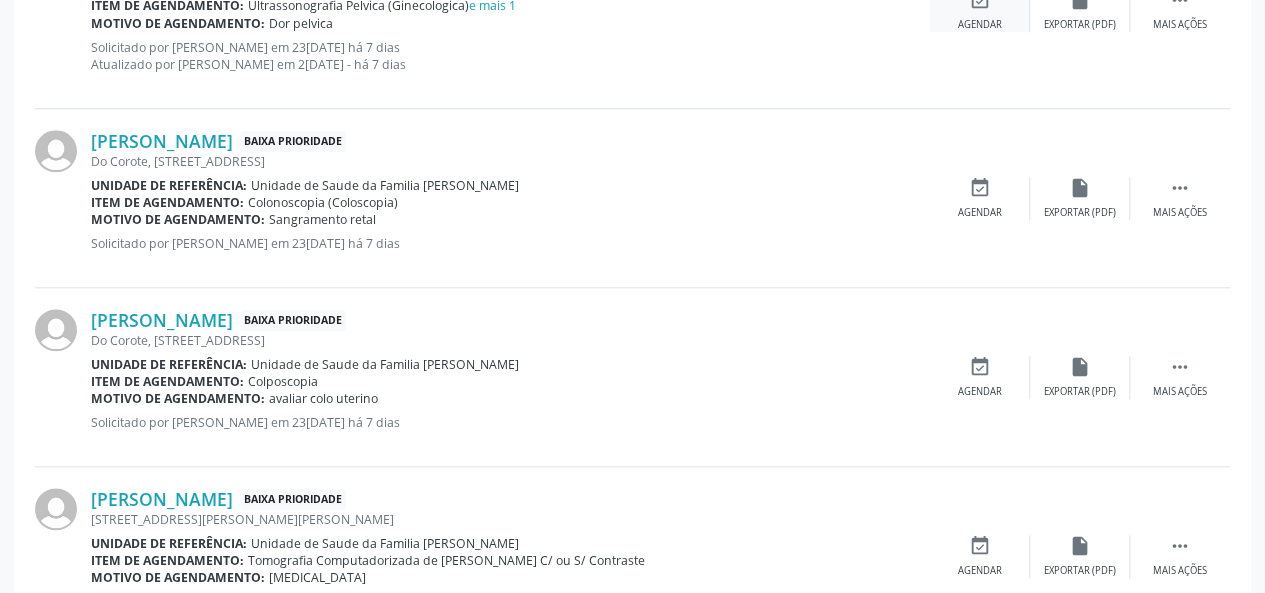 click on "event_available
Agendar" at bounding box center [980, 10] 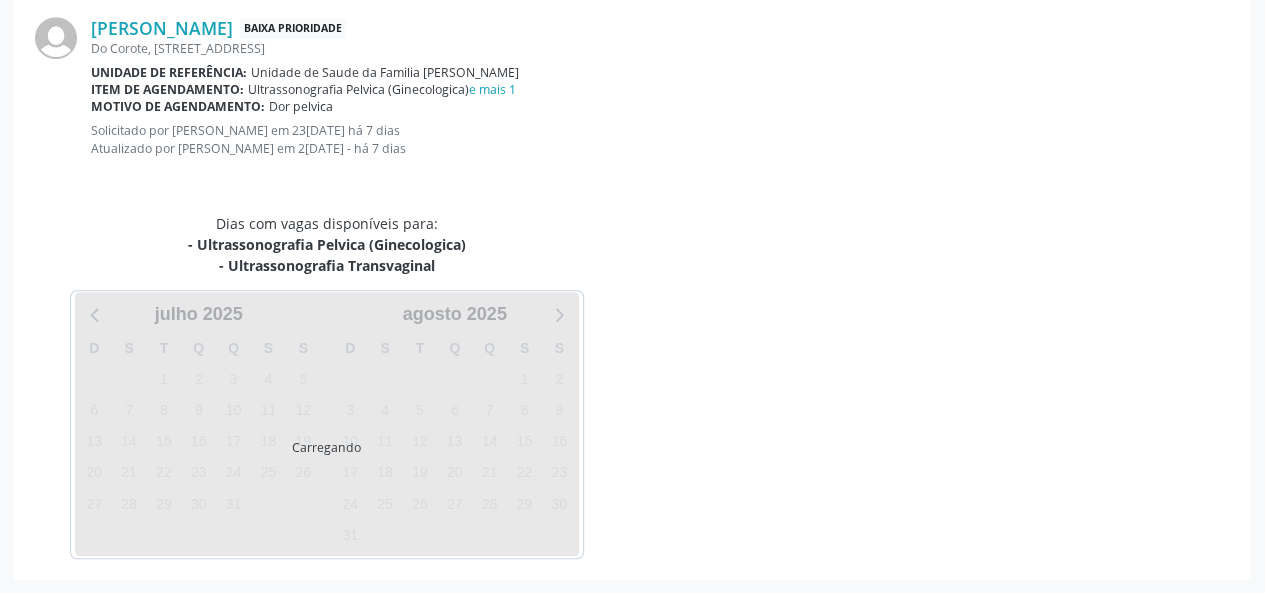 scroll, scrollTop: 570, scrollLeft: 0, axis: vertical 